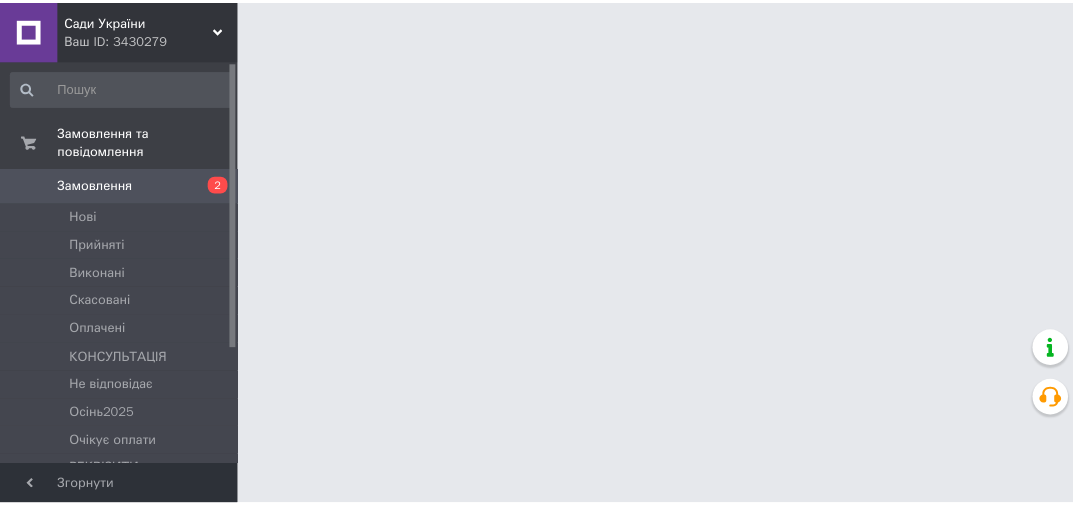 scroll, scrollTop: 0, scrollLeft: 0, axis: both 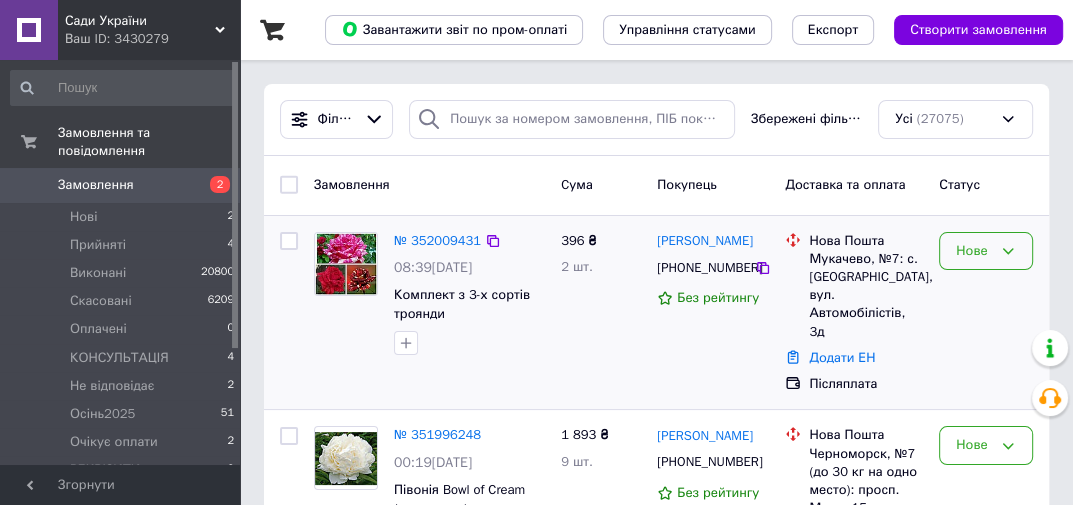 click on "Нове" at bounding box center [974, 251] 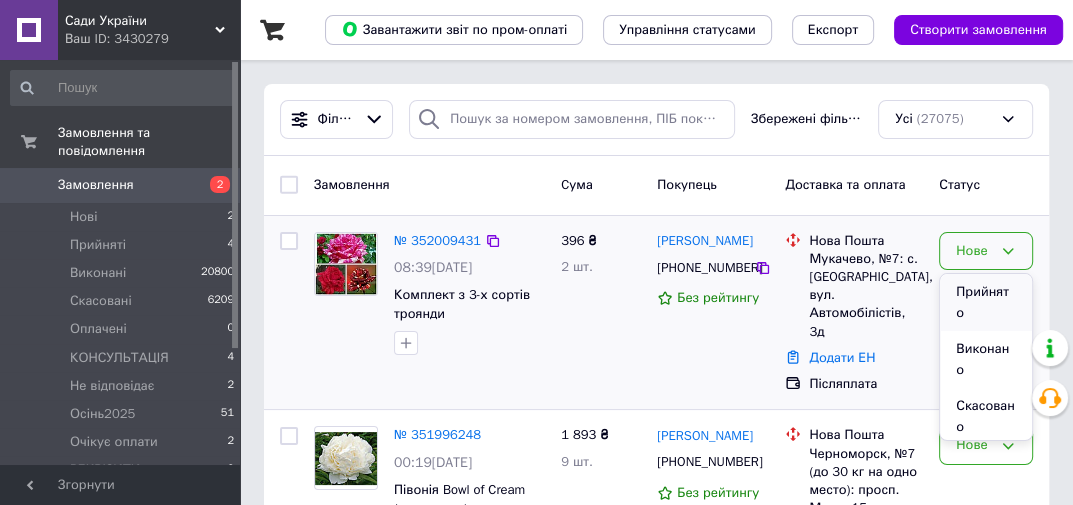 click on "Прийнято" at bounding box center (986, 302) 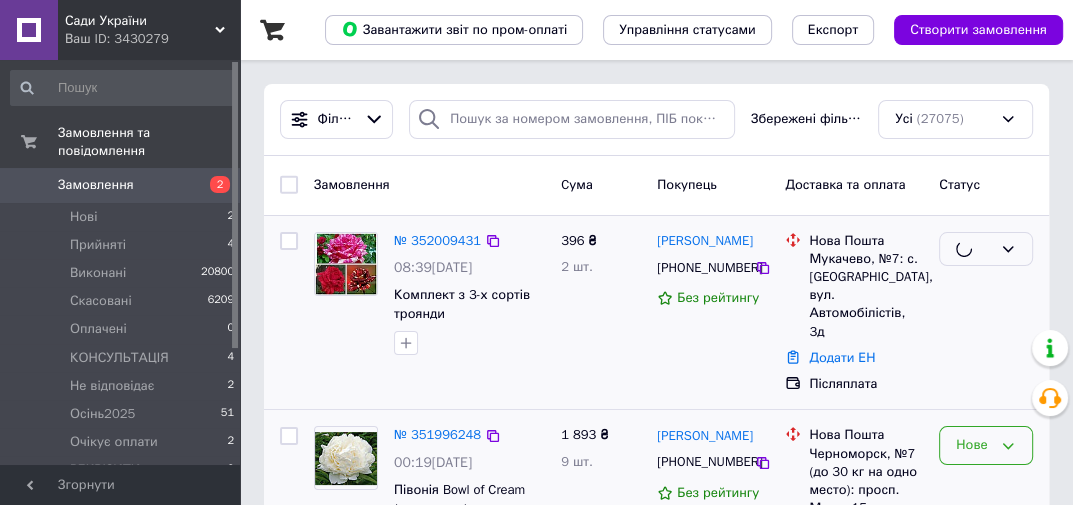 click on "Нове" at bounding box center (974, 445) 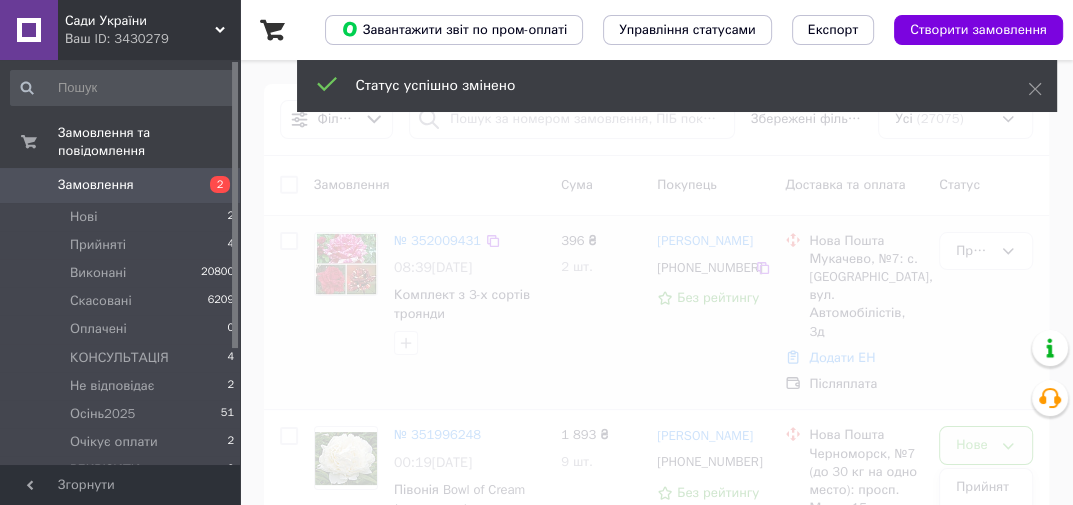 click at bounding box center [536, 252] 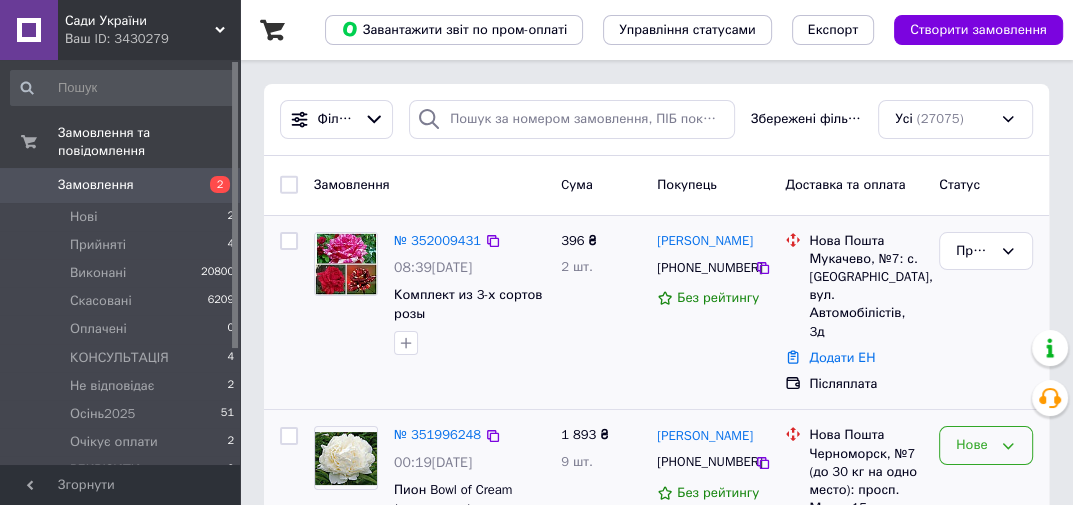 click on "Нове" at bounding box center (974, 445) 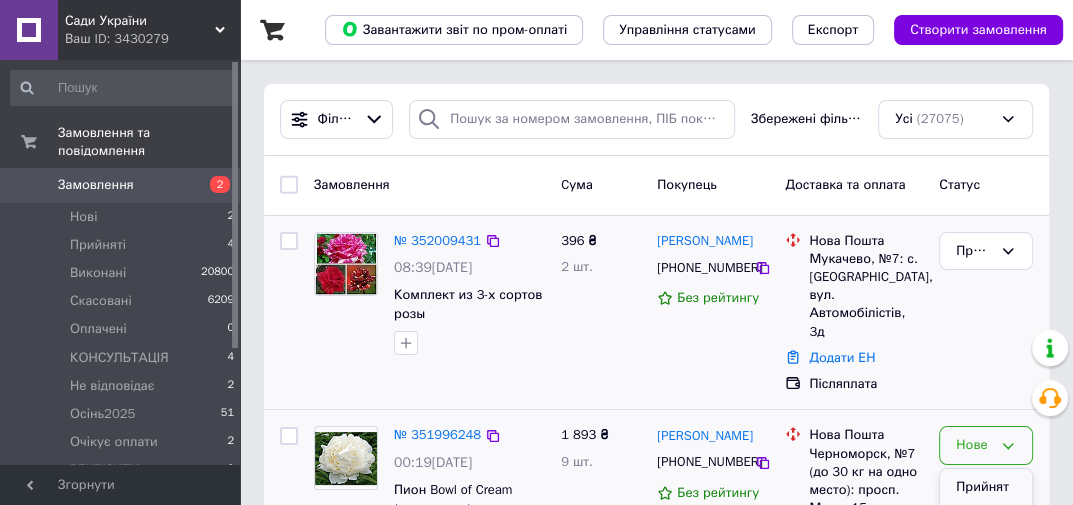click on "Прийнято" at bounding box center [986, 497] 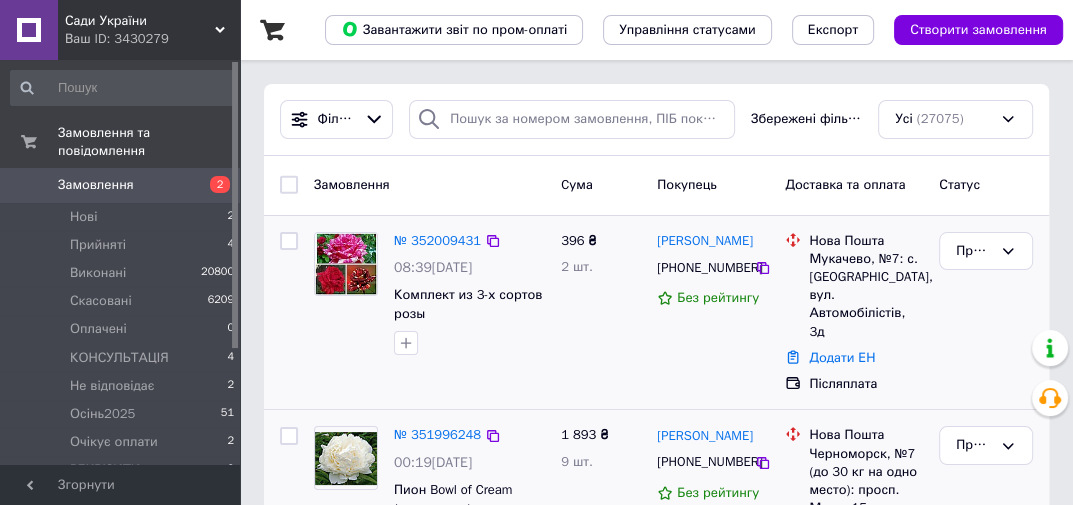 click on "Замовлення" at bounding box center [121, 185] 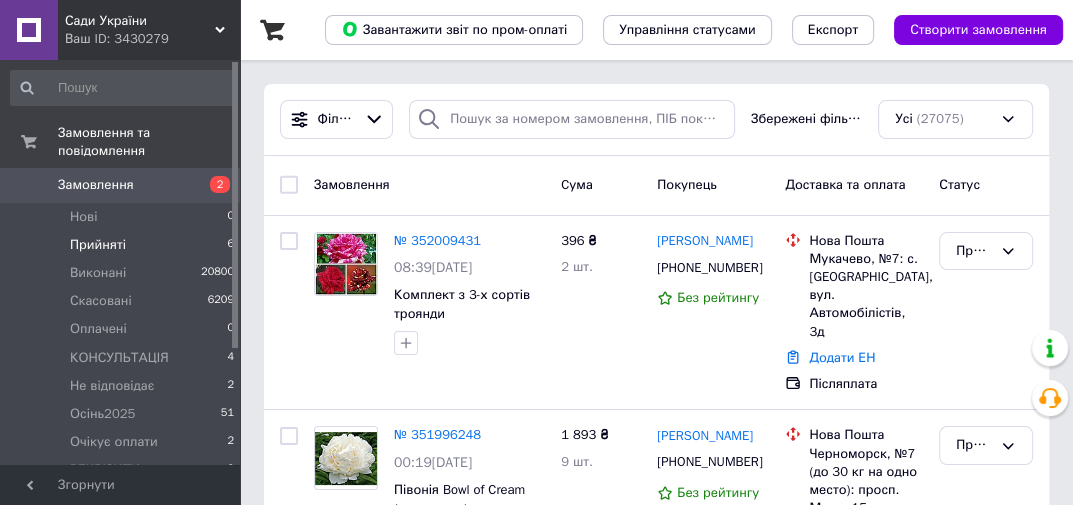 click on "Прийняті" at bounding box center (98, 245) 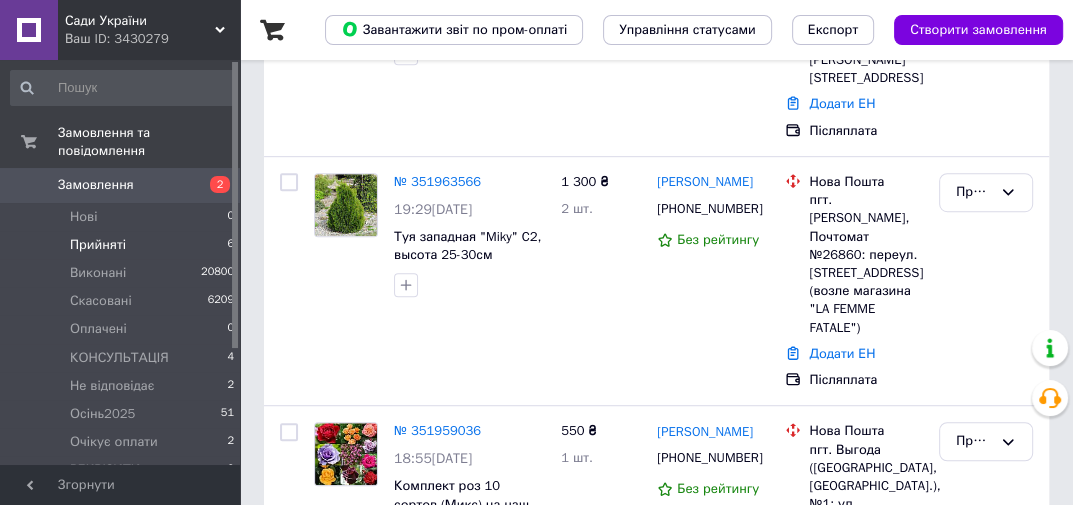 scroll, scrollTop: 798, scrollLeft: 0, axis: vertical 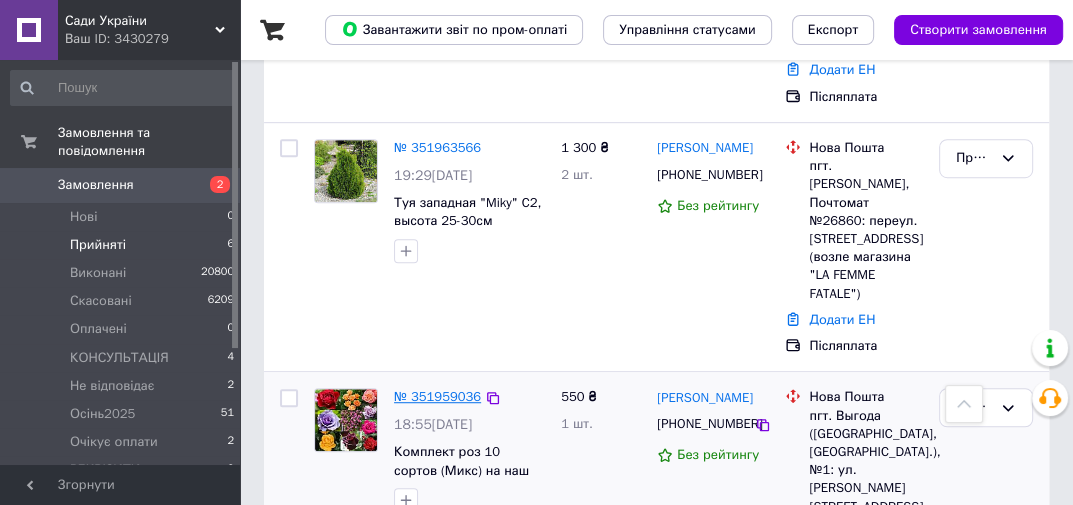 click on "№ 351959036" at bounding box center (437, 396) 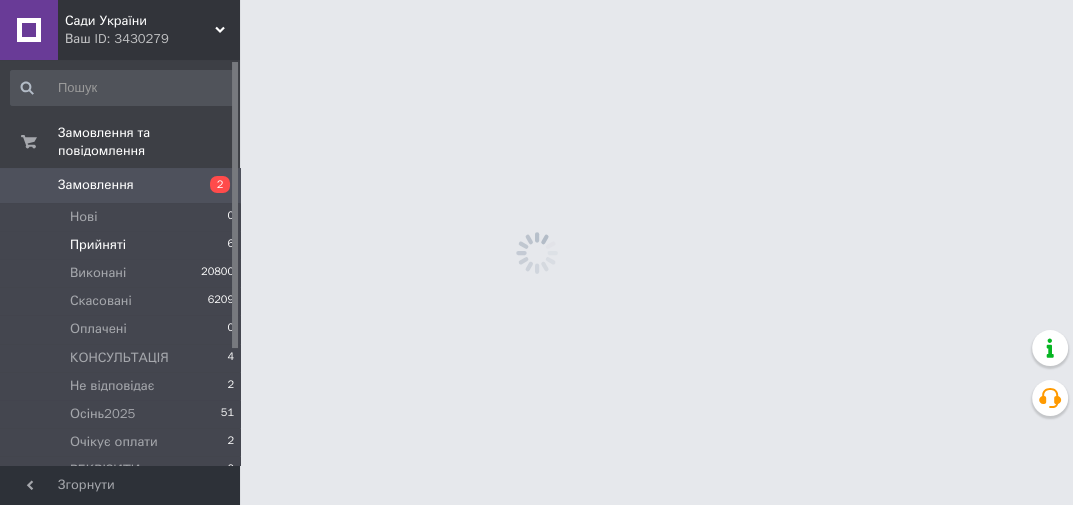 scroll, scrollTop: 0, scrollLeft: 0, axis: both 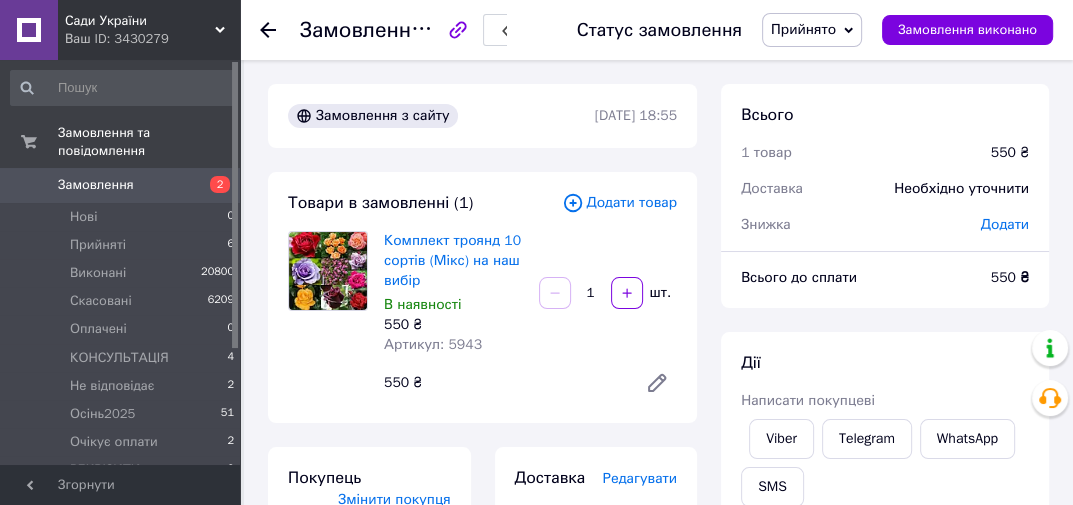 click on "Замовлення 2" at bounding box center [123, 185] 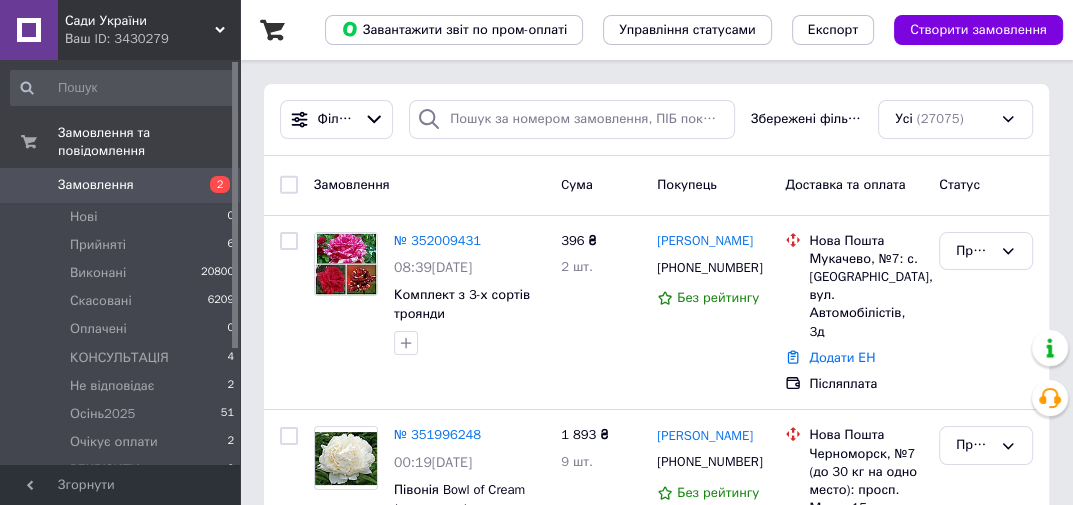 click on "Сади України" at bounding box center [140, 21] 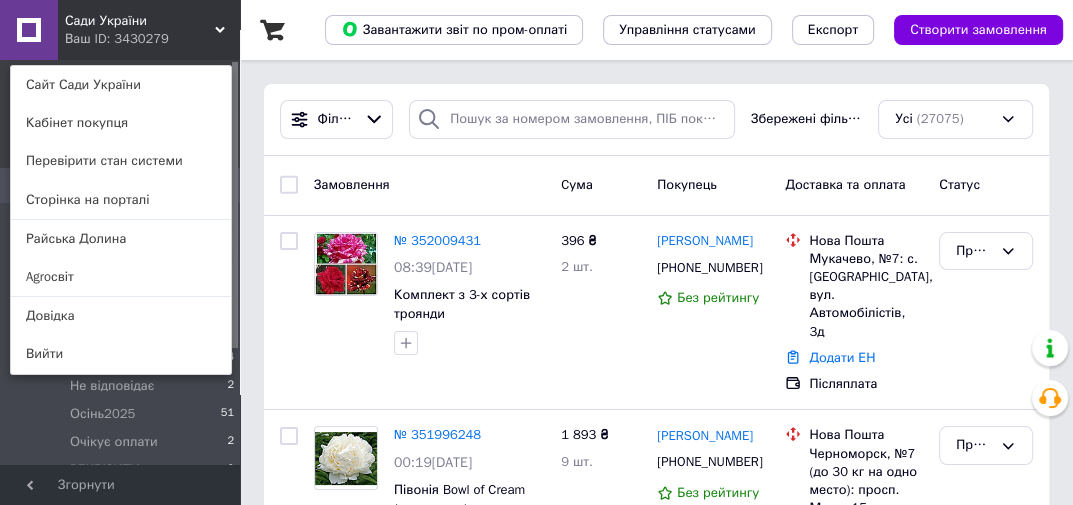 click on "Agroсвіт" at bounding box center [121, 277] 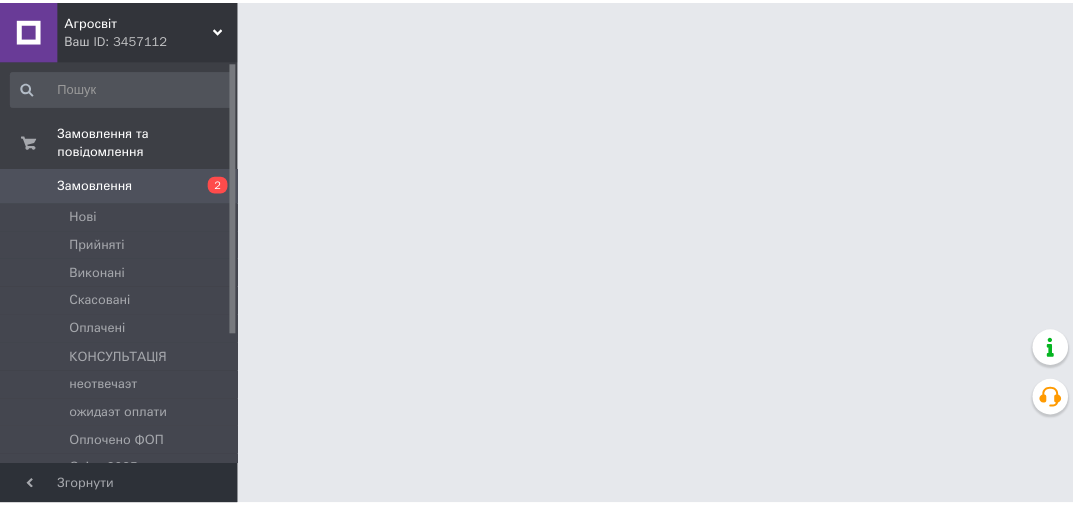 scroll, scrollTop: 0, scrollLeft: 0, axis: both 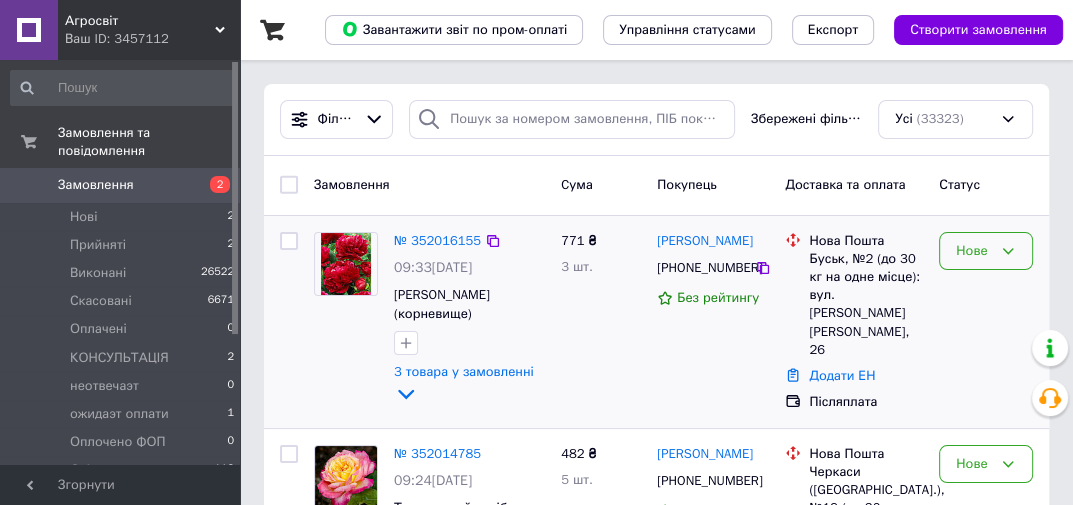 click on "Нове" at bounding box center [974, 251] 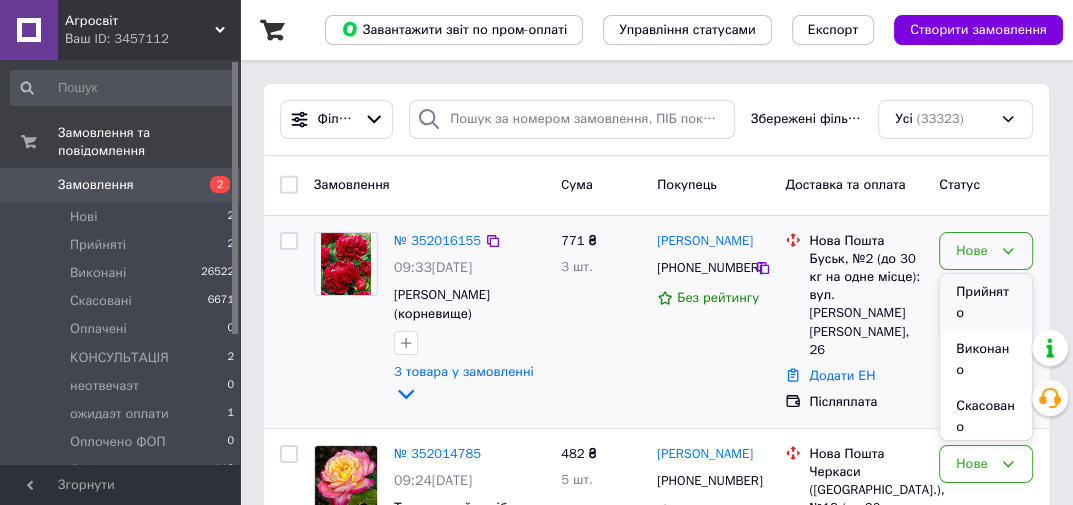 click on "Прийнято" at bounding box center [986, 302] 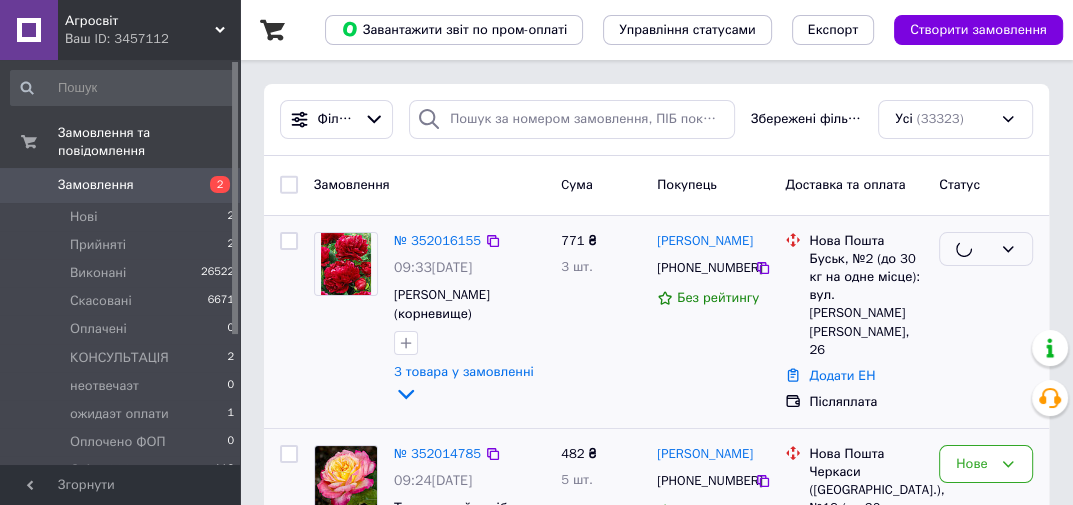 scroll, scrollTop: 240, scrollLeft: 0, axis: vertical 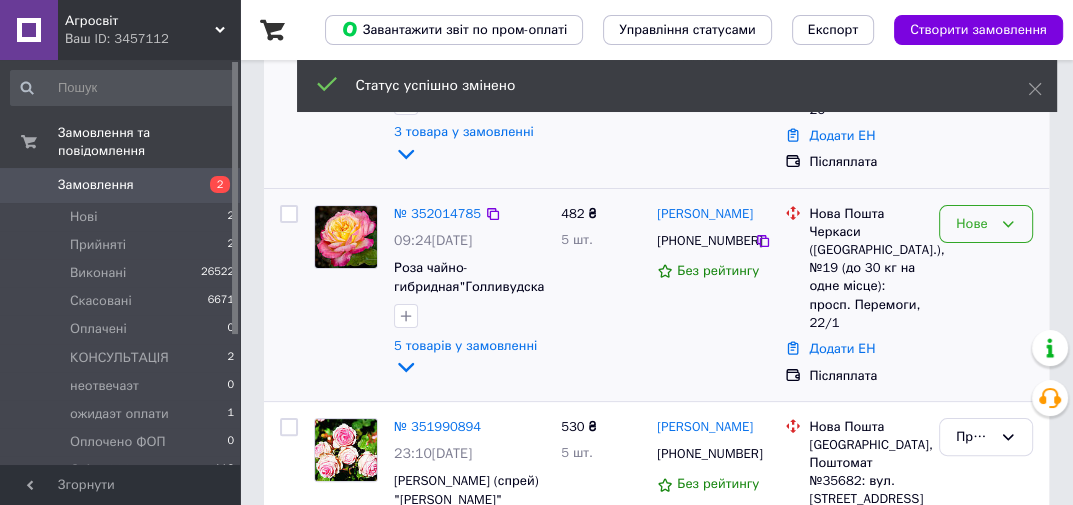 click on "Нове" at bounding box center (974, 224) 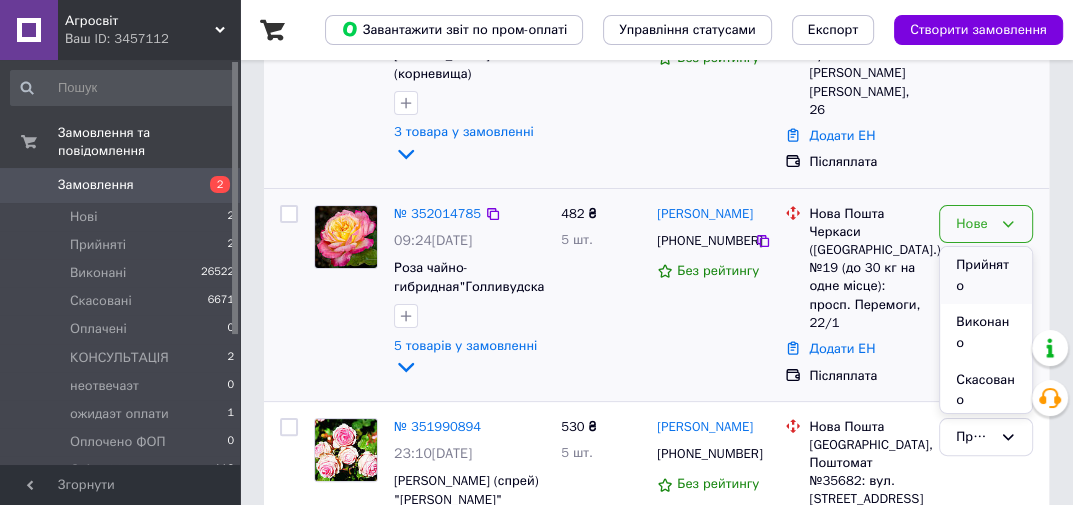 click on "Прийнято" at bounding box center [986, 275] 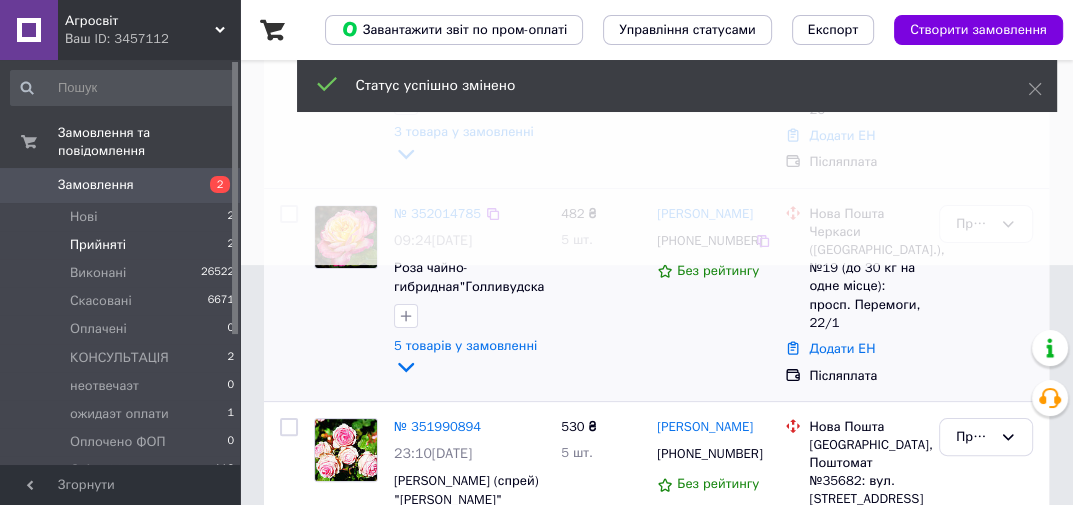 click on "Прийняті 2" at bounding box center [123, 245] 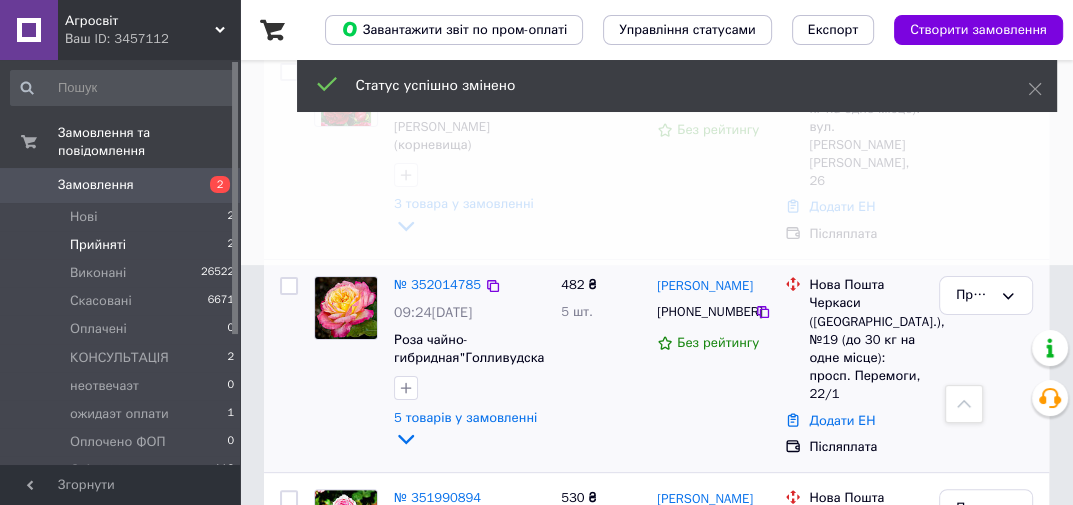 scroll, scrollTop: 311, scrollLeft: 0, axis: vertical 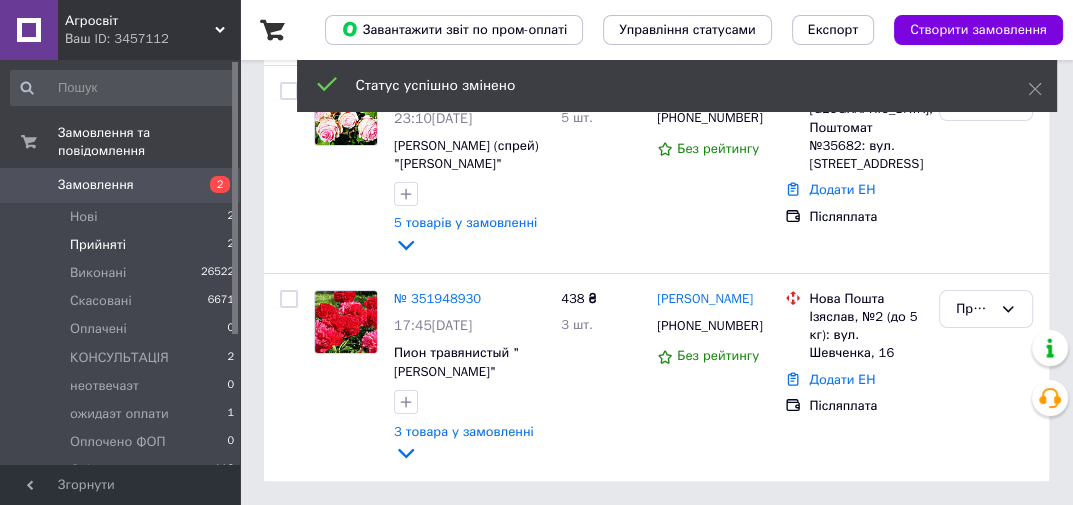 click on "Прийняті 2" at bounding box center [123, 245] 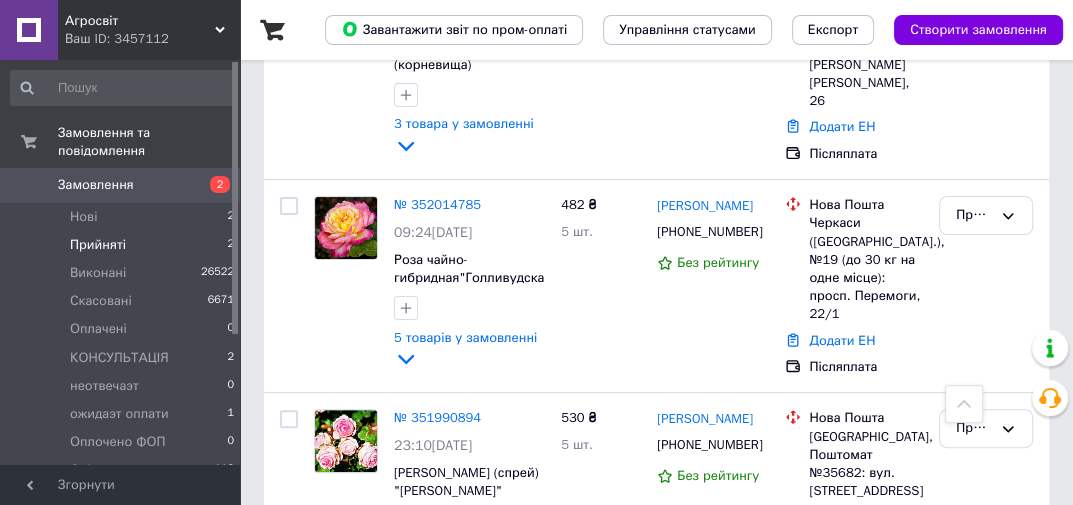 scroll, scrollTop: 720, scrollLeft: 0, axis: vertical 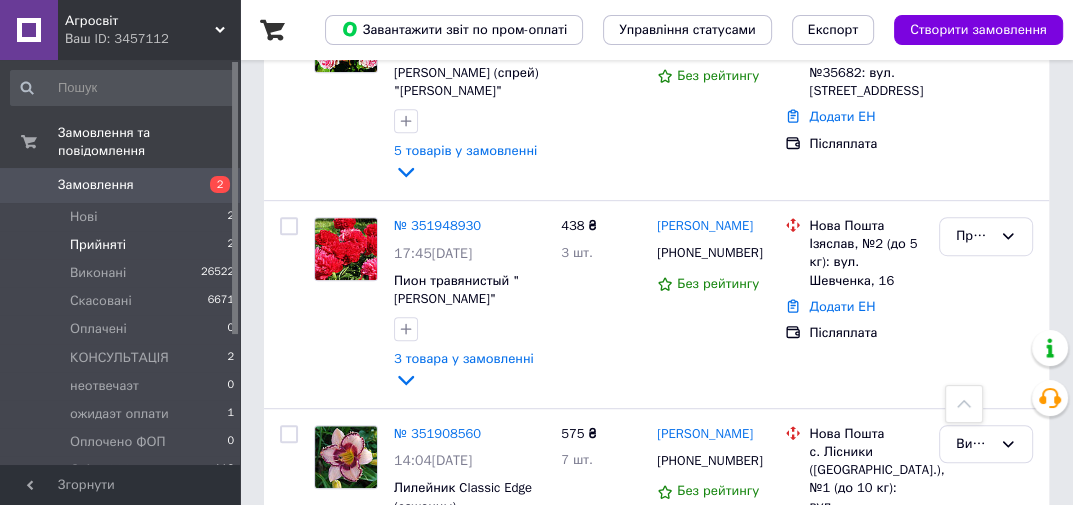click on "Прийняті" at bounding box center (98, 245) 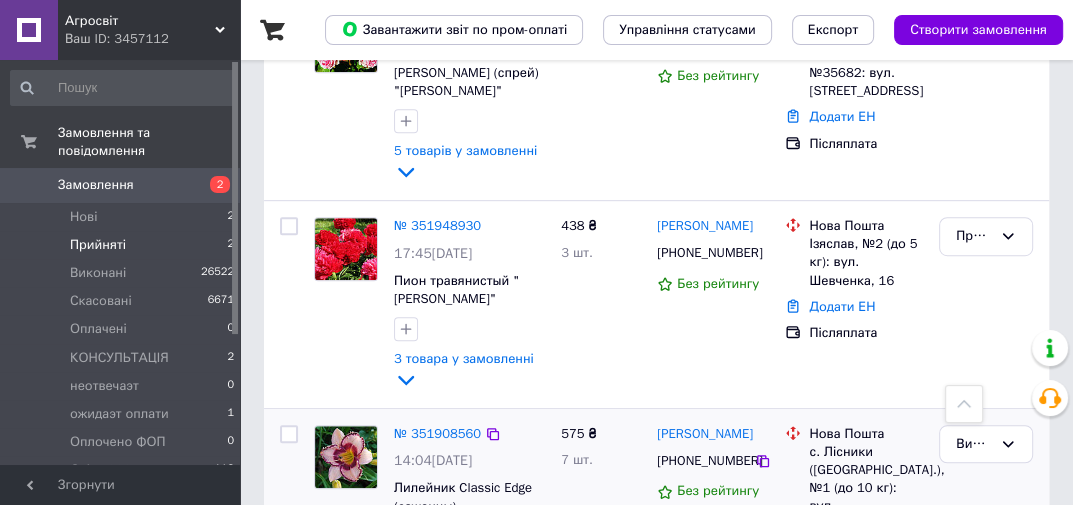 scroll, scrollTop: 960, scrollLeft: 0, axis: vertical 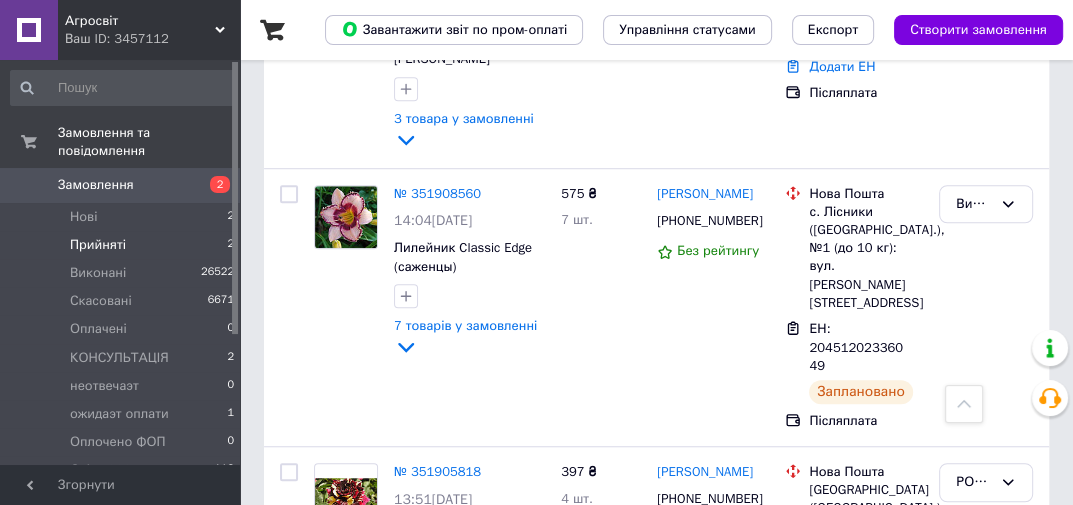 click on "Замовлення" at bounding box center [96, 185] 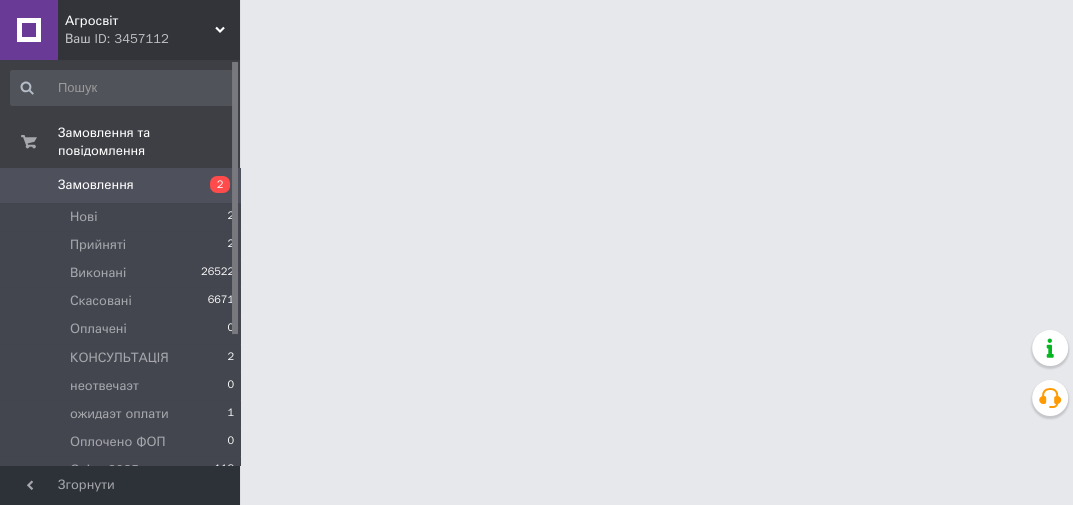scroll, scrollTop: 0, scrollLeft: 0, axis: both 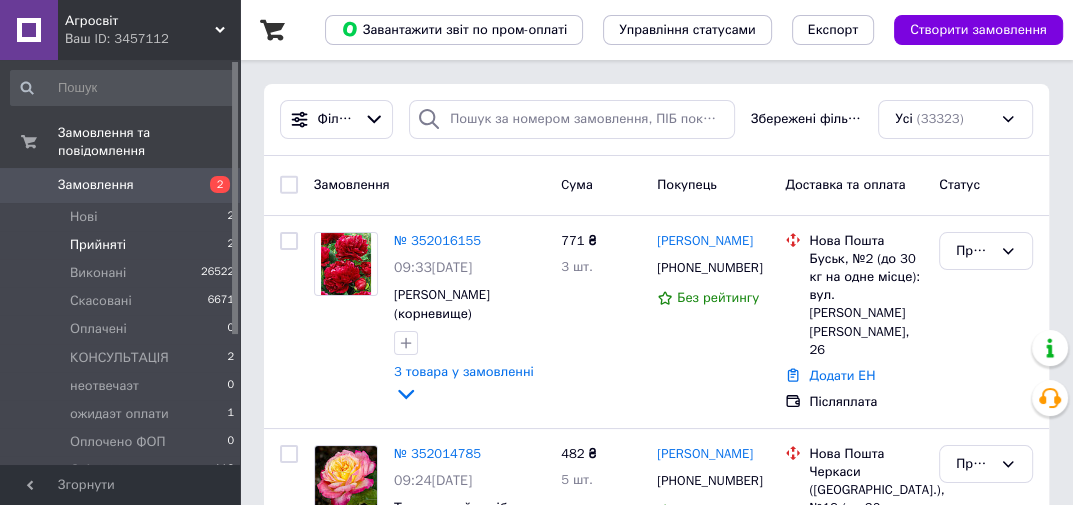 click on "Прийняті" at bounding box center [98, 245] 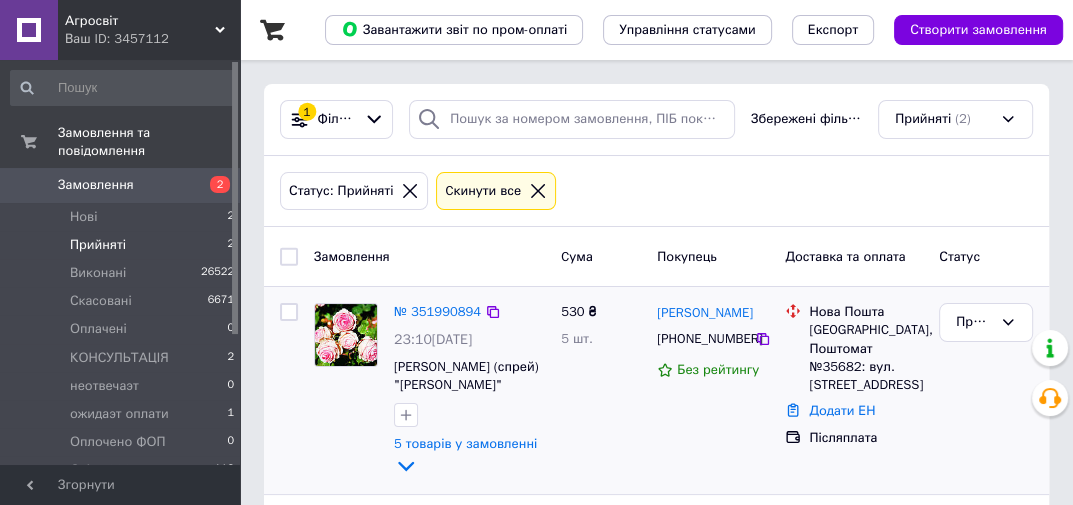 scroll, scrollTop: 224, scrollLeft: 0, axis: vertical 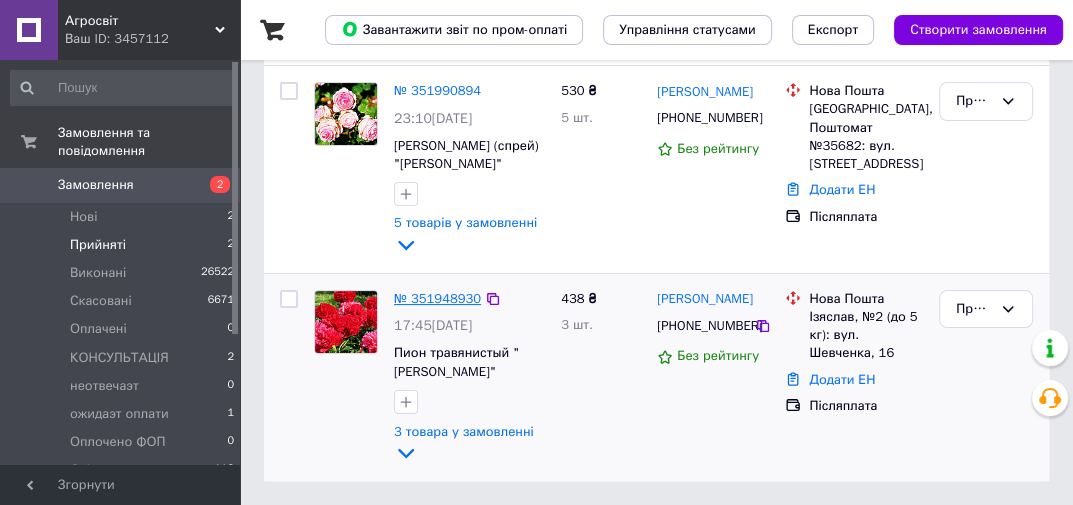 click on "№ 351948930" at bounding box center [437, 298] 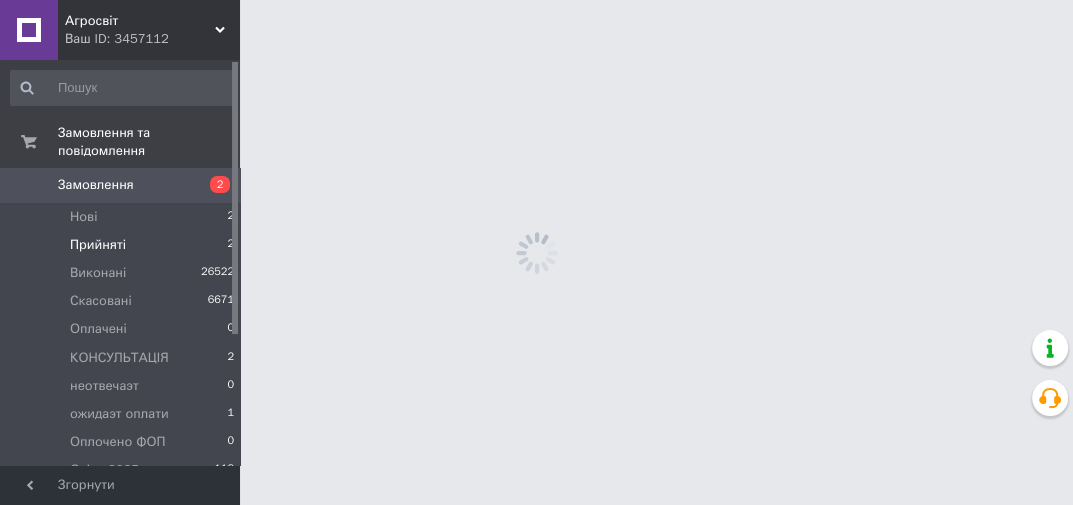 scroll, scrollTop: 0, scrollLeft: 0, axis: both 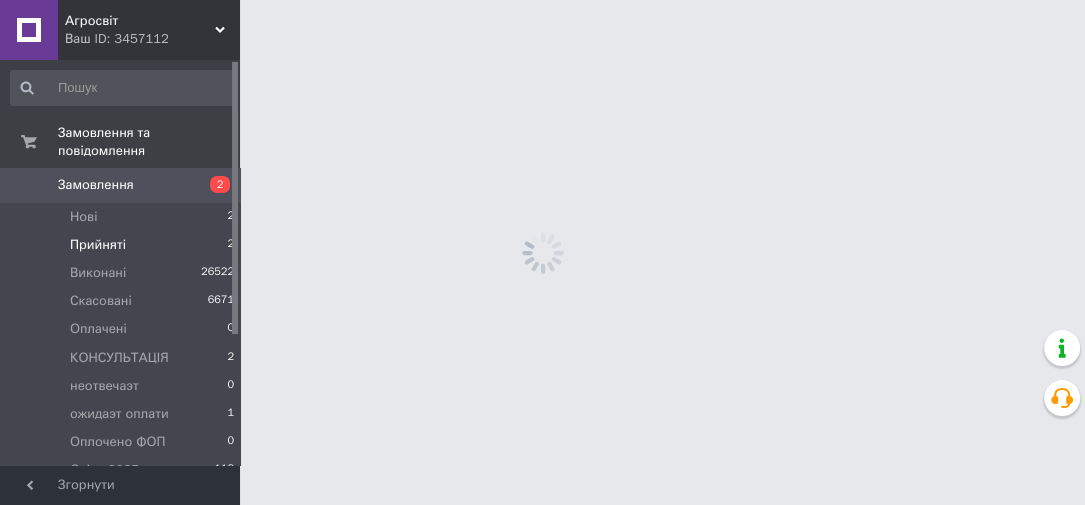 click on "Агросвіт Ваш ID: 3457112 Сайт Агросвіт Кабінет покупця Перевірити стан системи Сади.UA Райська Долина Довідка Вийти Замовлення та повідомлення Замовлення 2 Нові 2 Прийняті 2 Виконані 26522 Скасовані 6671 Оплачені 0 КОНСУЛЬТАЦІЯ 2 неотвечаэт 0 ожидаэт оплати 1 Оплочено ФОП 0 Осінь 2025 118 РЕКВІЗИТИ 0 реквізити ФОП 0 РОЗДРУКУВАТИ. 1 РОЗИ 4 Повідомлення 0 Клієнти Згорнути" at bounding box center (542, 0) 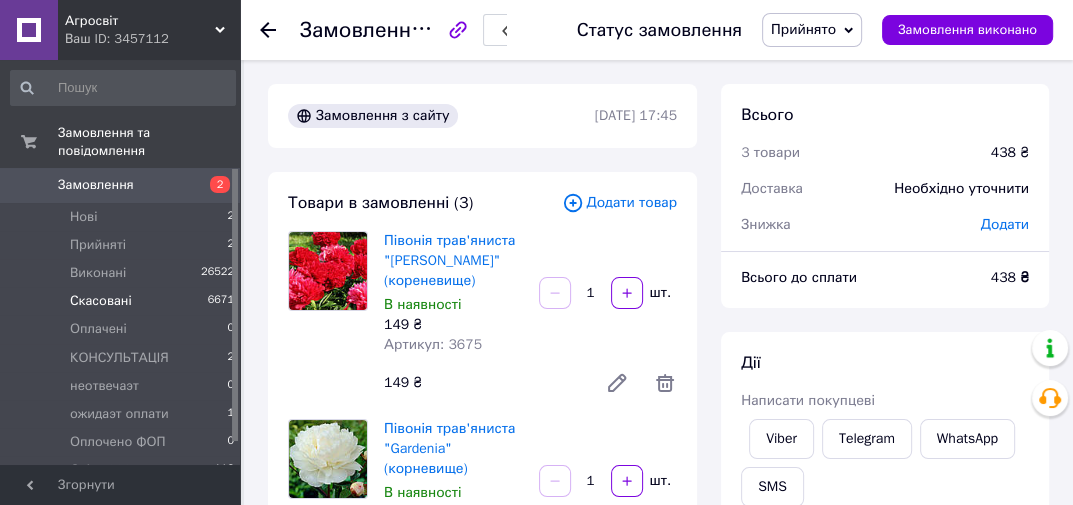 scroll, scrollTop: 160, scrollLeft: 0, axis: vertical 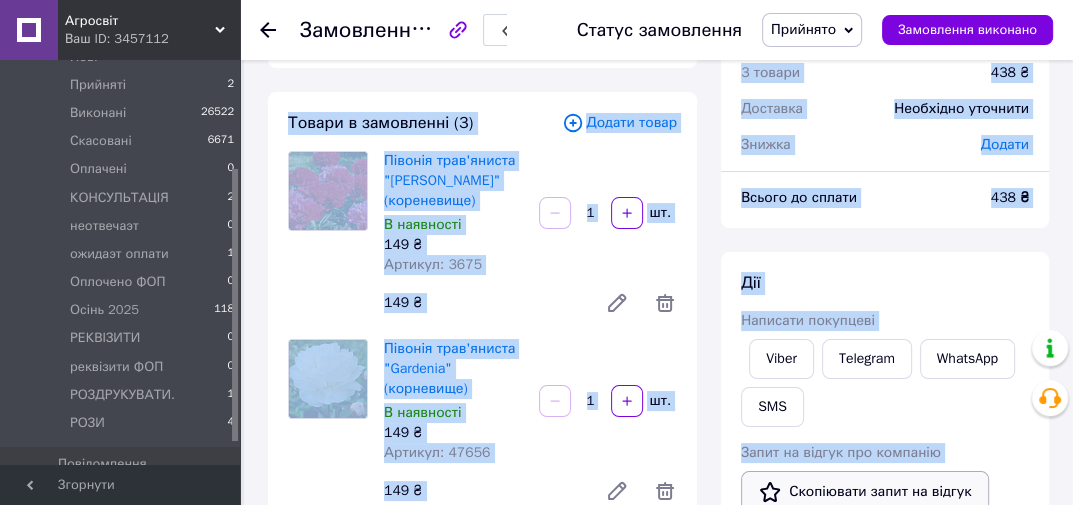 drag, startPoint x: 267, startPoint y: 111, endPoint x: 800, endPoint y: 480, distance: 648.2669 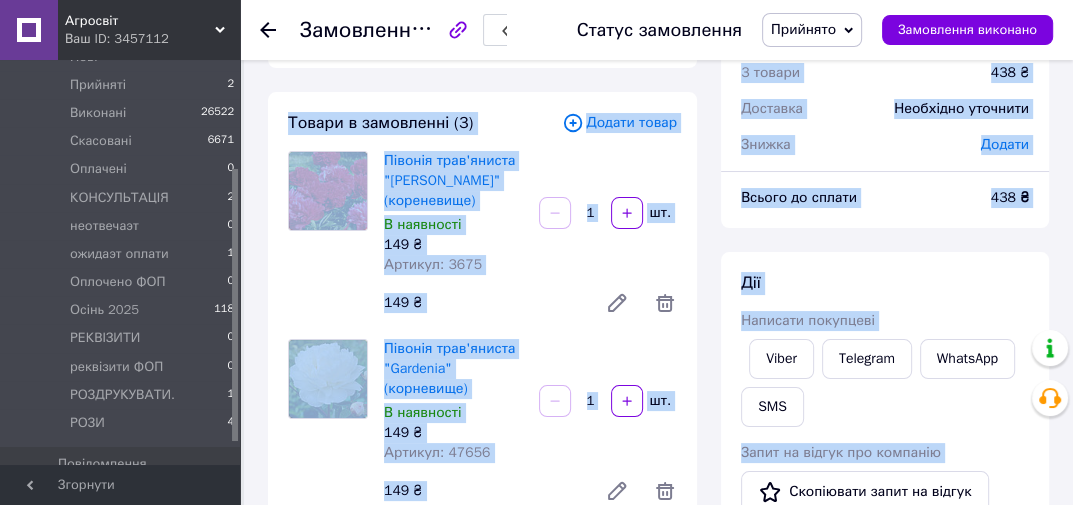 click on "Півонія трав'яниста "Діана Паркс"  (кореневище) В наявності 149 ₴ Артикул: 3675 1   шт. 149 ₴" at bounding box center (530, 237) 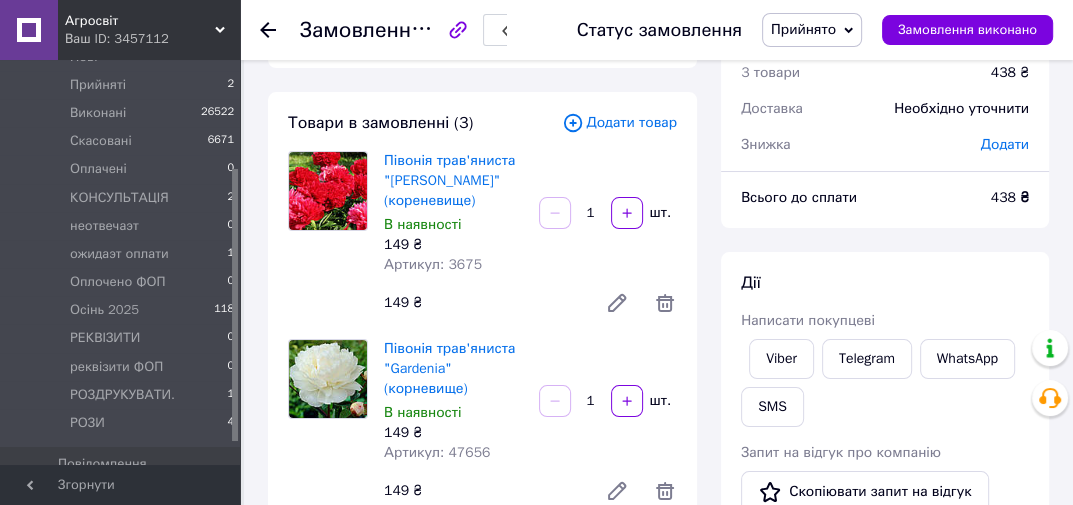 click on "Прийнято" at bounding box center [803, 29] 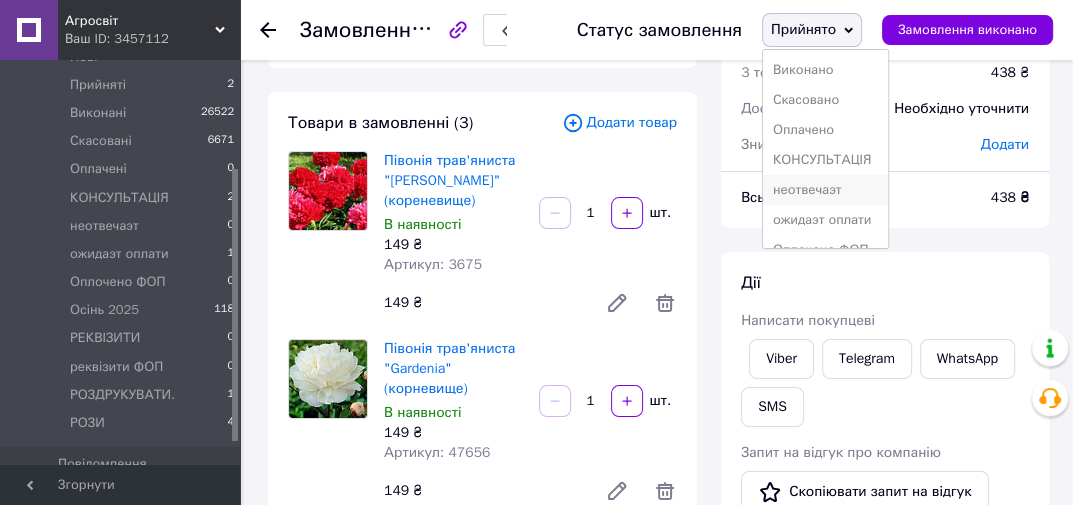 click on "неотвечаэт" at bounding box center [825, 190] 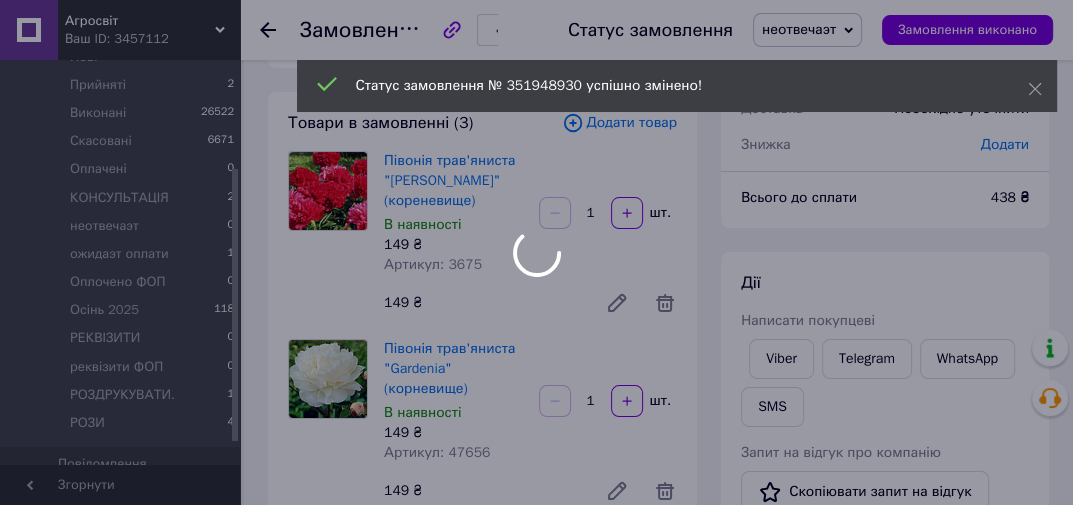 click at bounding box center [536, 252] 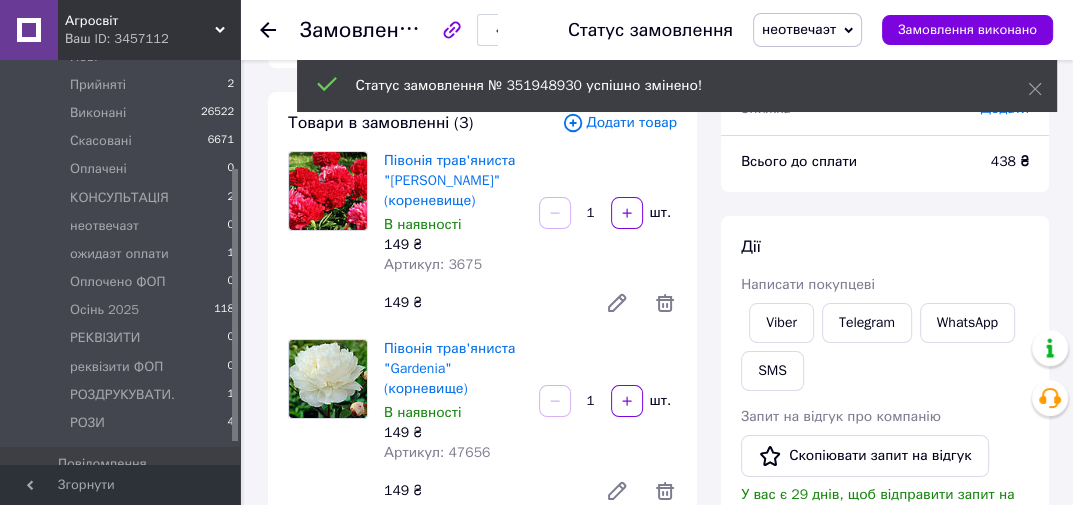 click 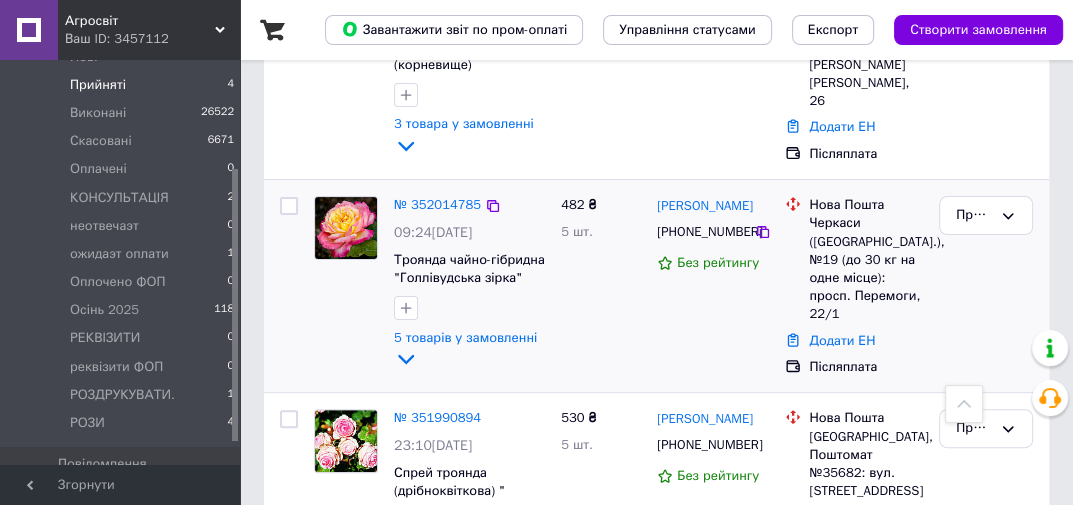 scroll, scrollTop: 480, scrollLeft: 0, axis: vertical 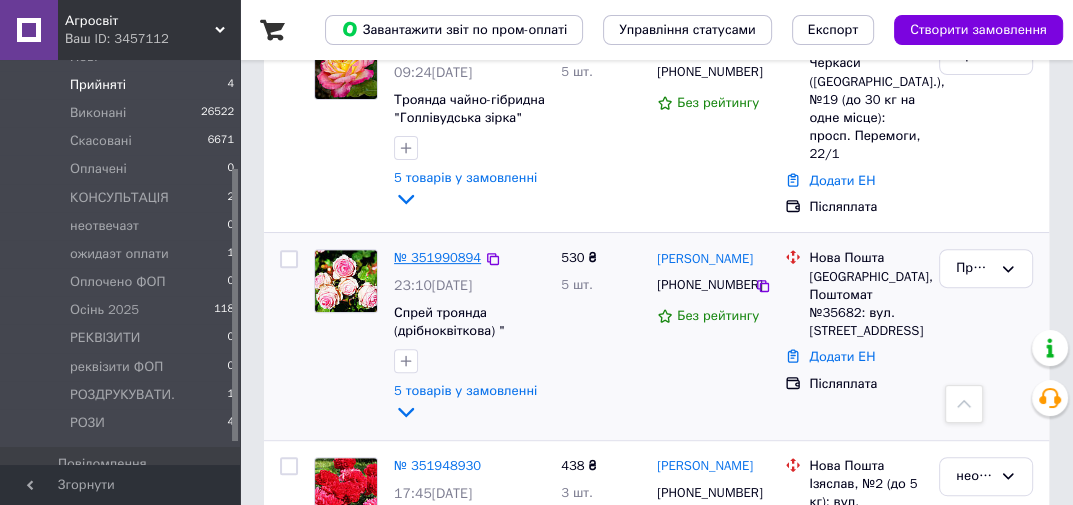 click on "№ 351990894" at bounding box center (437, 257) 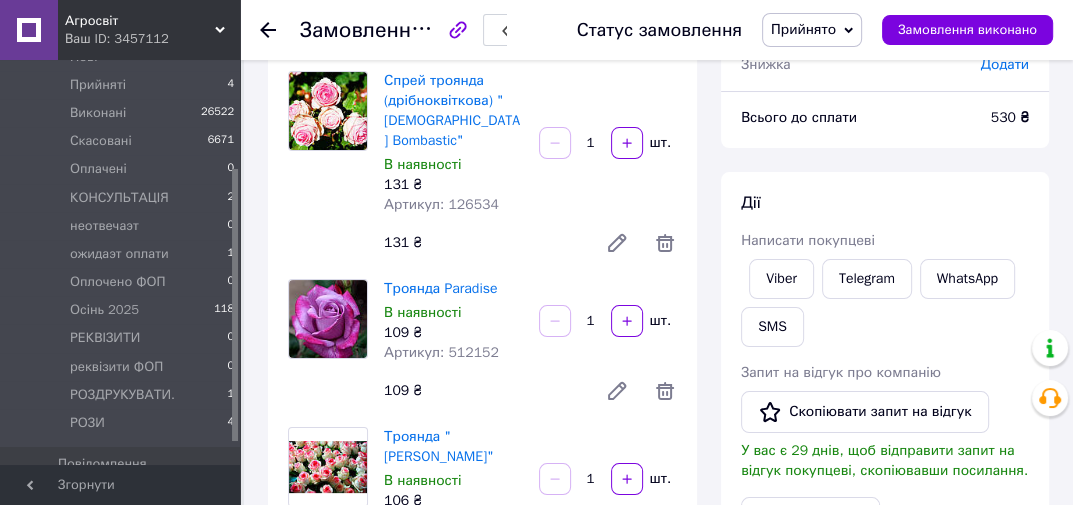 scroll, scrollTop: 0, scrollLeft: 0, axis: both 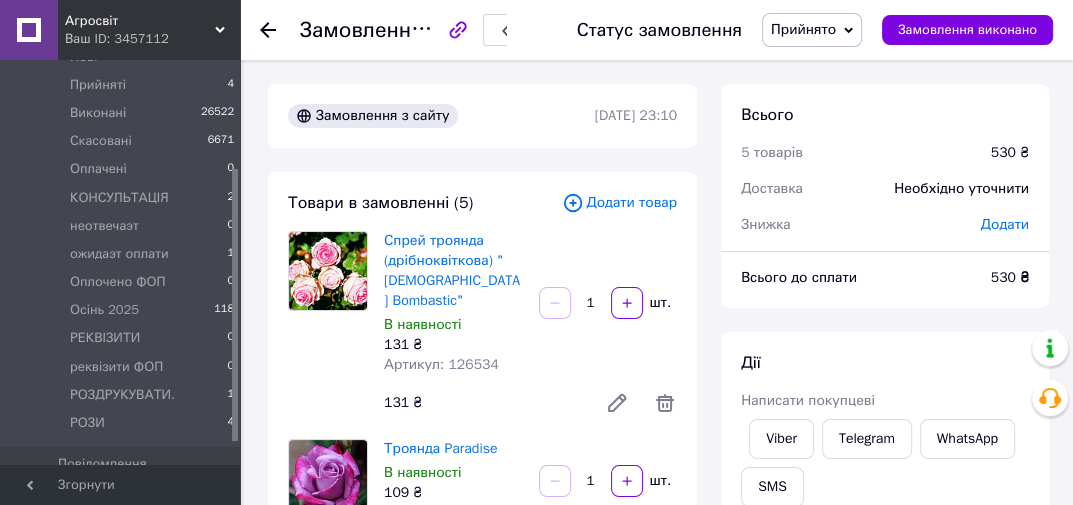 click on "Замовлення №351990894 Статус замовлення Прийнято Виконано Скасовано Оплачено КОНСУЛЬТАЦІЯ неотвечаэт ожидаэт оплати Оплочено ФОП Осінь 2025 РЕКВІЗИТИ реквізити ФОП РОЗДРУКУВАТИ. РОЗИ Замовлення виконано" at bounding box center [656, 30] 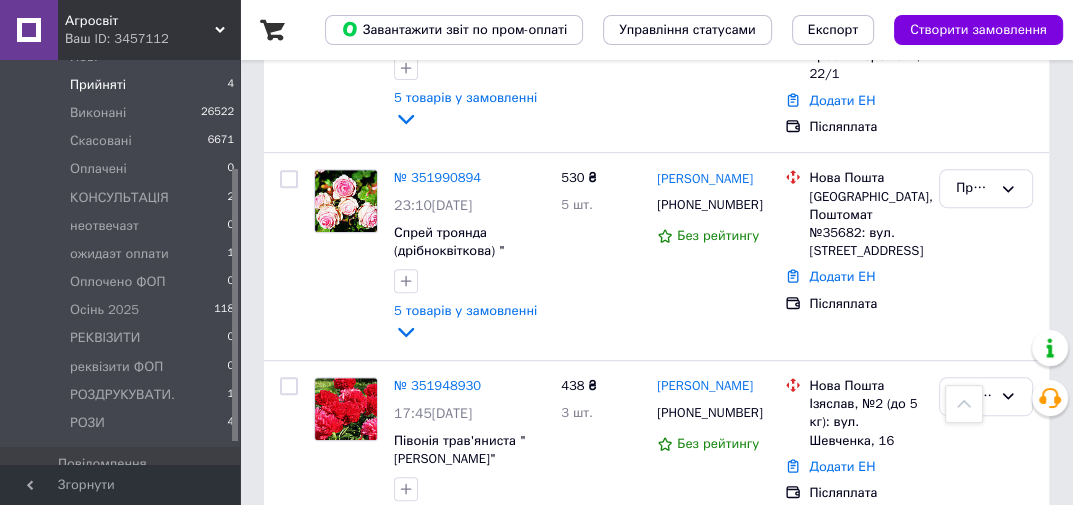 scroll, scrollTop: 644, scrollLeft: 0, axis: vertical 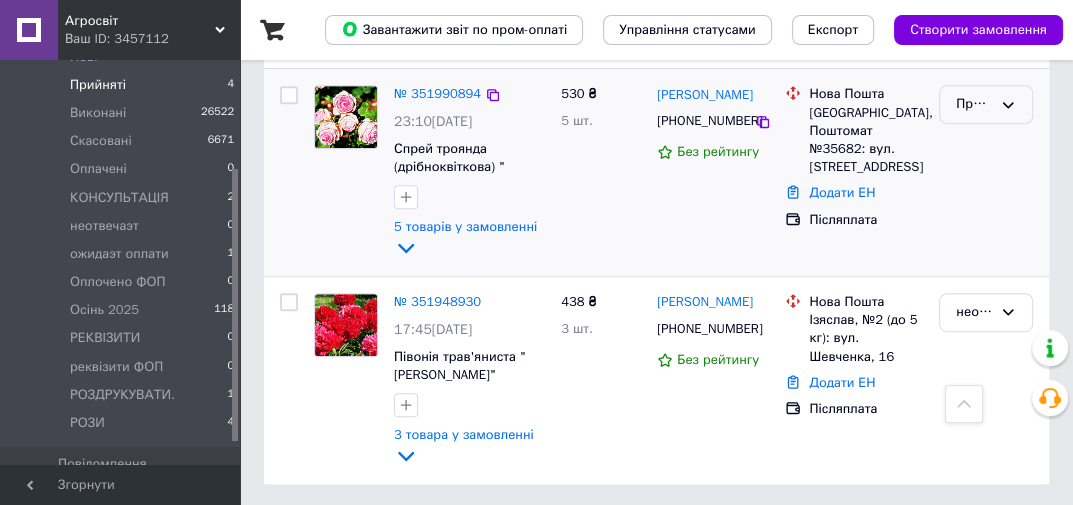 click on "Прийнято" at bounding box center (974, 104) 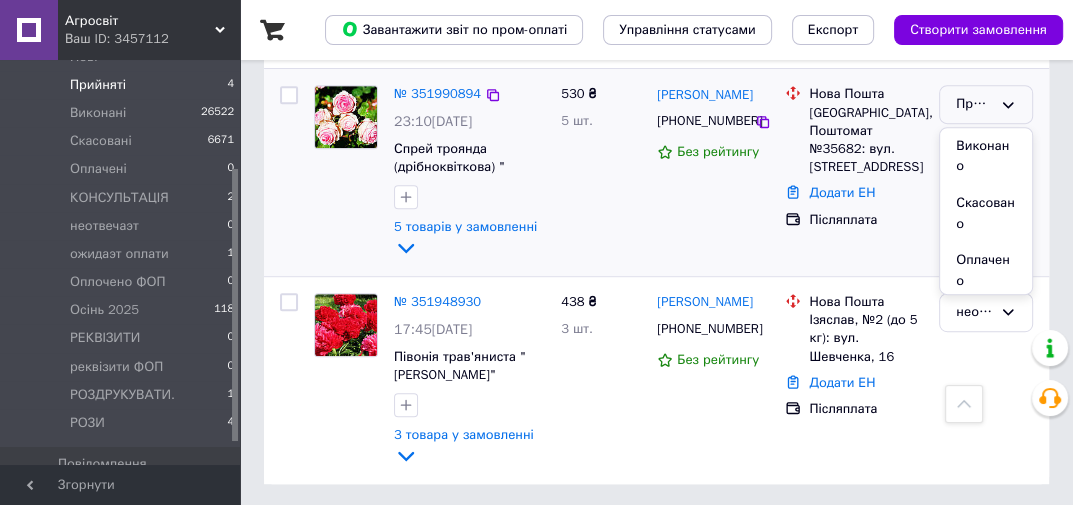scroll, scrollTop: 480, scrollLeft: 0, axis: vertical 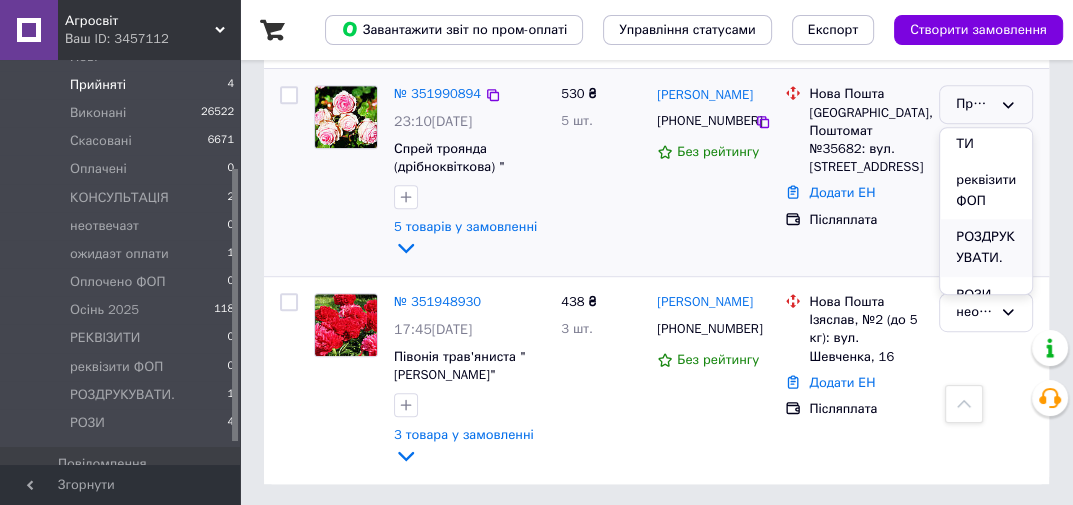click on "РОЗДРУКУВАТИ." at bounding box center (986, 247) 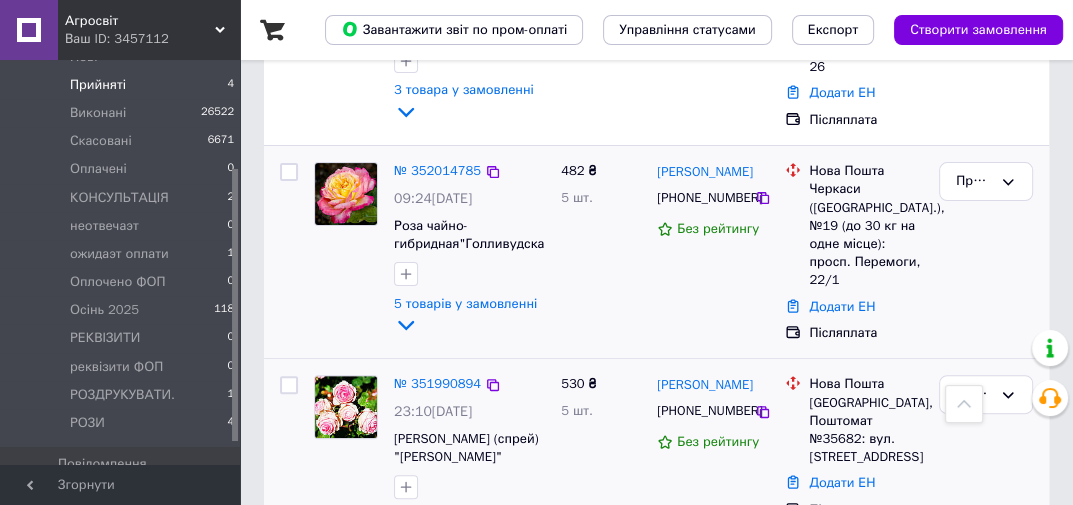 scroll, scrollTop: 434, scrollLeft: 0, axis: vertical 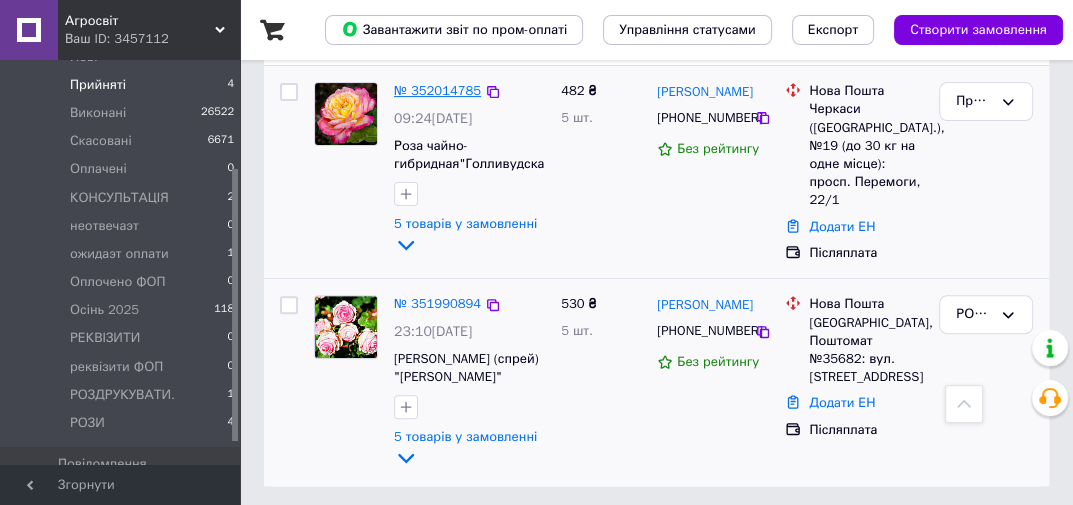 click on "№ 352014785" at bounding box center (437, 90) 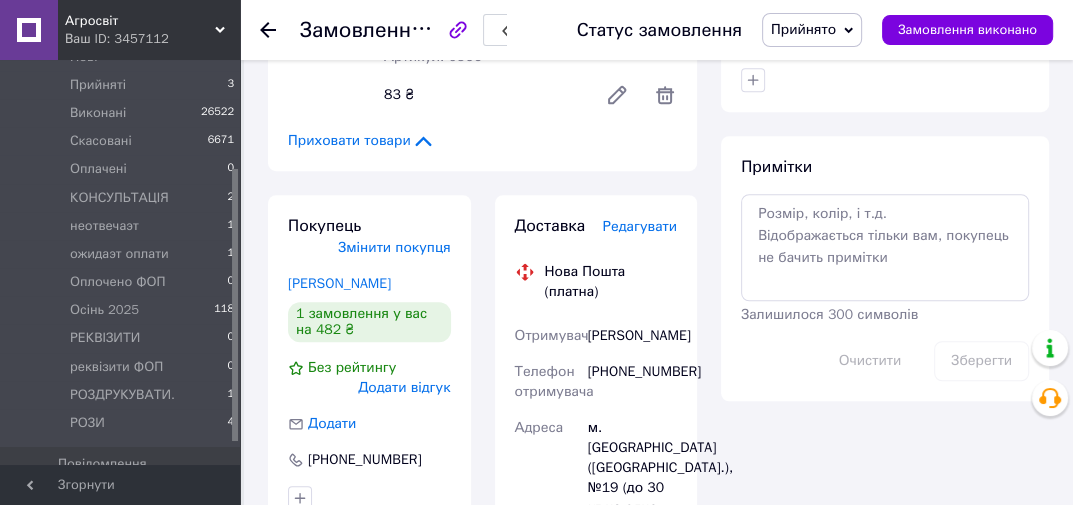 scroll, scrollTop: 1040, scrollLeft: 0, axis: vertical 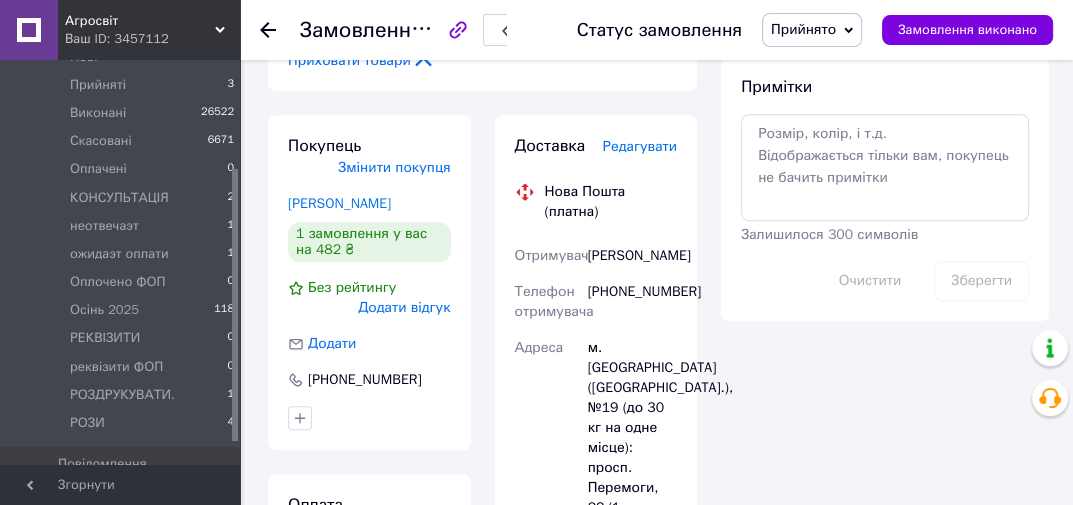 click 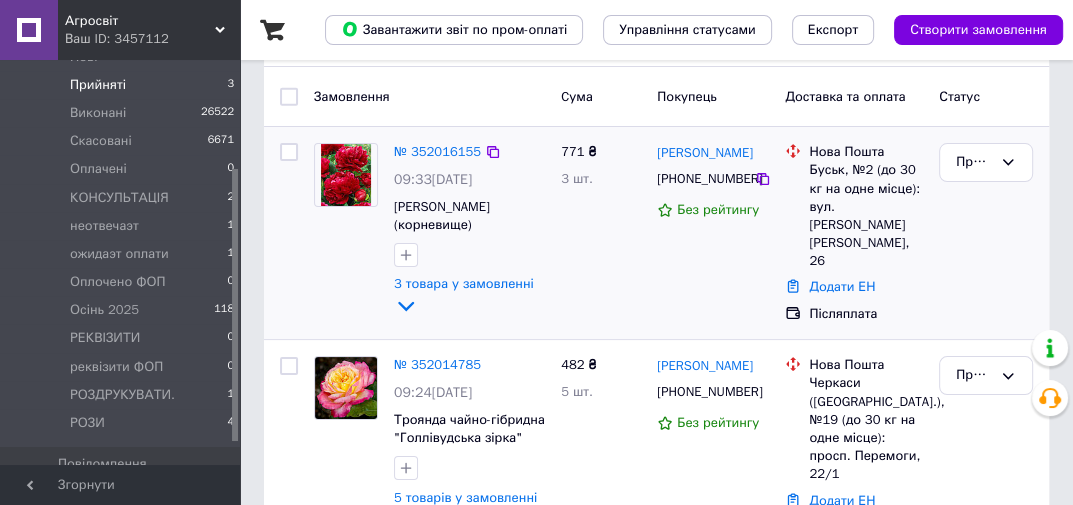 scroll, scrollTop: 320, scrollLeft: 0, axis: vertical 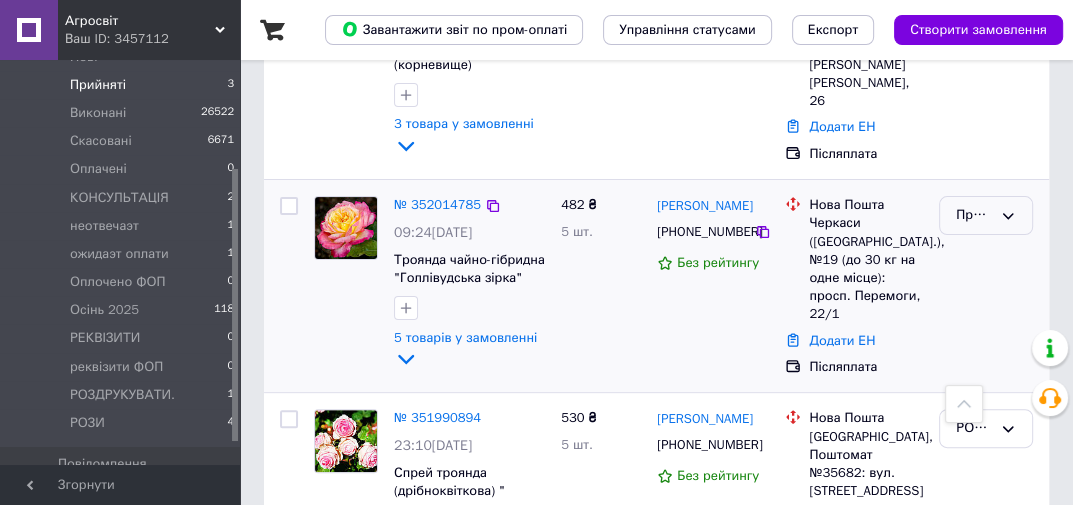 click on "Прийнято" at bounding box center [974, 215] 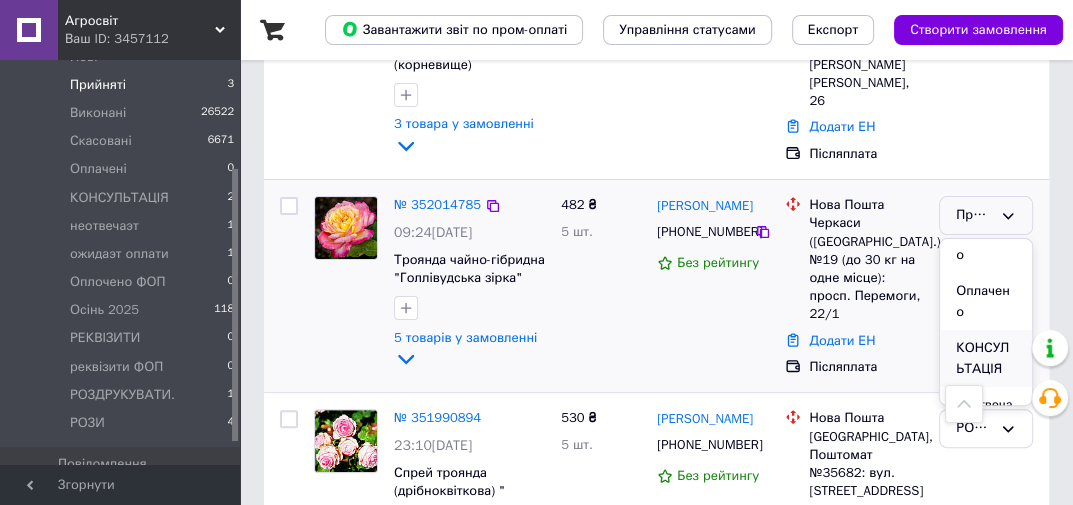 scroll, scrollTop: 160, scrollLeft: 0, axis: vertical 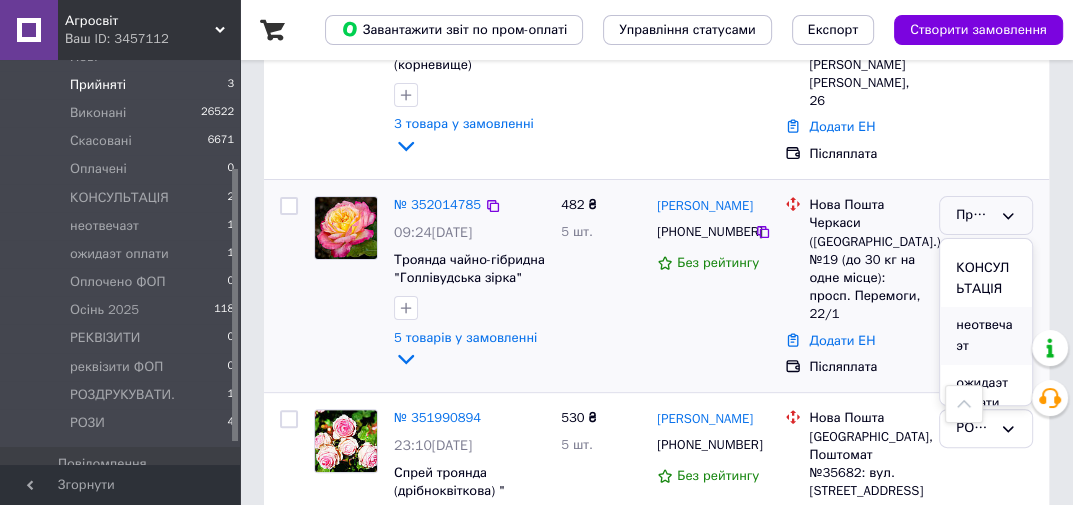 click on "неотвечаэт" at bounding box center [986, 335] 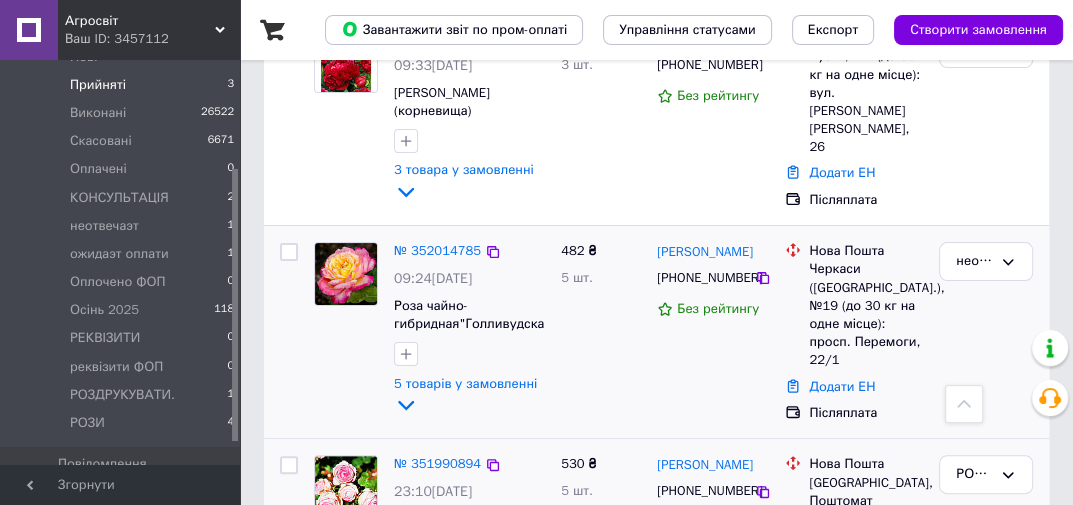 scroll, scrollTop: 194, scrollLeft: 0, axis: vertical 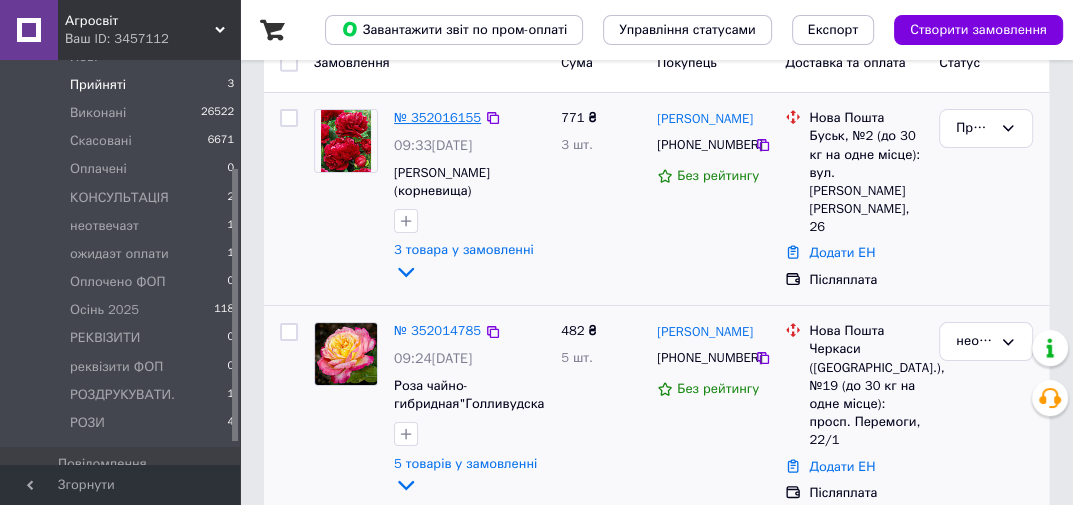 click on "№ 352016155" at bounding box center [437, 117] 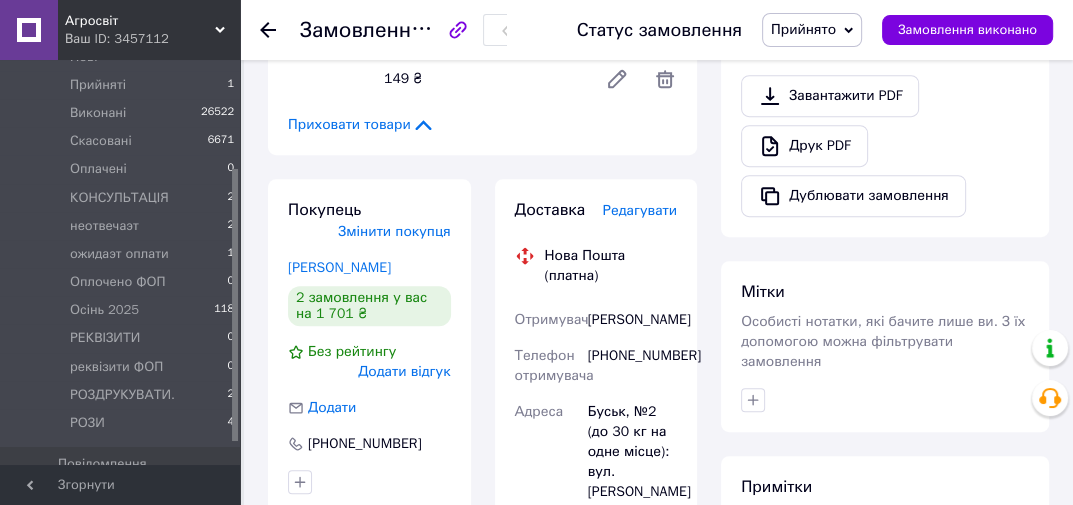scroll, scrollTop: 800, scrollLeft: 0, axis: vertical 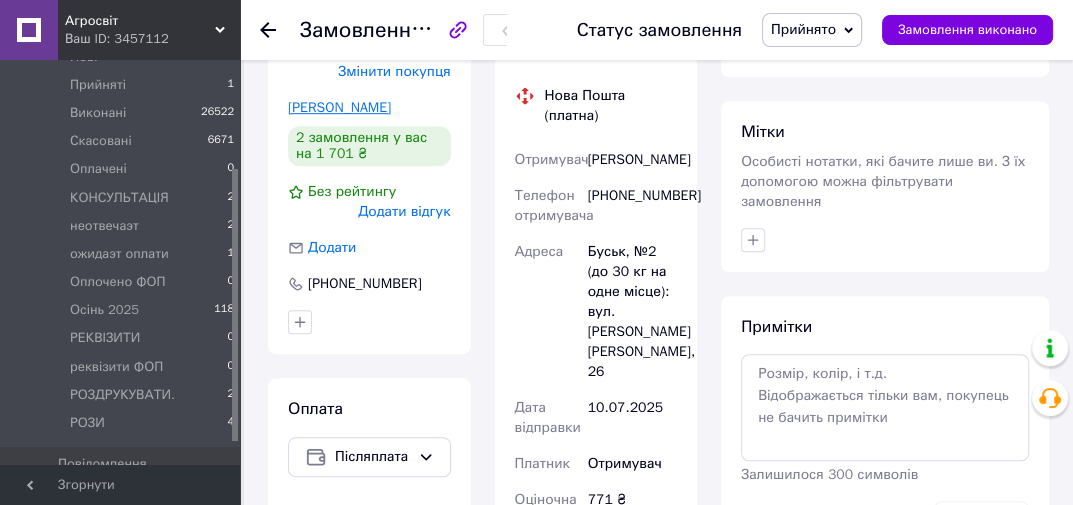 click on "Мисак Ірина" at bounding box center [339, 107] 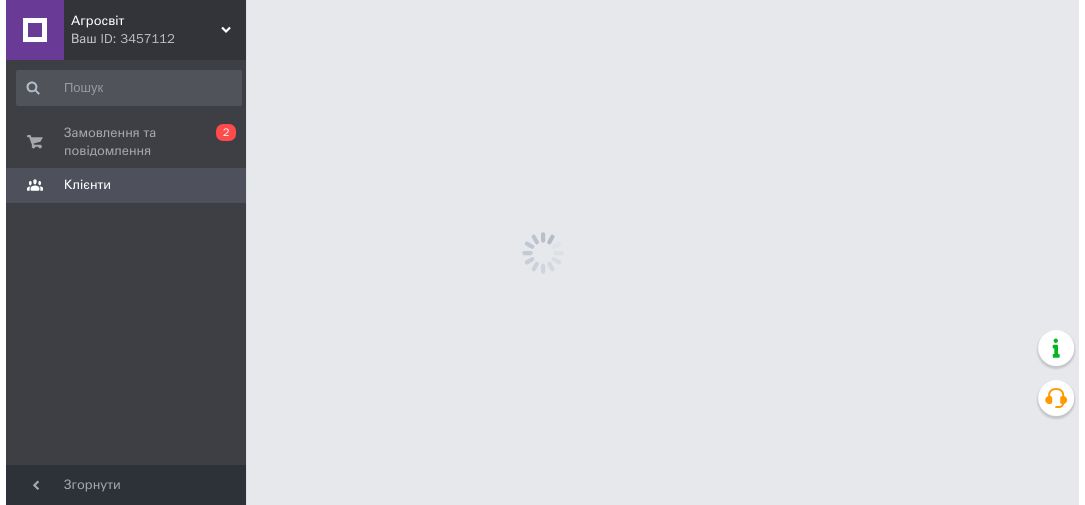 scroll, scrollTop: 0, scrollLeft: 0, axis: both 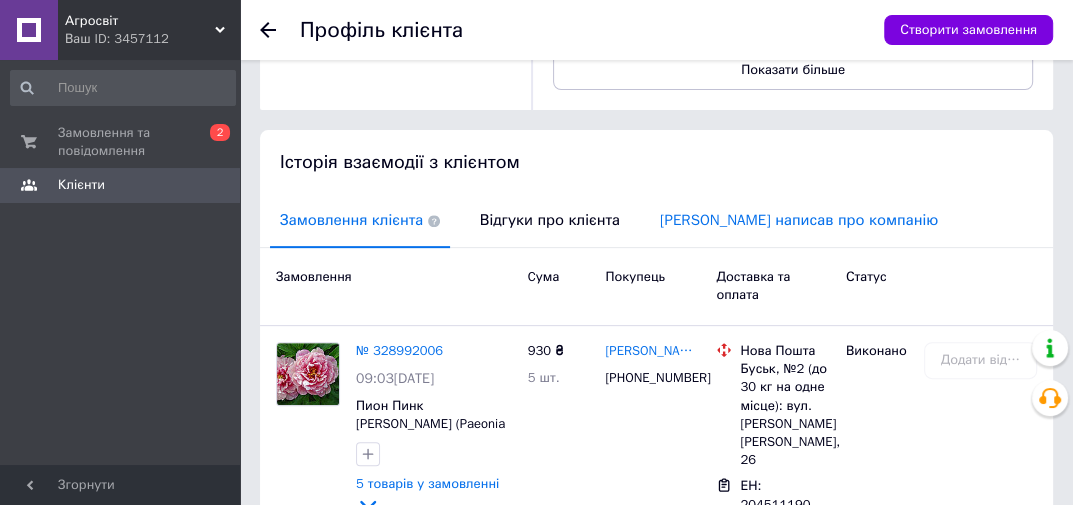 click on "Клієнт написав про компанію" at bounding box center (799, 220) 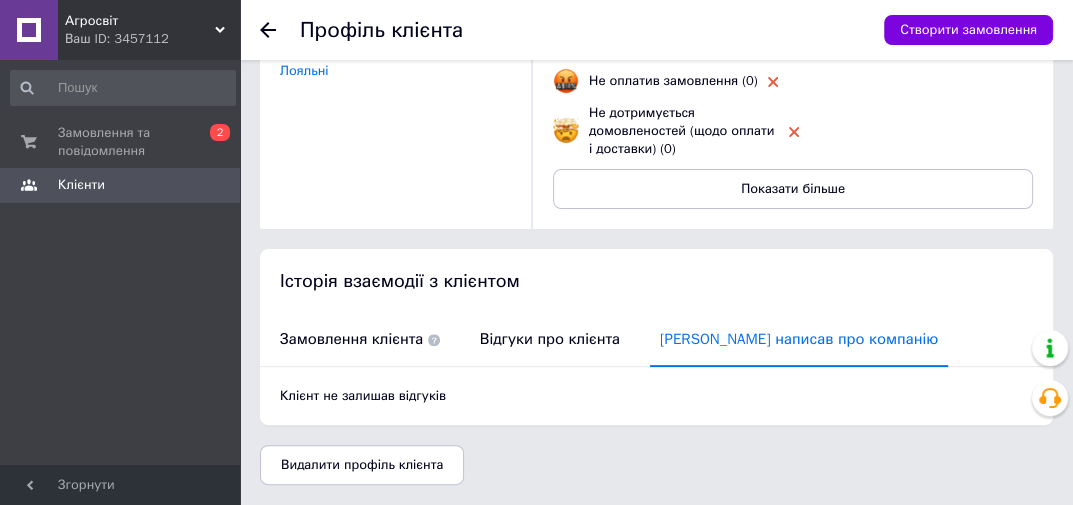 scroll, scrollTop: 324, scrollLeft: 0, axis: vertical 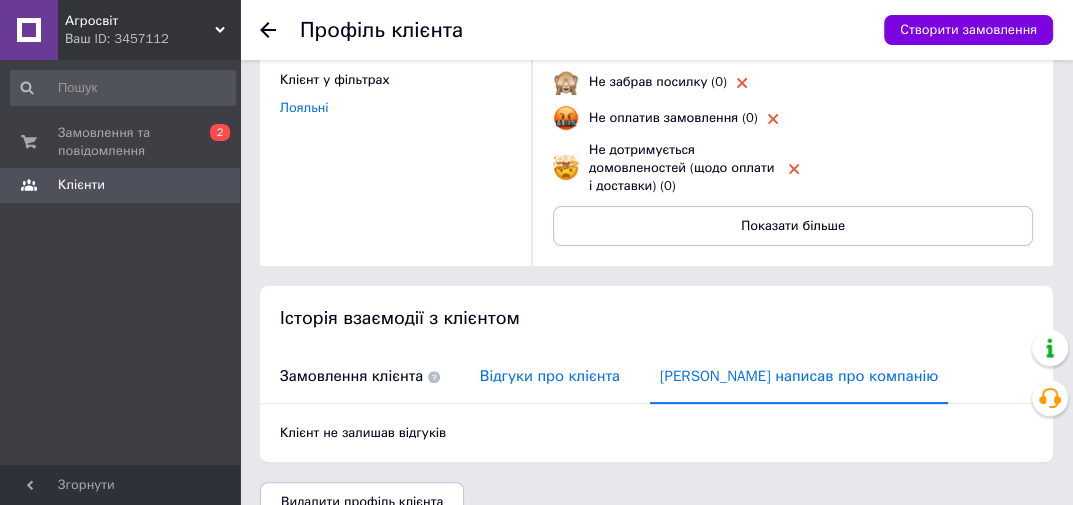 click on "Відгуки про клієнта" at bounding box center (550, 376) 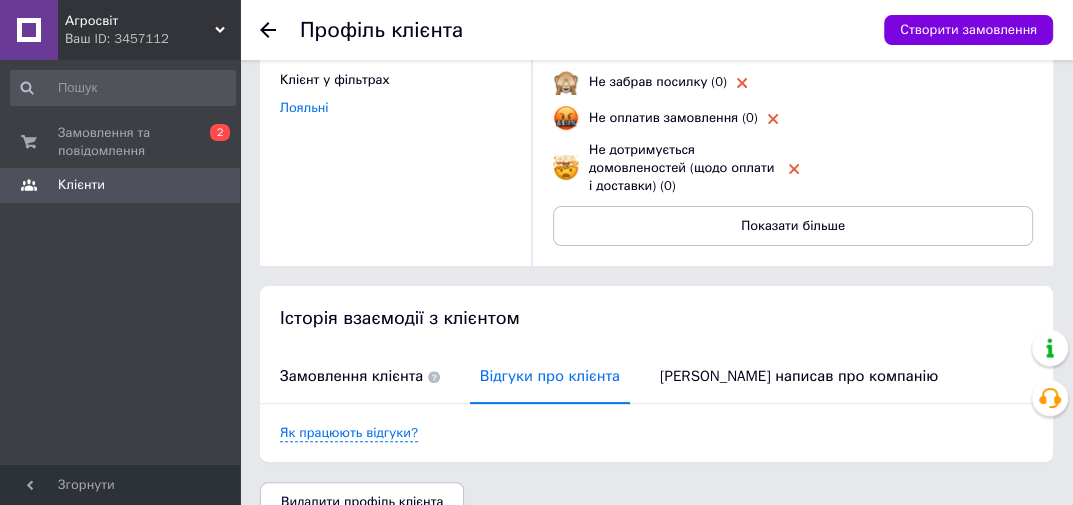 click on "Відгуки про клієнта" at bounding box center (550, 376) 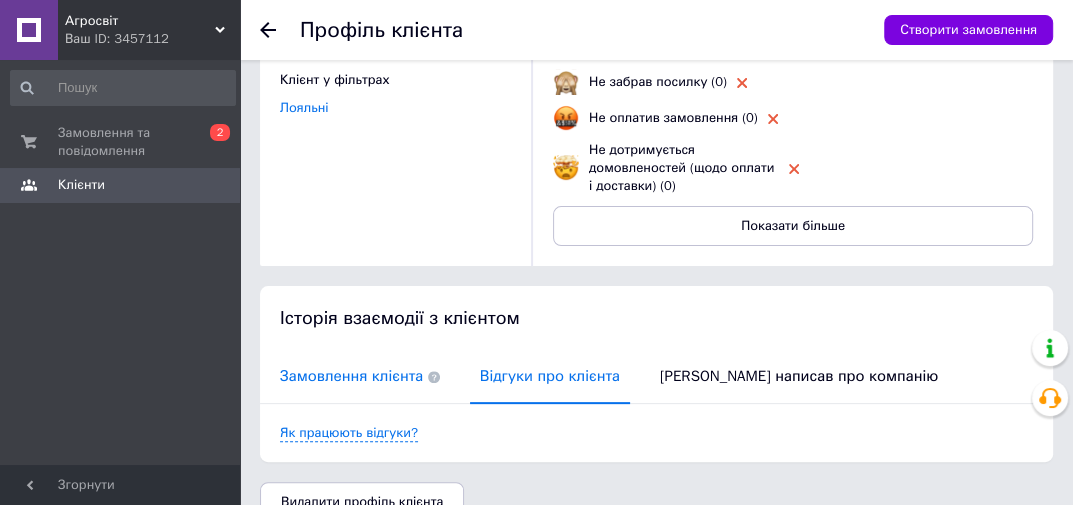 click on "Замовлення клієнта" at bounding box center [360, 376] 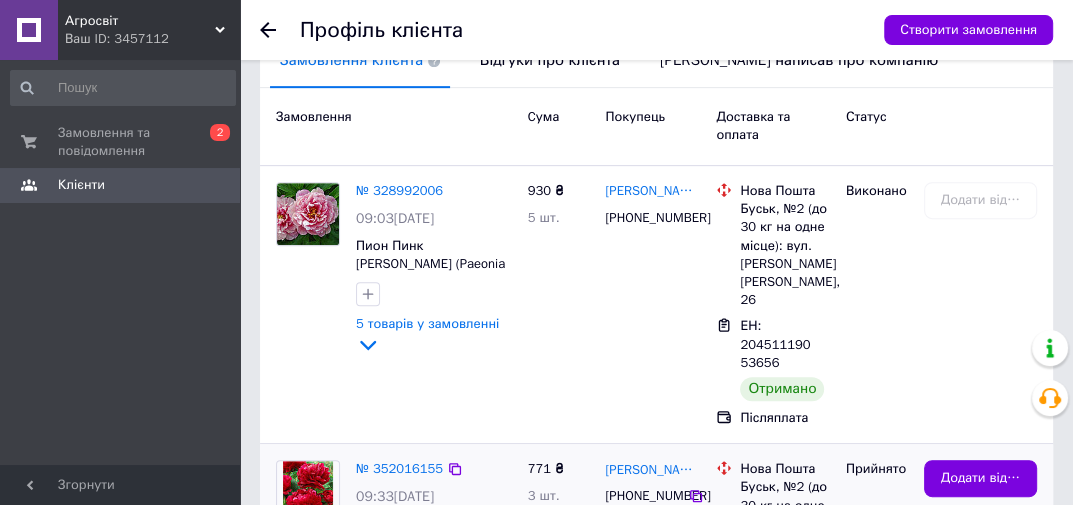 scroll, scrollTop: 720, scrollLeft: 0, axis: vertical 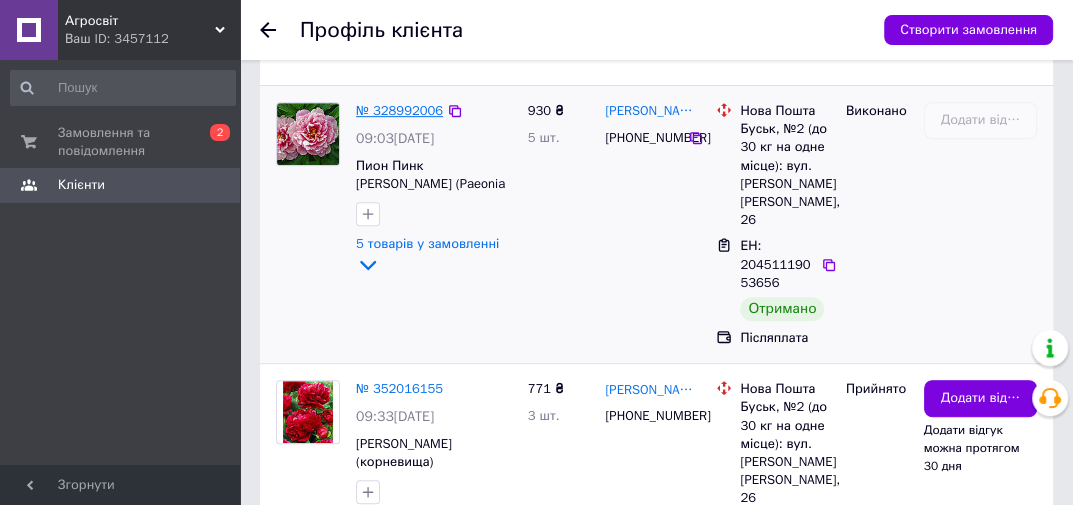click on "№ 328992006" at bounding box center (399, 110) 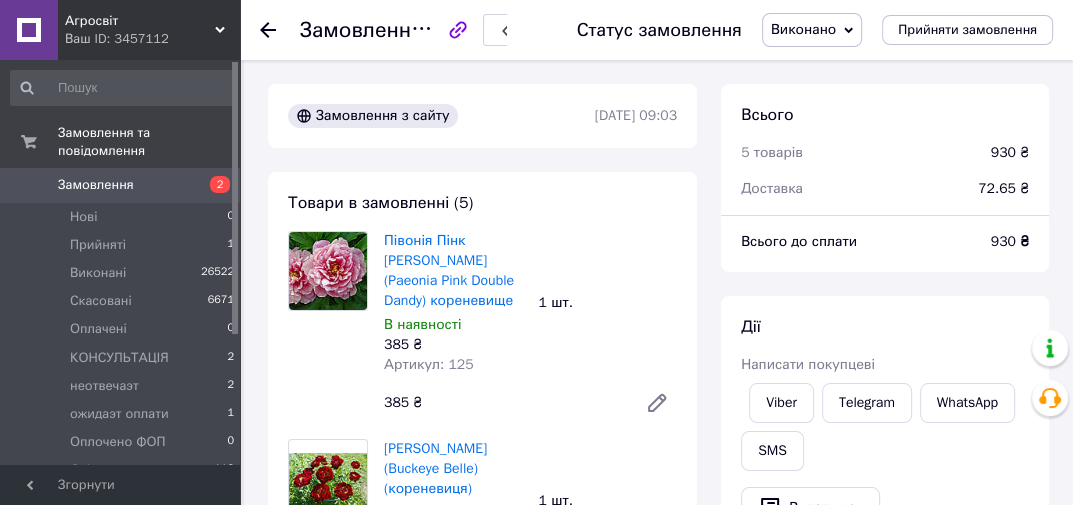 scroll, scrollTop: 400, scrollLeft: 0, axis: vertical 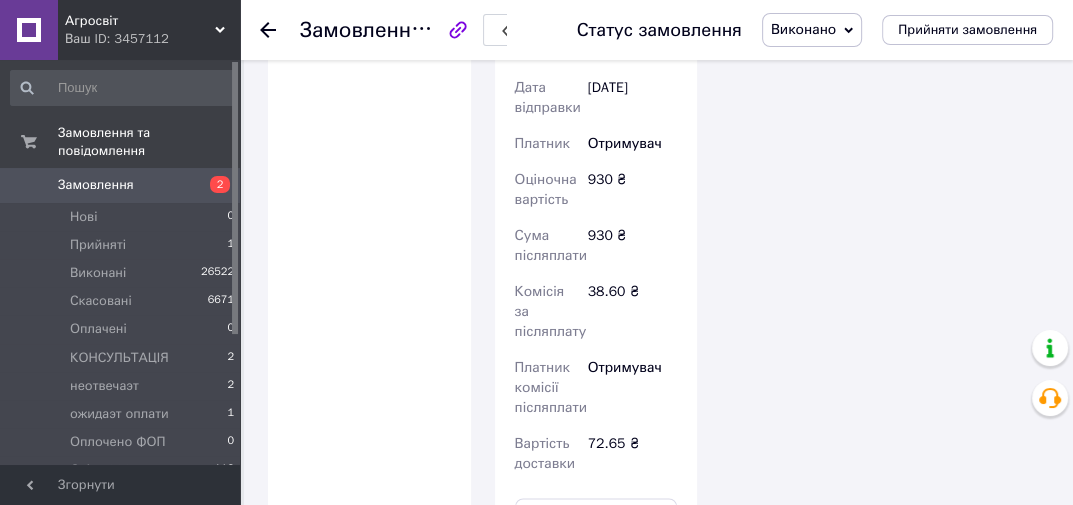 click 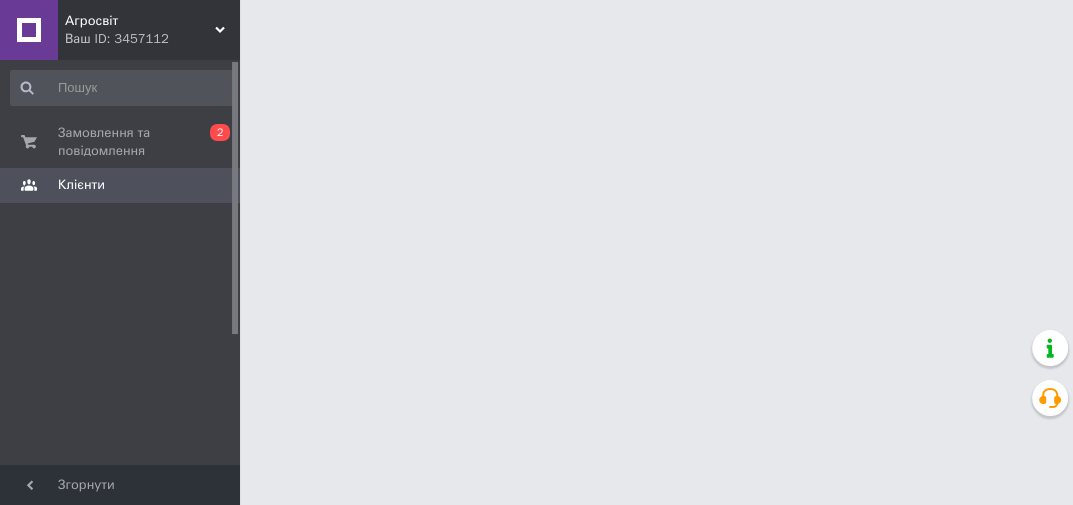 scroll, scrollTop: 0, scrollLeft: 0, axis: both 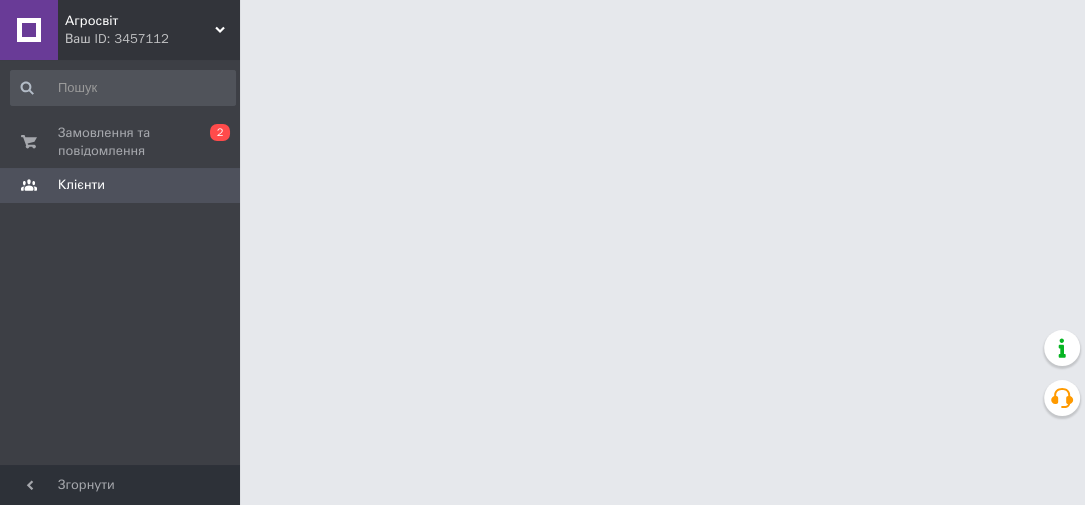 click on "Ваш ID: 3457112" at bounding box center [152, 39] 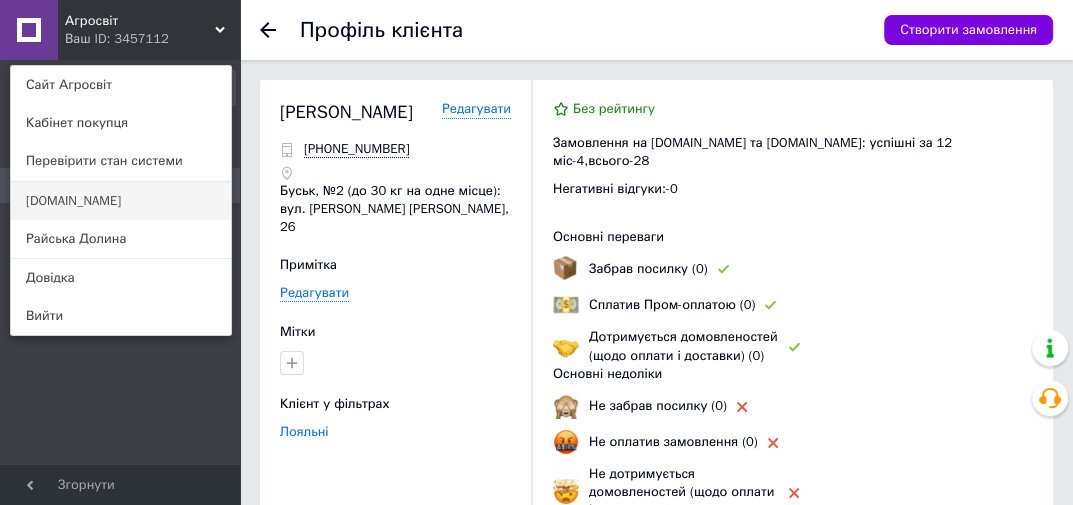 click on "[DOMAIN_NAME]" at bounding box center (121, 201) 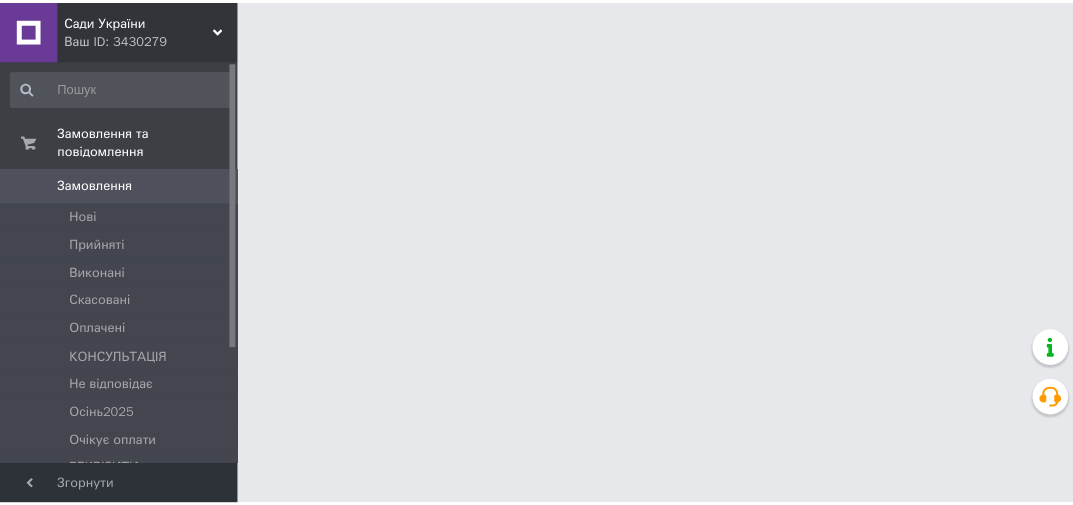 scroll, scrollTop: 0, scrollLeft: 0, axis: both 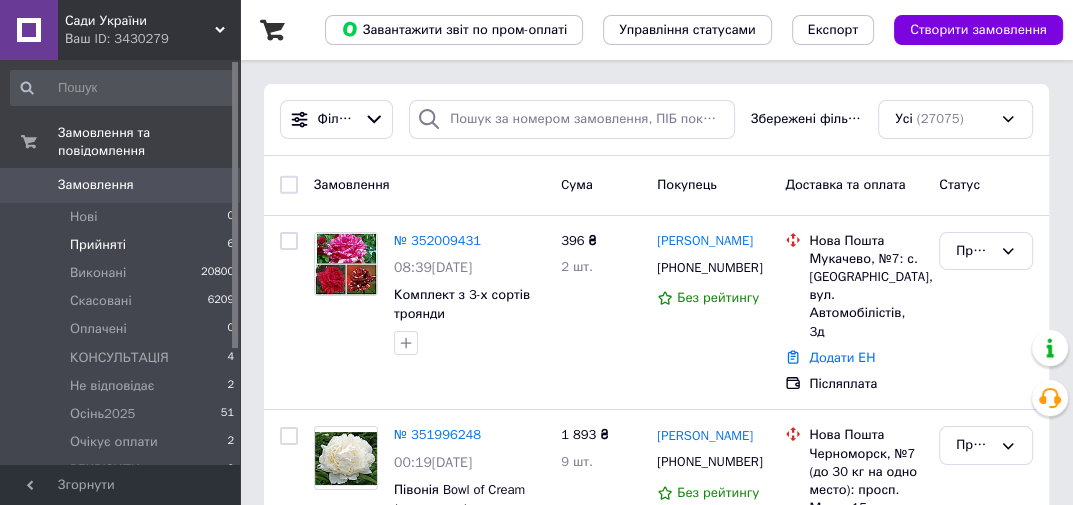 click on "Прийняті" at bounding box center [98, 245] 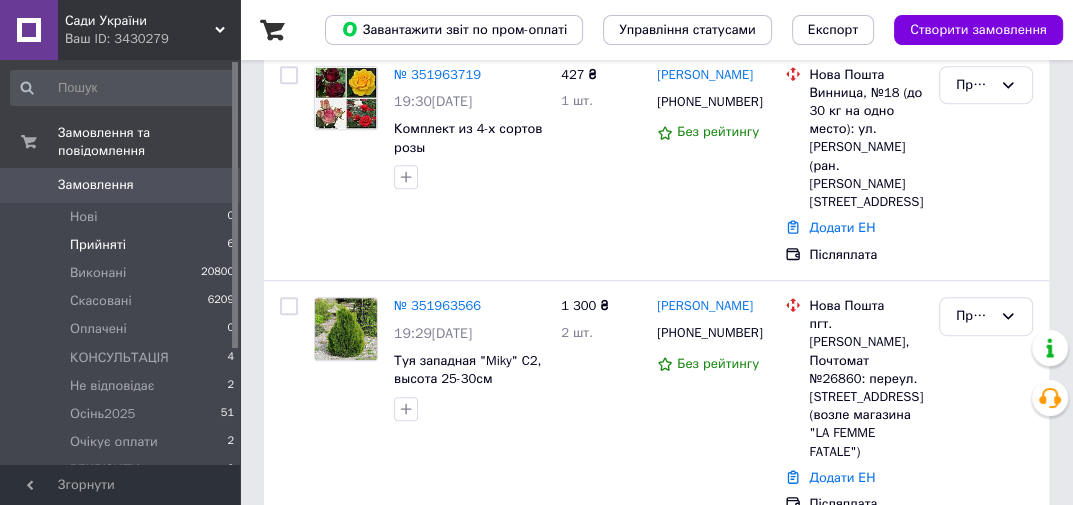 scroll, scrollTop: 972, scrollLeft: 0, axis: vertical 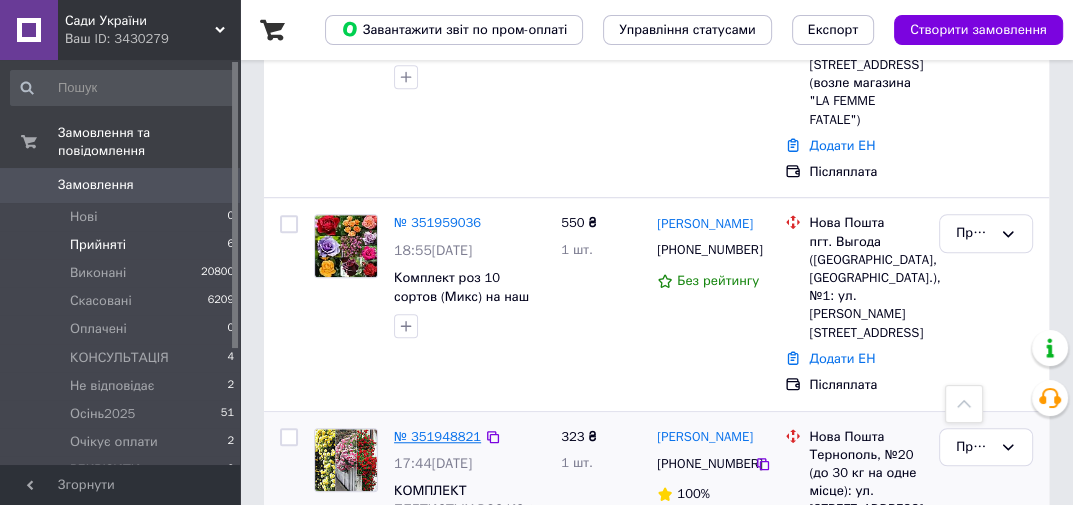 click on "№ 351948821" at bounding box center (437, 436) 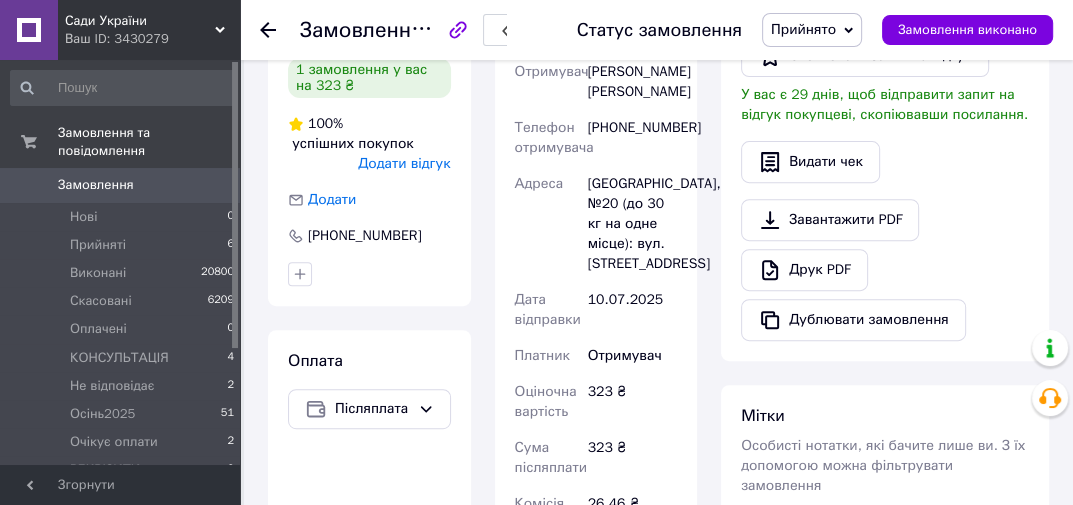 scroll, scrollTop: 0, scrollLeft: 0, axis: both 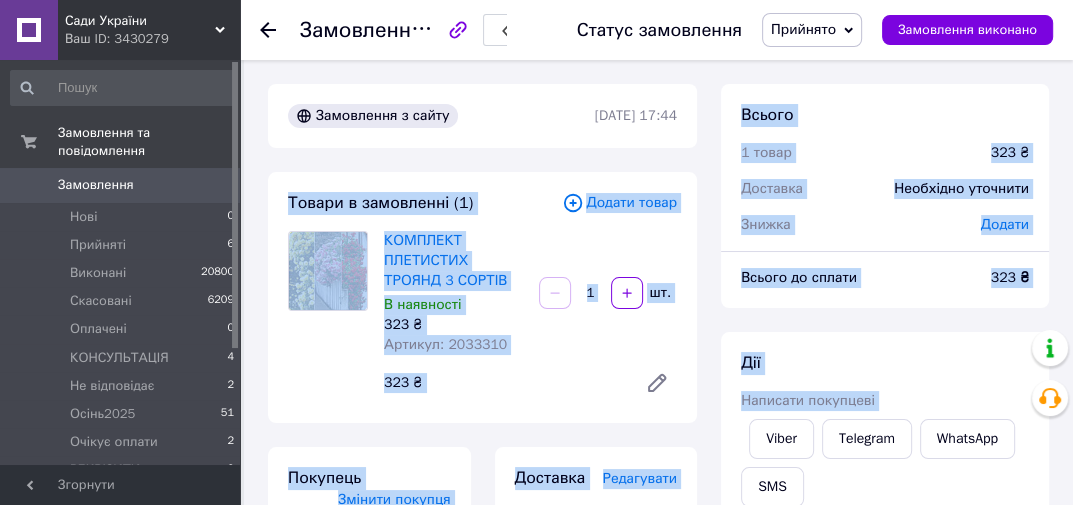 drag, startPoint x: 291, startPoint y: 212, endPoint x: 833, endPoint y: 368, distance: 564.00354 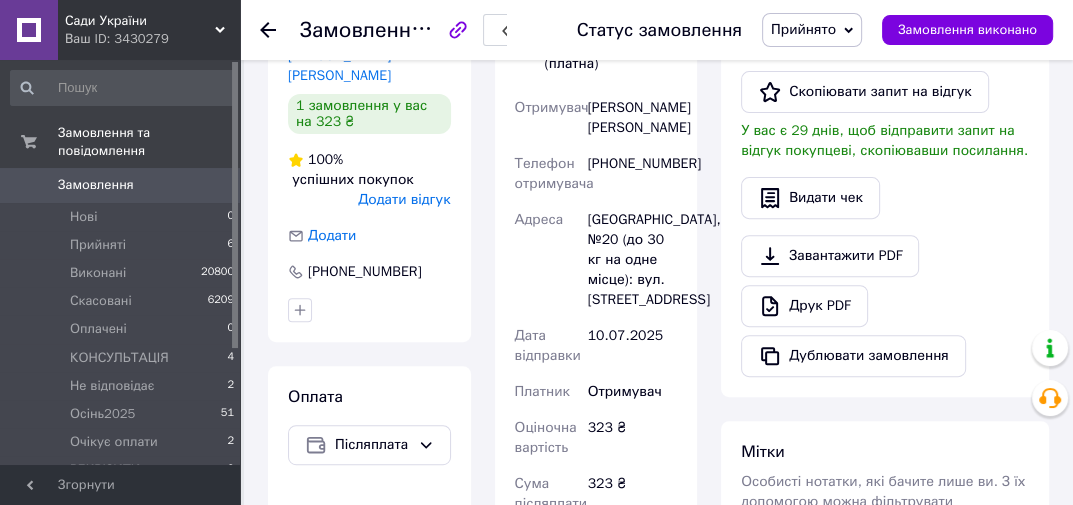 scroll, scrollTop: 400, scrollLeft: 0, axis: vertical 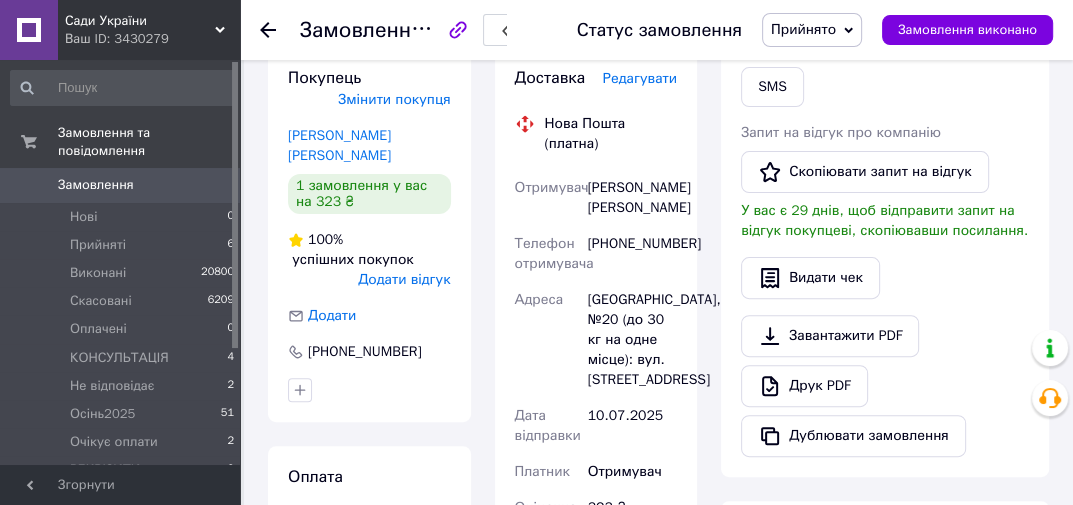 click on "Прийнято" at bounding box center [803, 29] 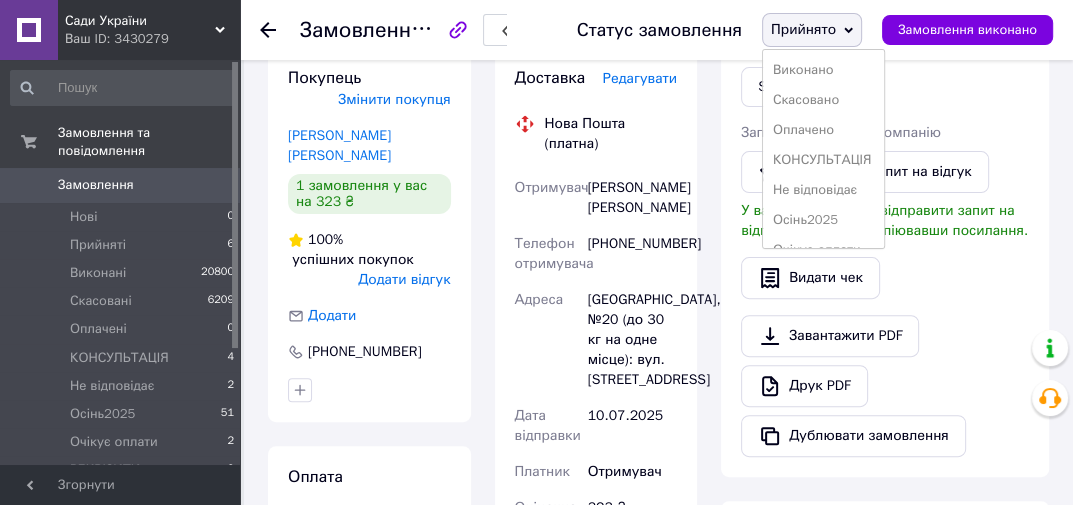 scroll, scrollTop: 480, scrollLeft: 0, axis: vertical 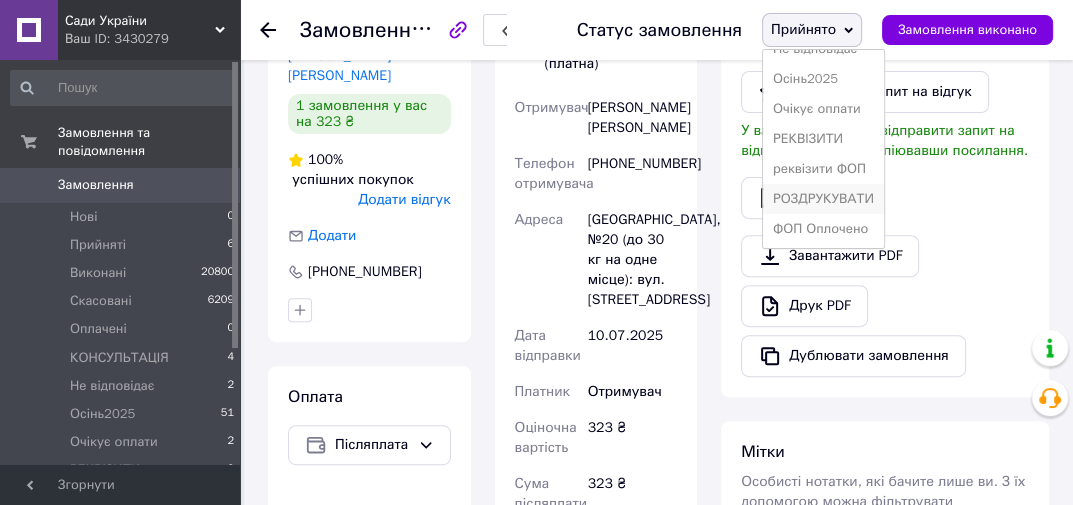 click on "РОЗДРУКУВАТИ" at bounding box center (823, 199) 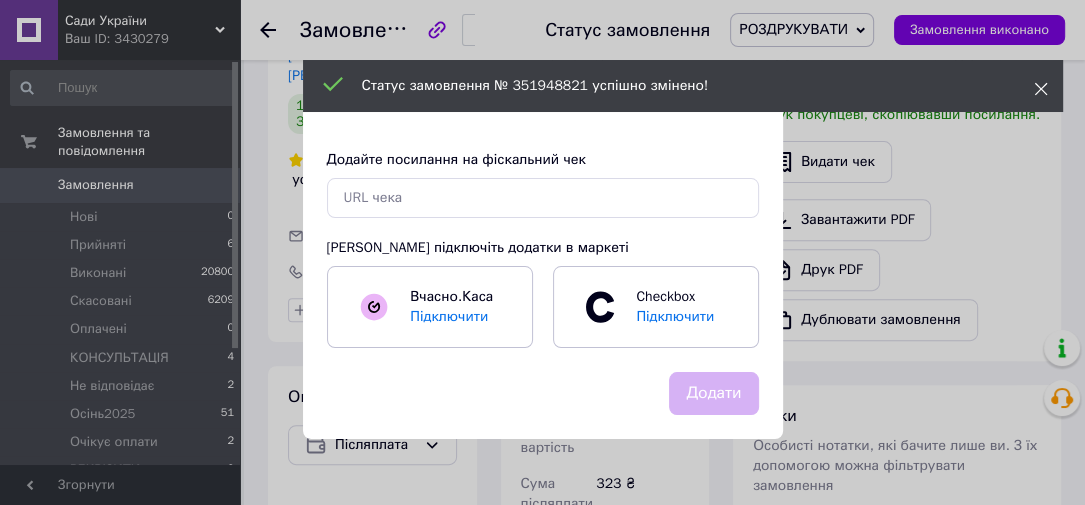 click 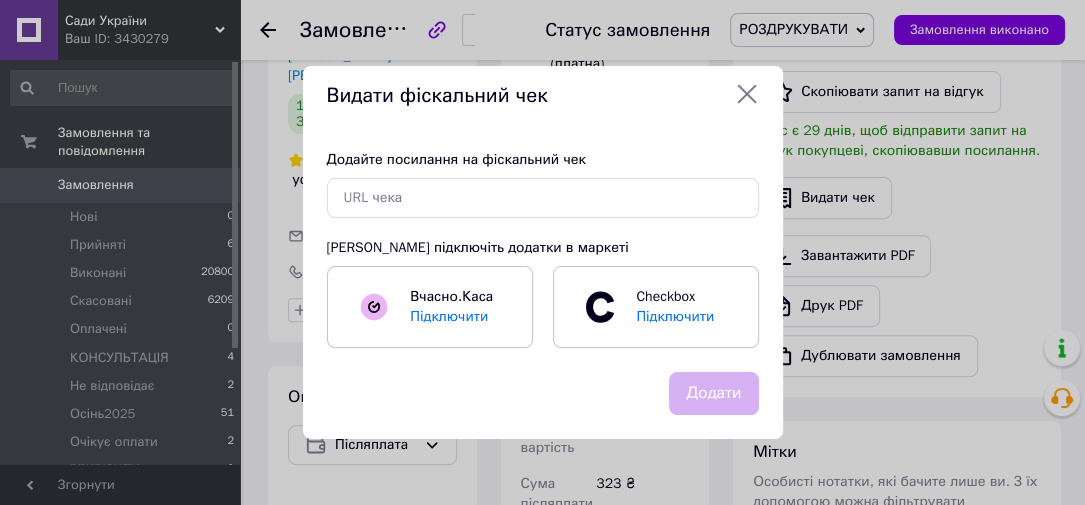 click 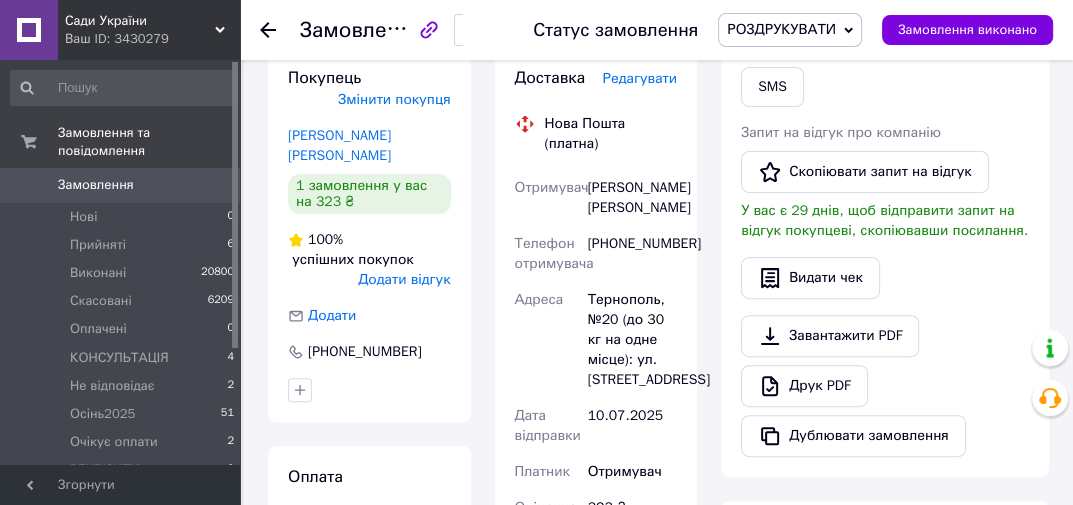 scroll, scrollTop: 0, scrollLeft: 0, axis: both 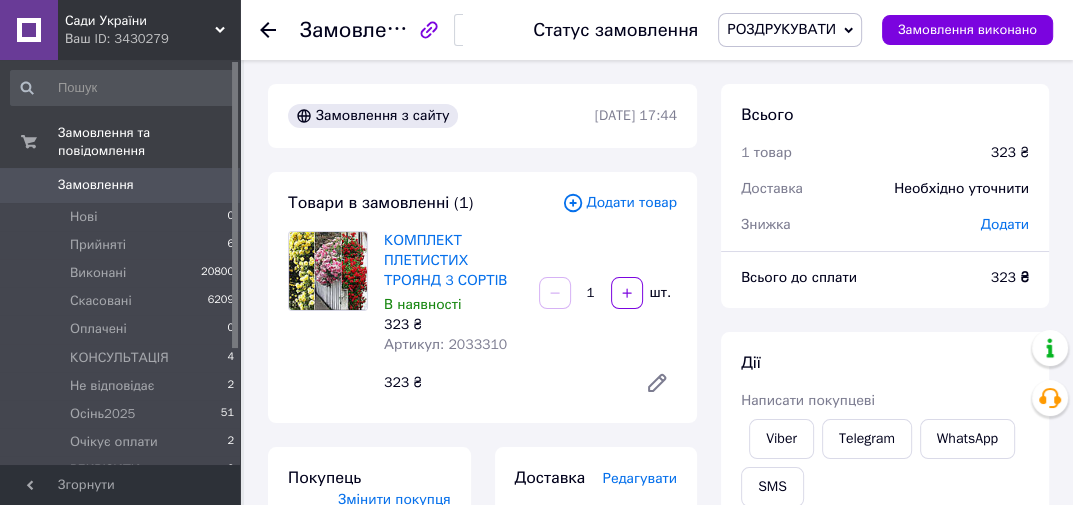 click on "Замовлення №351948821 Статус замовлення РОЗДРУКУВАТИ Прийнято Виконано Скасовано Оплачено КОНСУЛЬТАЦІЯ Не відповідає Осінь2025 Очікує оплати РЕКВІЗИТИ реквізити ФОП ФОП Оплочено Замовлення виконано" at bounding box center [656, 30] 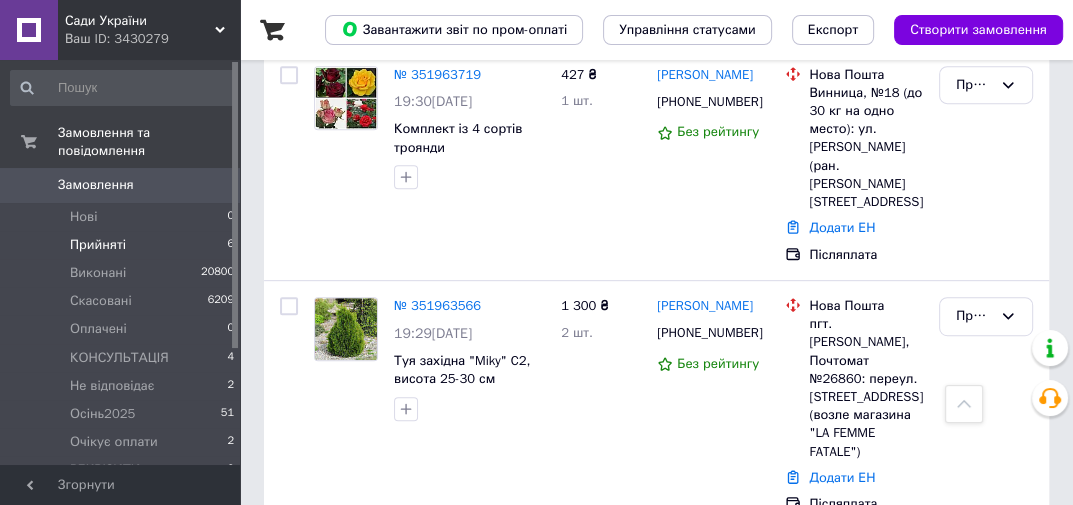 scroll, scrollTop: 972, scrollLeft: 0, axis: vertical 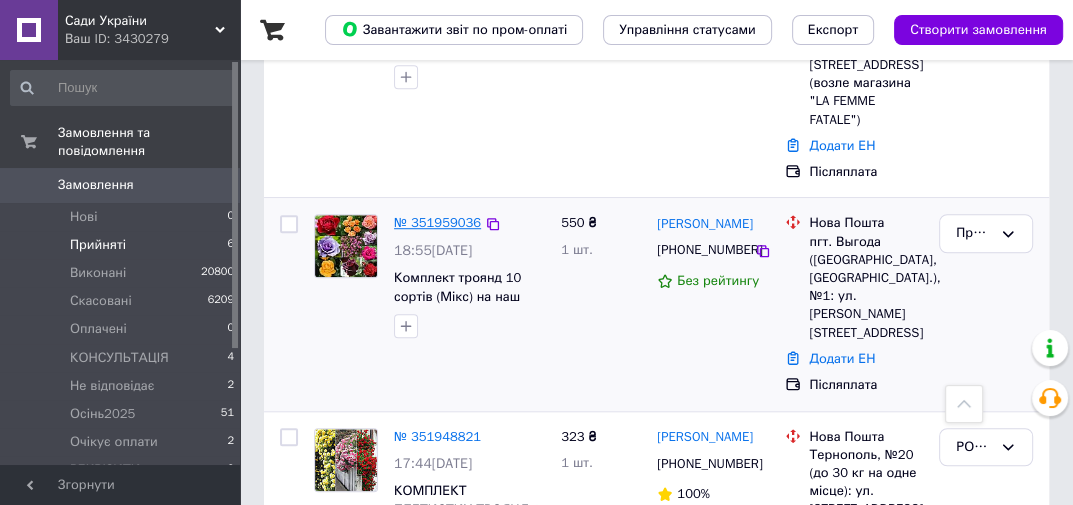 click on "№ 351959036" at bounding box center (437, 222) 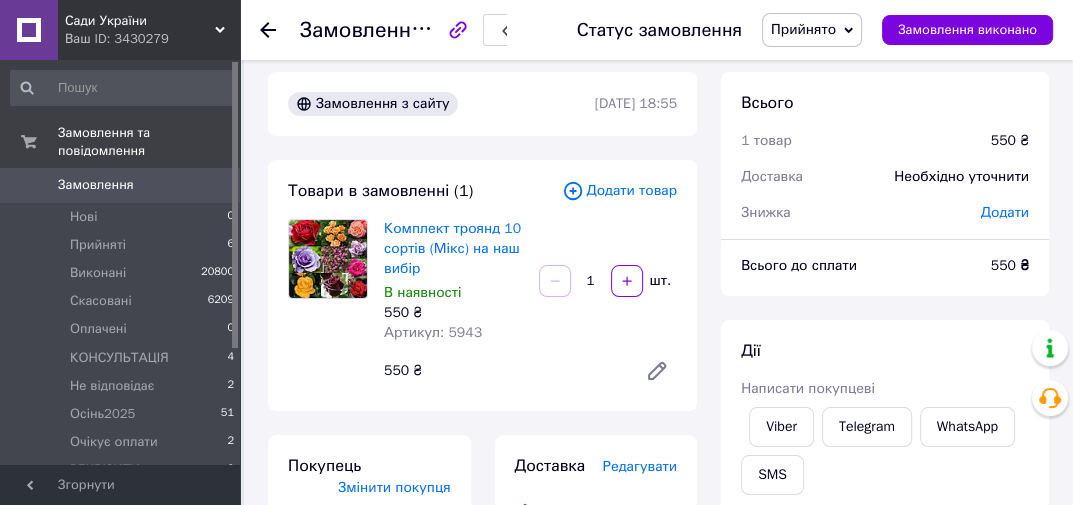 scroll, scrollTop: 0, scrollLeft: 0, axis: both 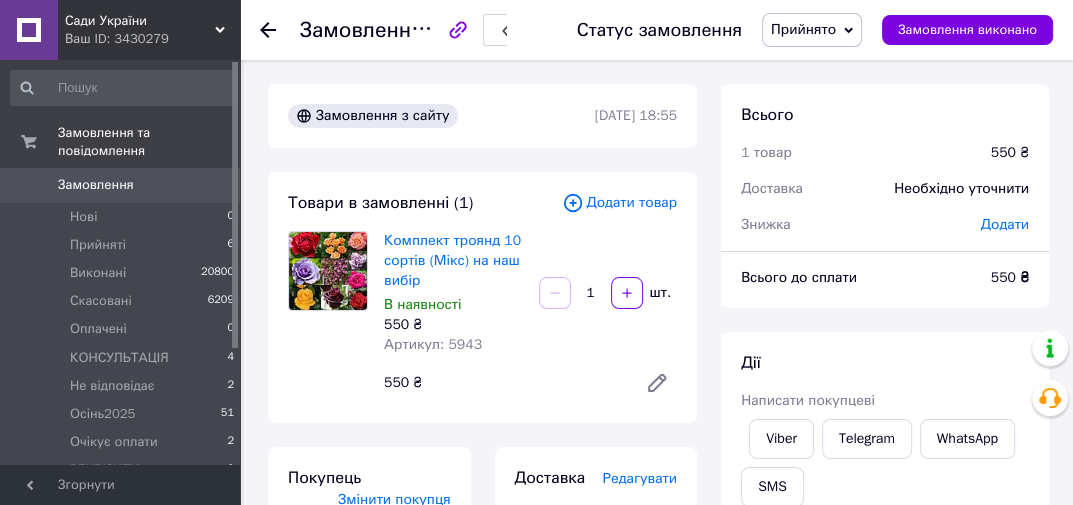 click on "Прийнято" at bounding box center (803, 29) 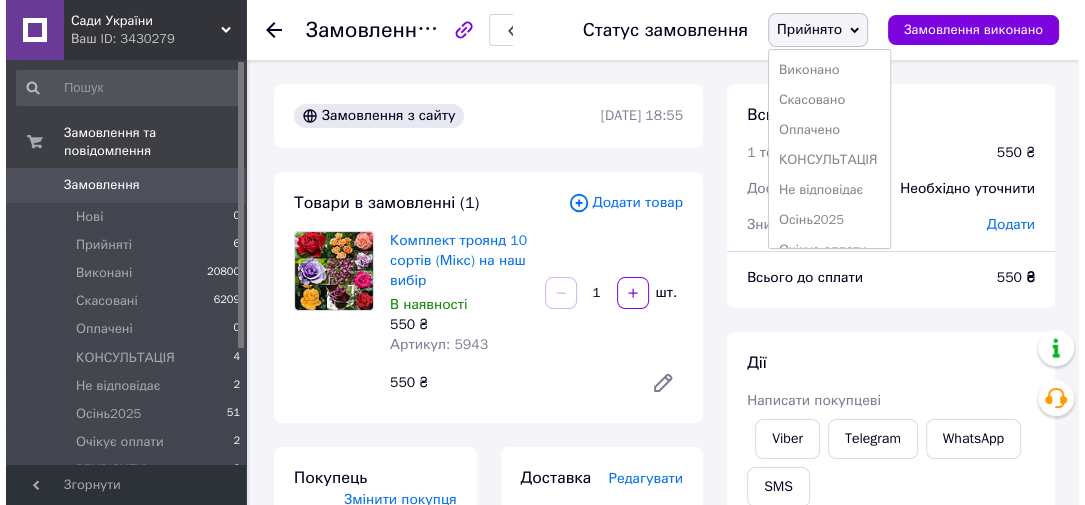 scroll, scrollTop: 141, scrollLeft: 0, axis: vertical 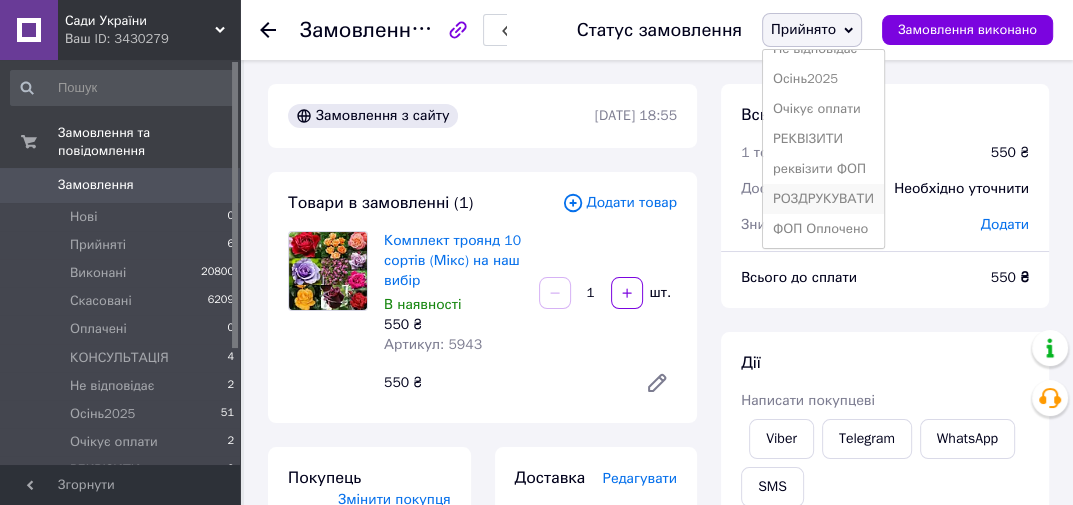 click on "РОЗДРУКУВАТИ" at bounding box center (823, 199) 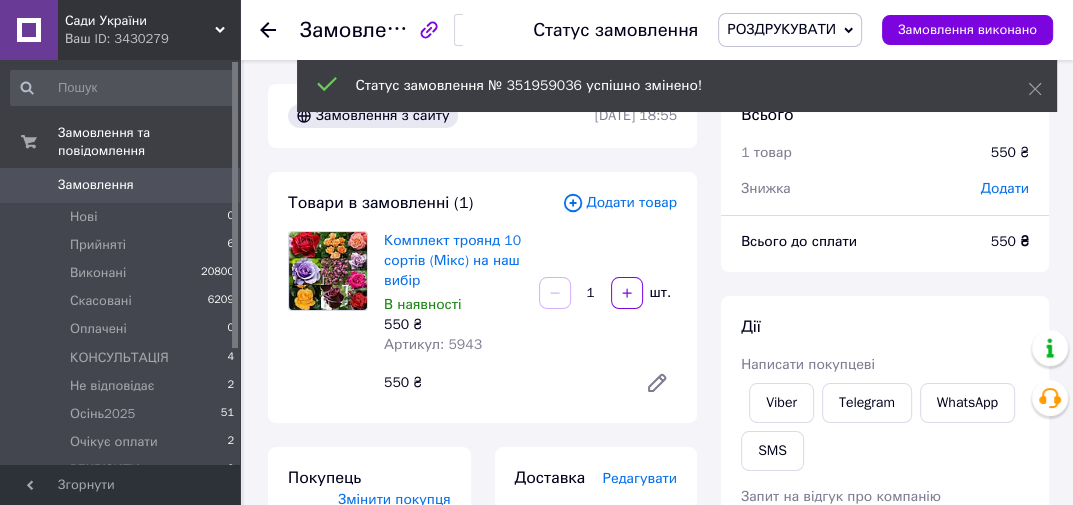 click 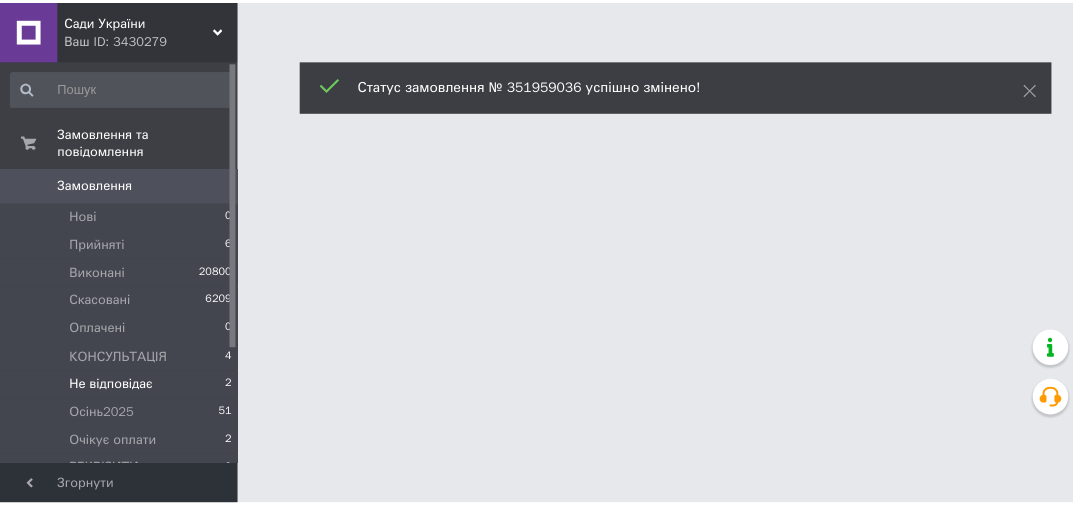scroll, scrollTop: 164, scrollLeft: 0, axis: vertical 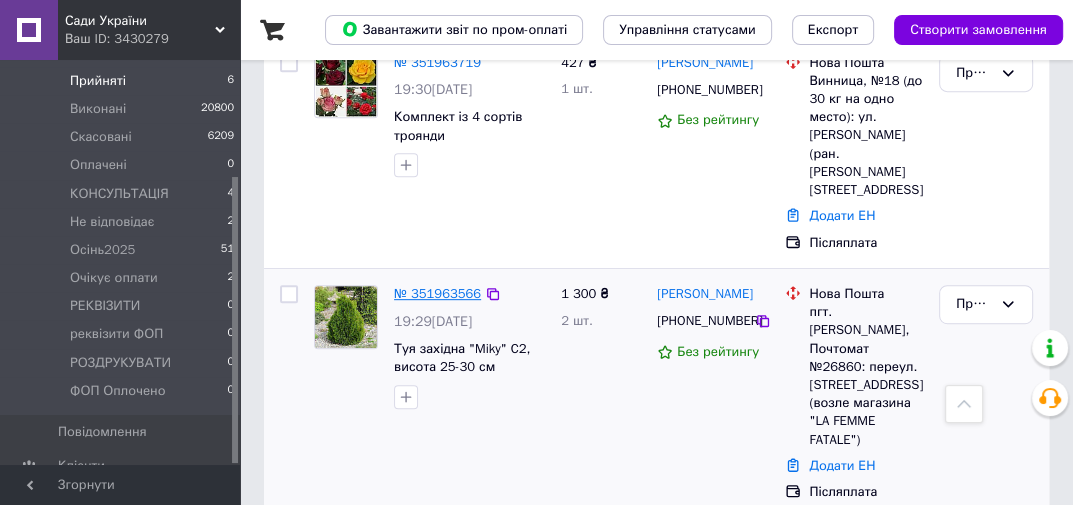 click on "№ 351963566" at bounding box center (437, 293) 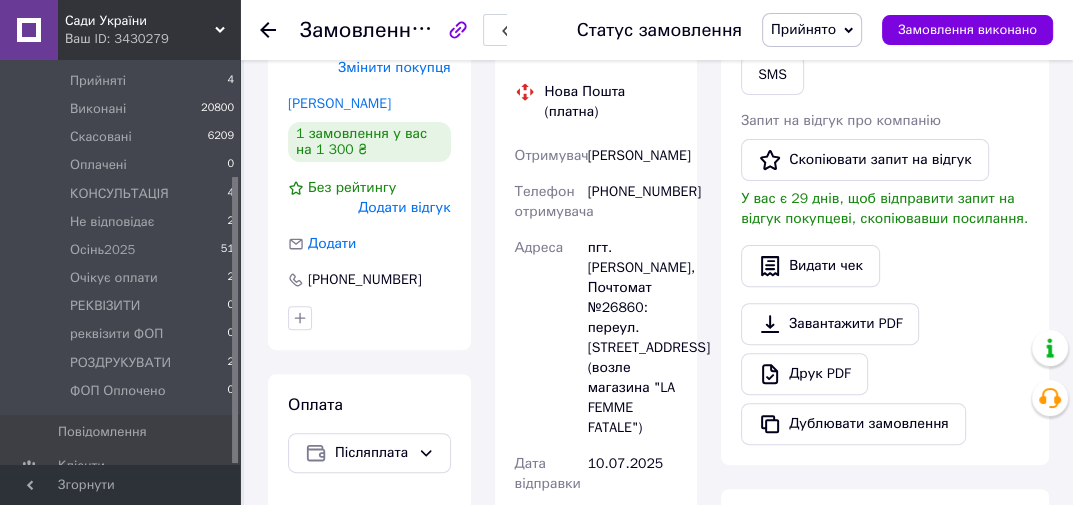 scroll, scrollTop: 0, scrollLeft: 0, axis: both 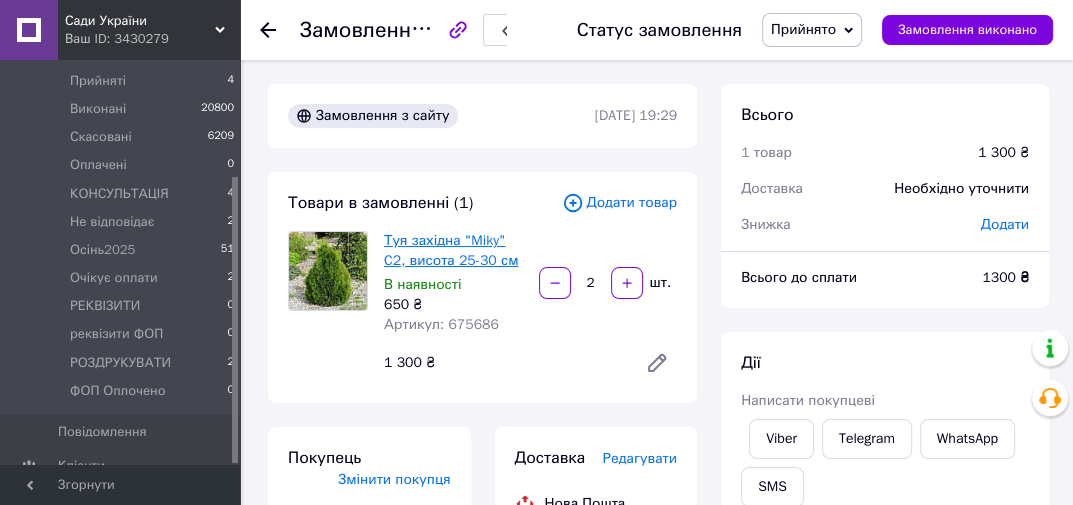 click on "Туя західна "Miky" C2, висота 25-30 см" at bounding box center (451, 250) 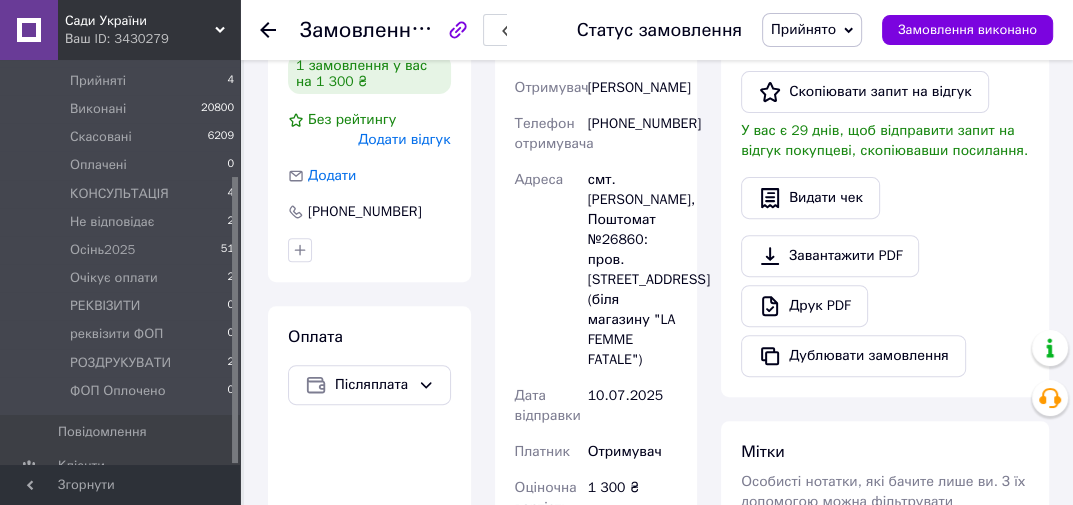 scroll, scrollTop: 320, scrollLeft: 0, axis: vertical 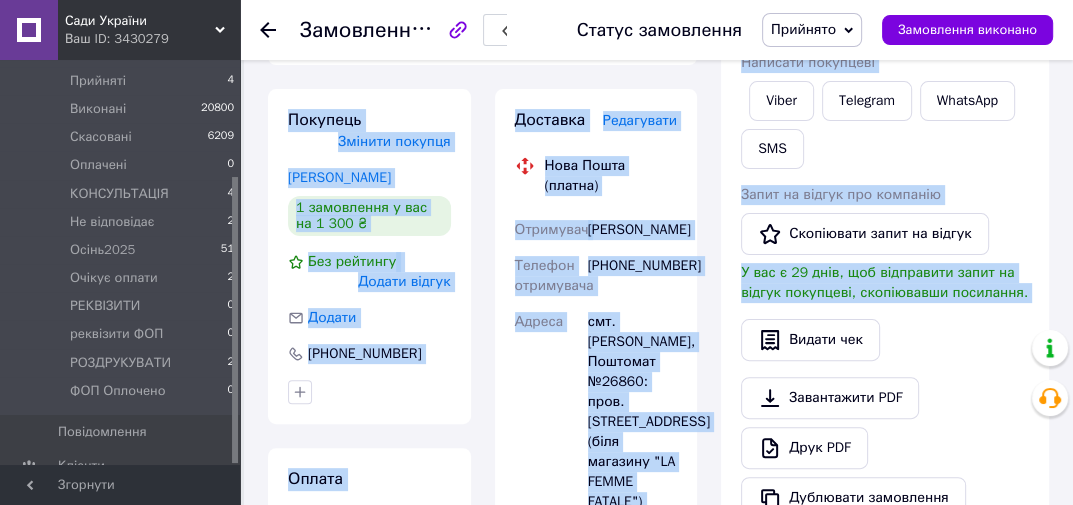 drag, startPoint x: 280, startPoint y: 139, endPoint x: 920, endPoint y: 429, distance: 702.6379 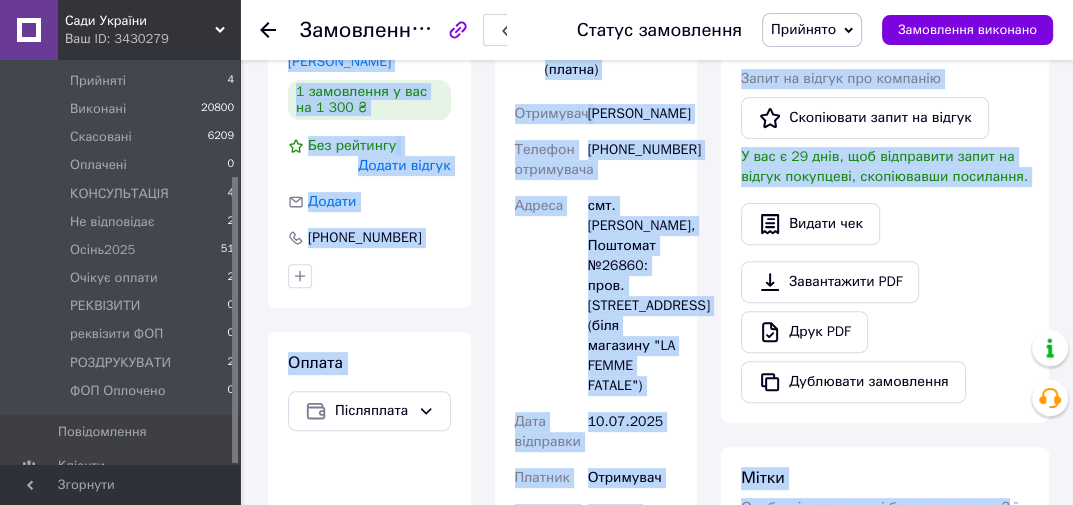 click on "Доставка Редагувати Нова Пошта (платна) Отримувач [PERSON_NAME] Телефон отримувача [PHONE_NUMBER] [GEOGRAPHIC_DATA] смт. [PERSON_NAME], Поштомат №26860: пров. [STREET_ADDRESS] (біля магазину "LA FEMME FATALE") Дата відправки [DATE] Платник Отримувач Оціночна вартість 1 300 ₴ Сума післяплати 1 300 ₴ Комісія за післяплату 46 ₴ Платник комісії післяплати Отримувач Передати номер або Згенерувати ЕН Платник Отримувач Відправник Прізвище отримувача [PERSON_NAME] Ім'я отримувача [PERSON_NAME] батькові отримувача Телефон отримувача [PHONE_NUMBER] Тип доставки У відділенні Кур'єром В поштоматі Місто 1300 < > <" at bounding box center (596, 473) 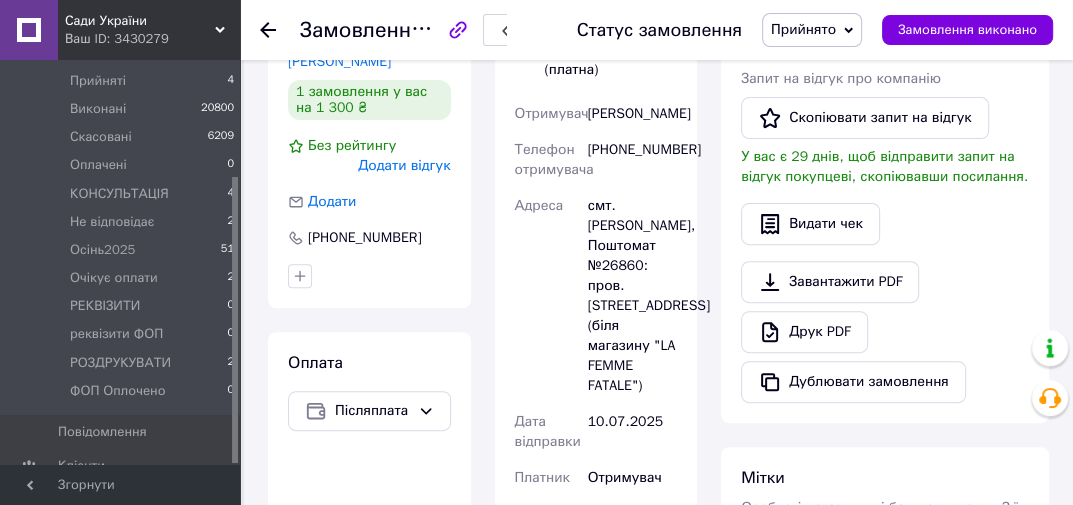scroll, scrollTop: 0, scrollLeft: 0, axis: both 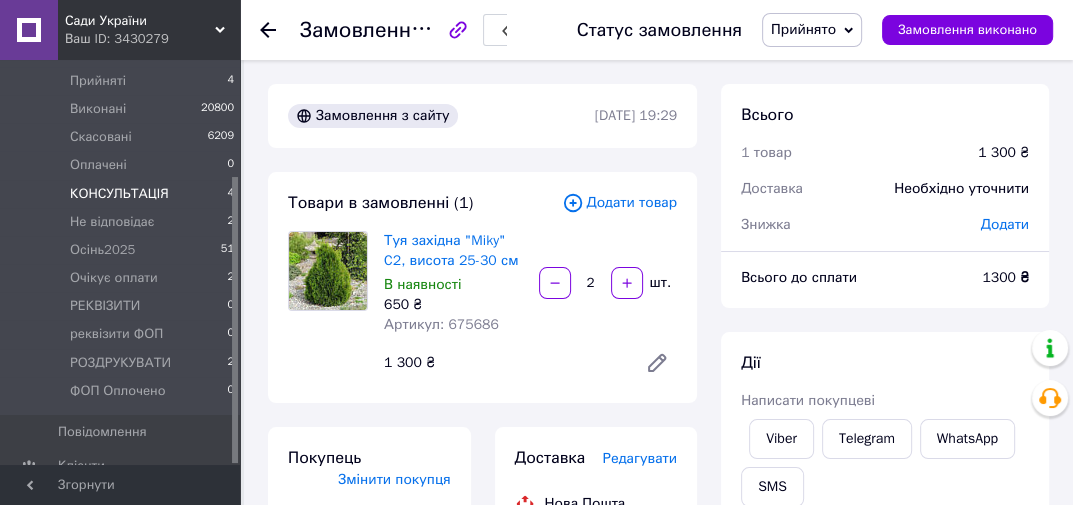click on "КОНСУЛЬТАЦІЯ 4" at bounding box center (123, 194) 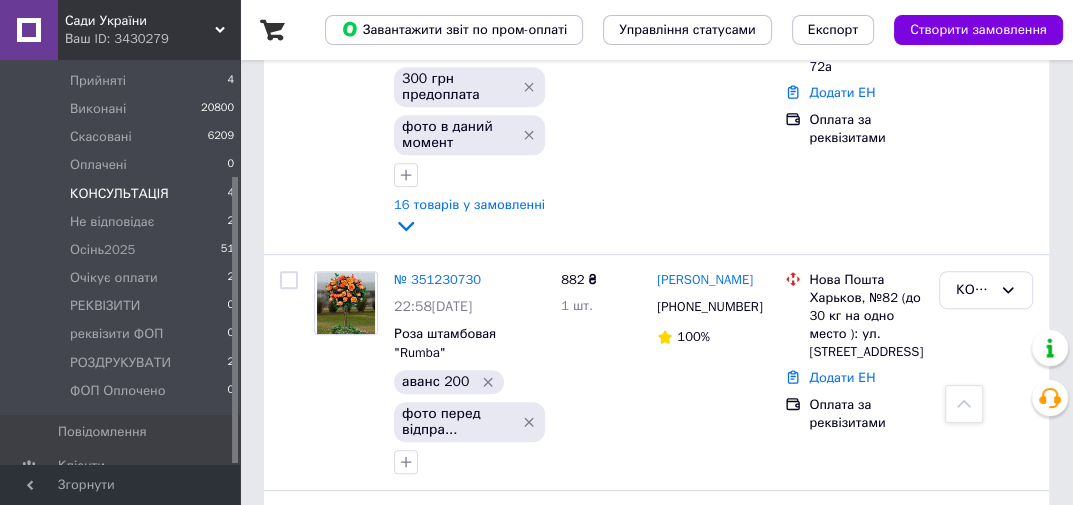 scroll, scrollTop: 880, scrollLeft: 0, axis: vertical 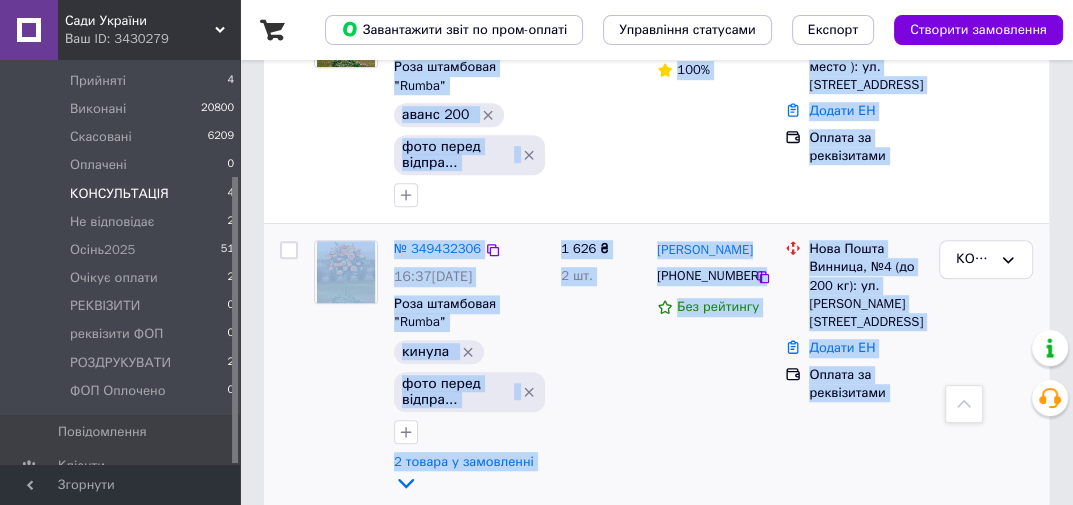 drag, startPoint x: 313, startPoint y: 212, endPoint x: 592, endPoint y: 342, distance: 307.80026 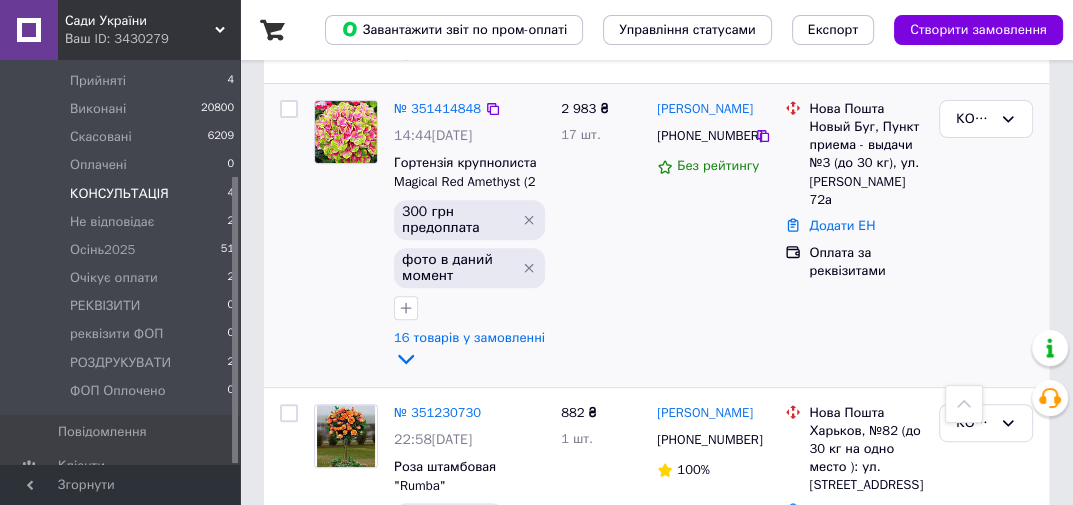 scroll, scrollTop: 427, scrollLeft: 0, axis: vertical 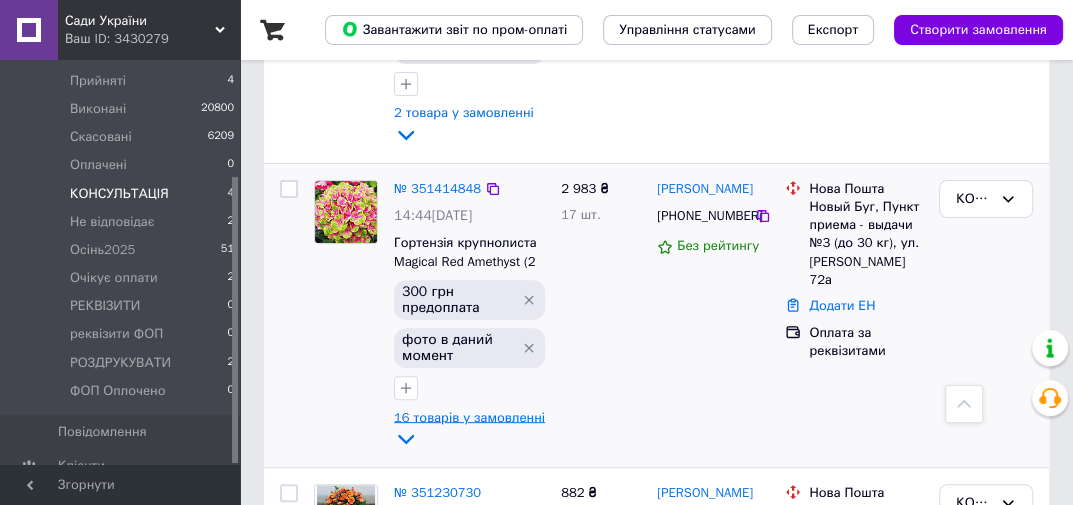 click on "16 товарів у замовленні" at bounding box center [469, 416] 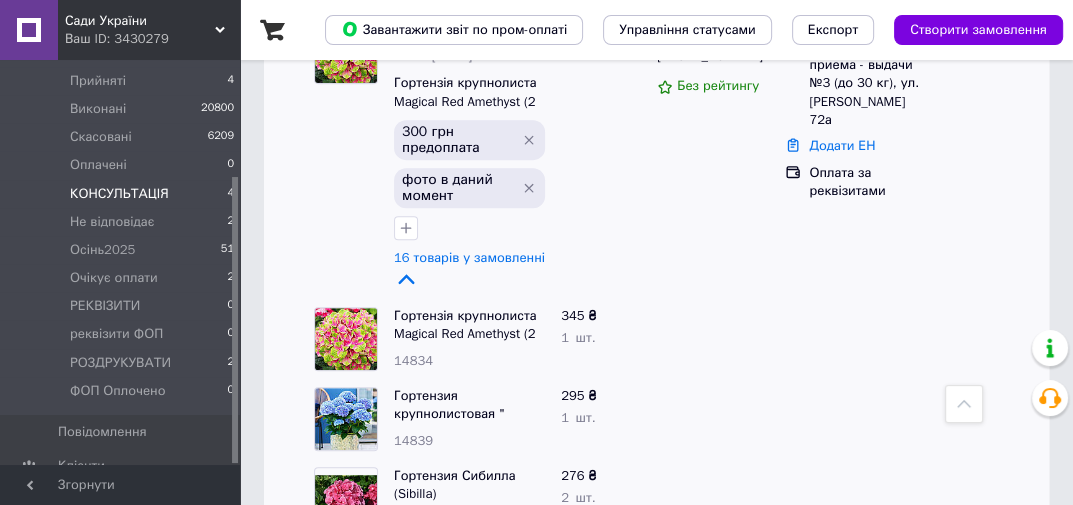 scroll, scrollTop: 427, scrollLeft: 0, axis: vertical 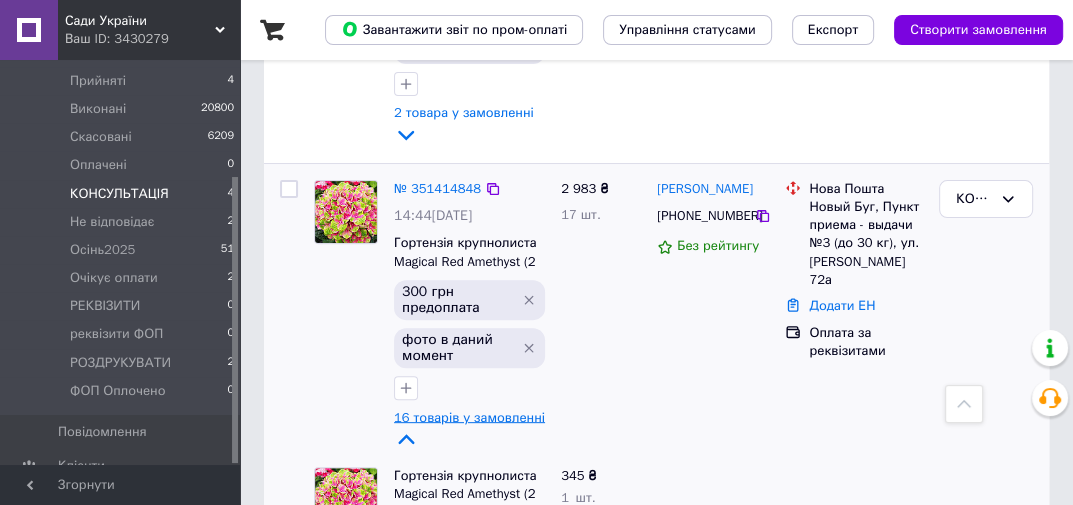 click on "16 товарів у замовленні" at bounding box center (469, 416) 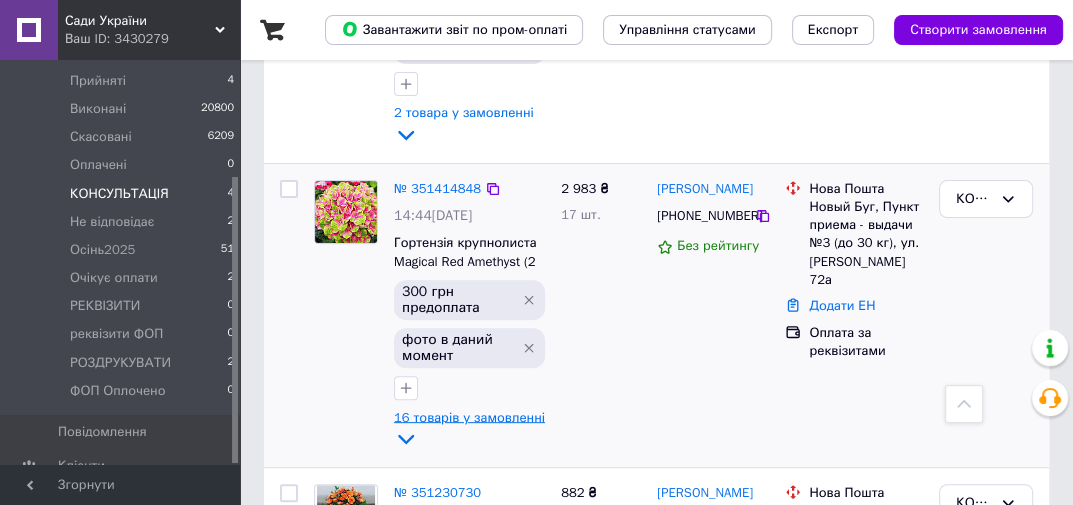 click on "16 товарів у замовленні" at bounding box center [469, 416] 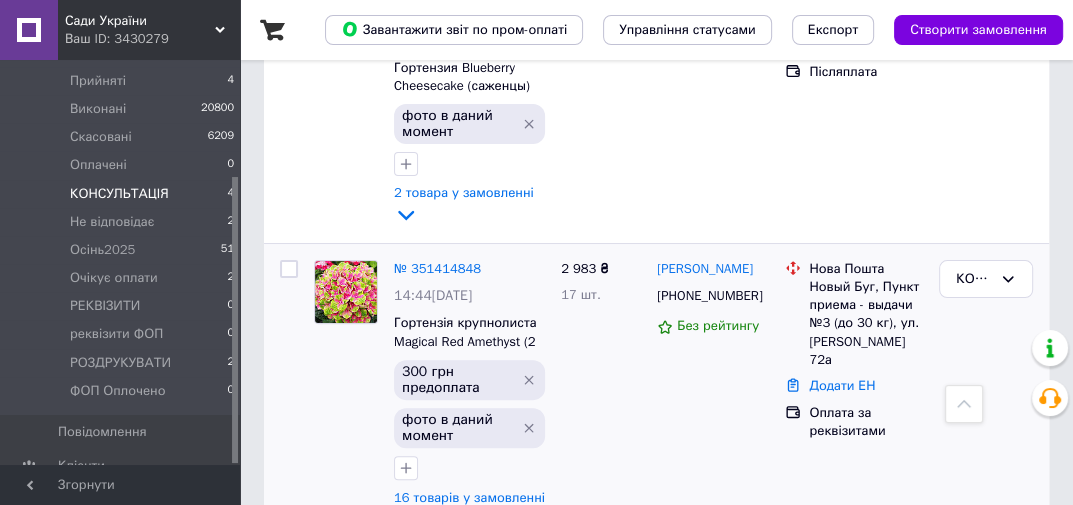 scroll, scrollTop: 507, scrollLeft: 0, axis: vertical 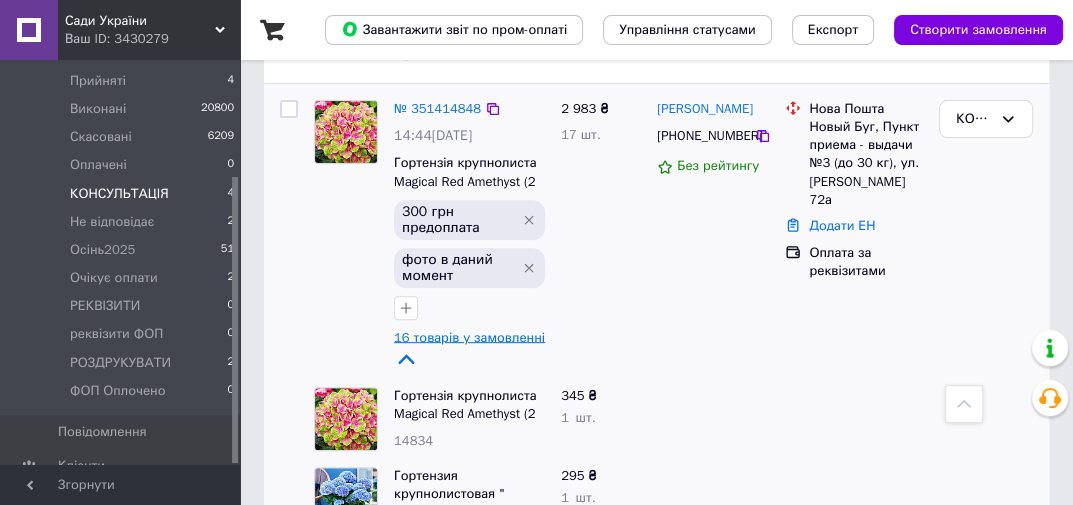 click on "16 товарів у замовленні" at bounding box center [469, 336] 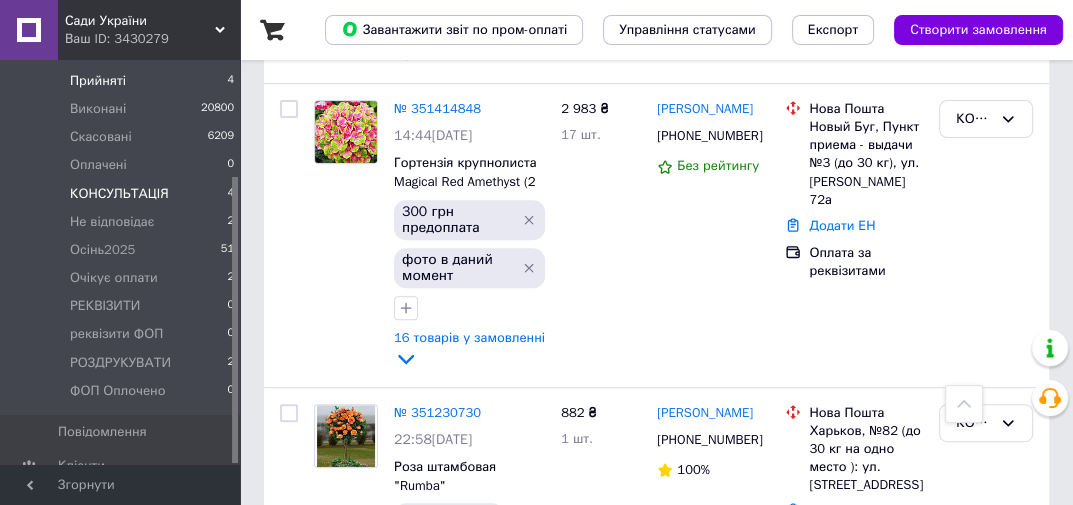 click on "Прийняті 4" at bounding box center [123, 81] 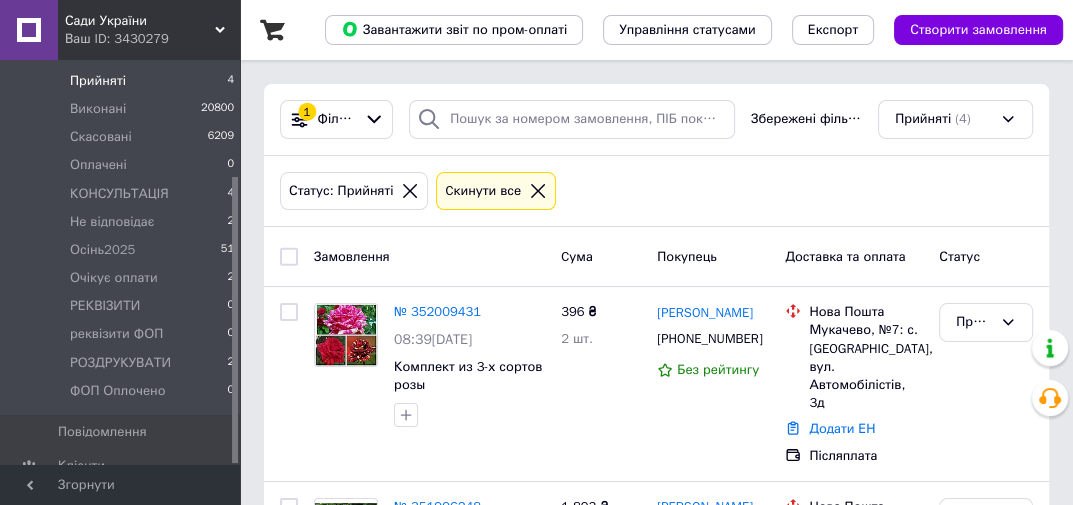 scroll, scrollTop: 600, scrollLeft: 0, axis: vertical 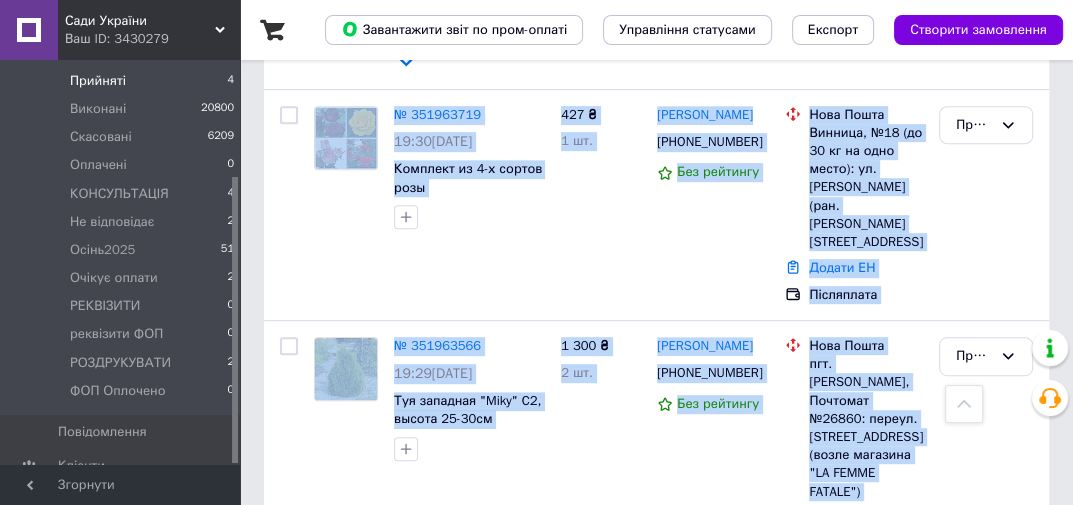 drag, startPoint x: 304, startPoint y: 71, endPoint x: 1076, endPoint y: 542, distance: 904.3368 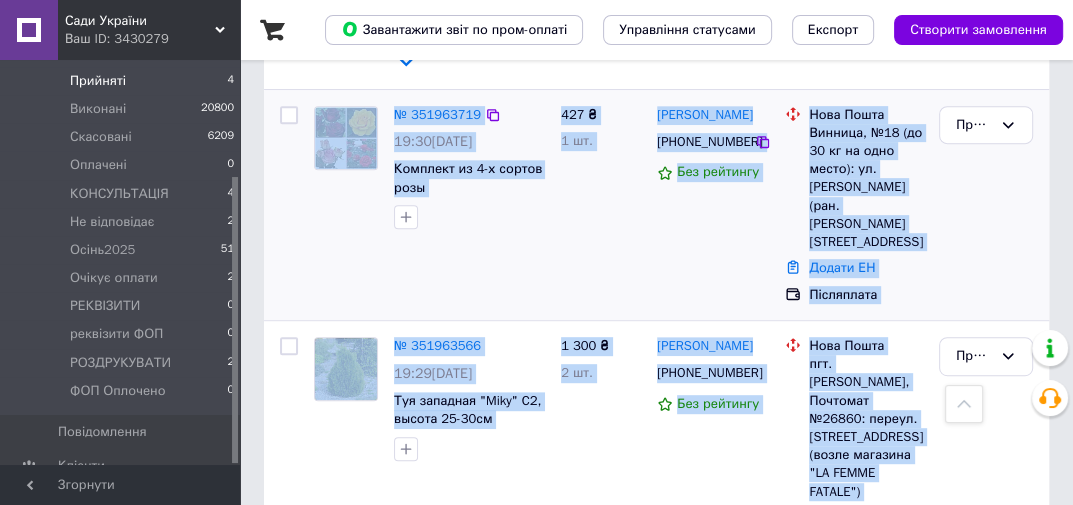 click on "427 ₴ 1 шт." at bounding box center [601, 205] 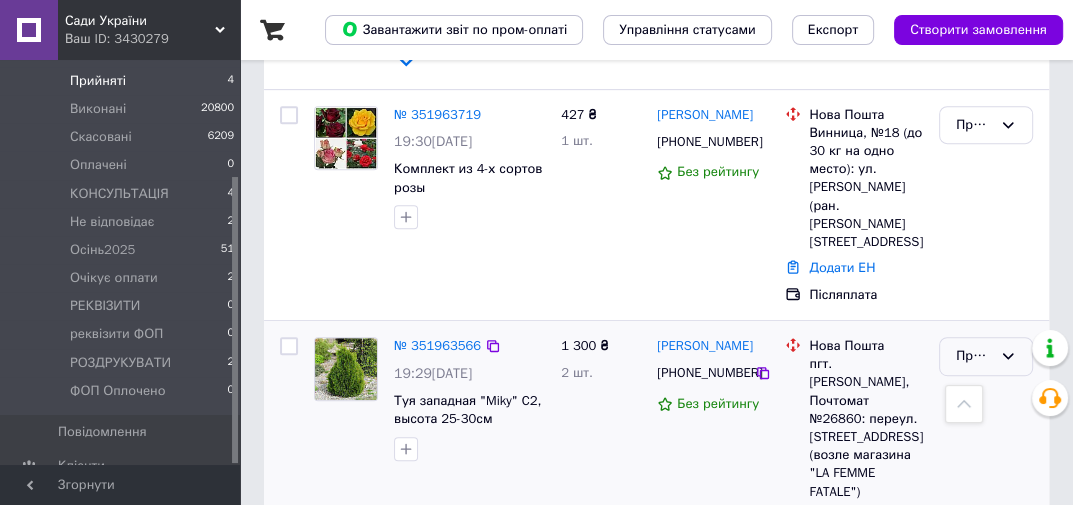 click on "Прийнято" at bounding box center [986, 356] 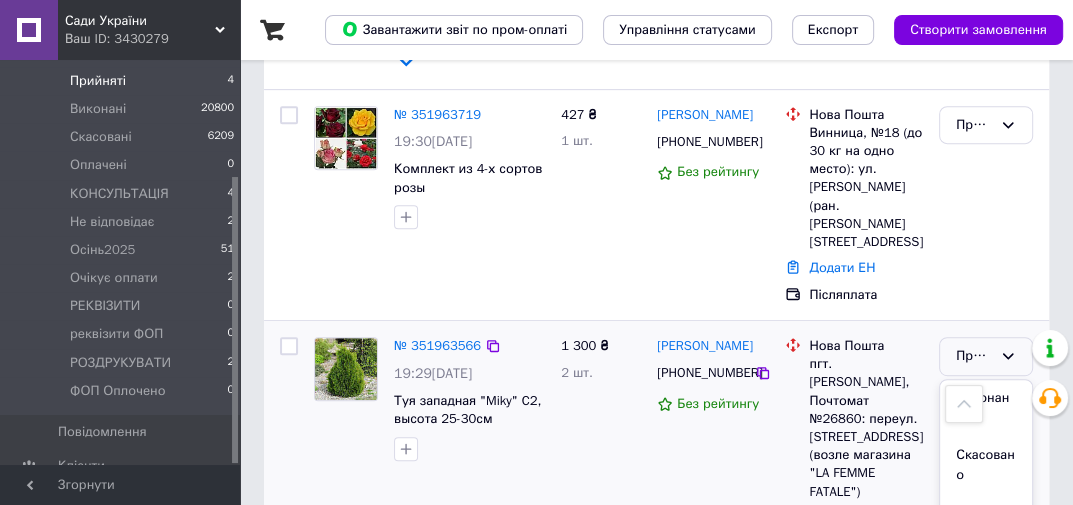 scroll, scrollTop: 160, scrollLeft: 0, axis: vertical 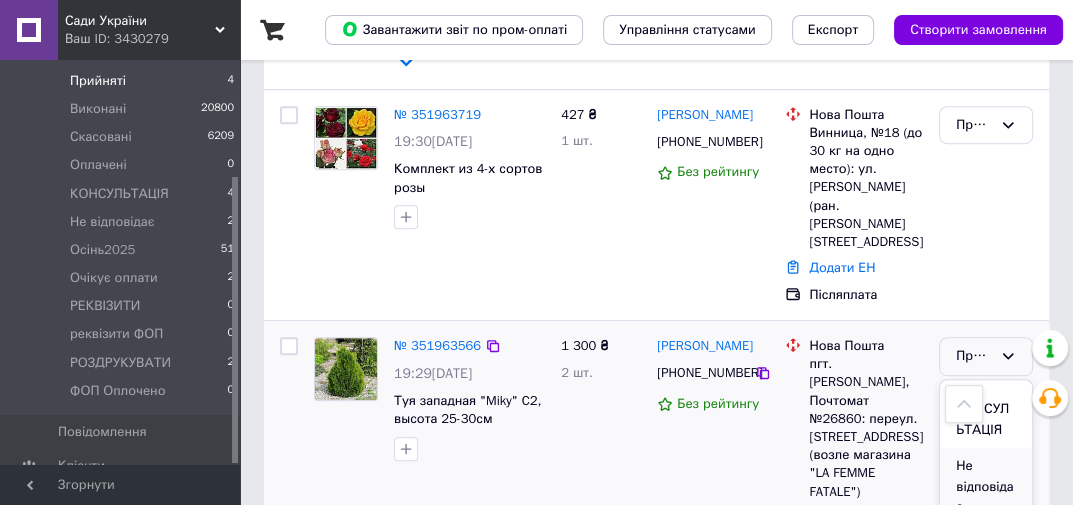 click on "Не відповідає" at bounding box center [986, 487] 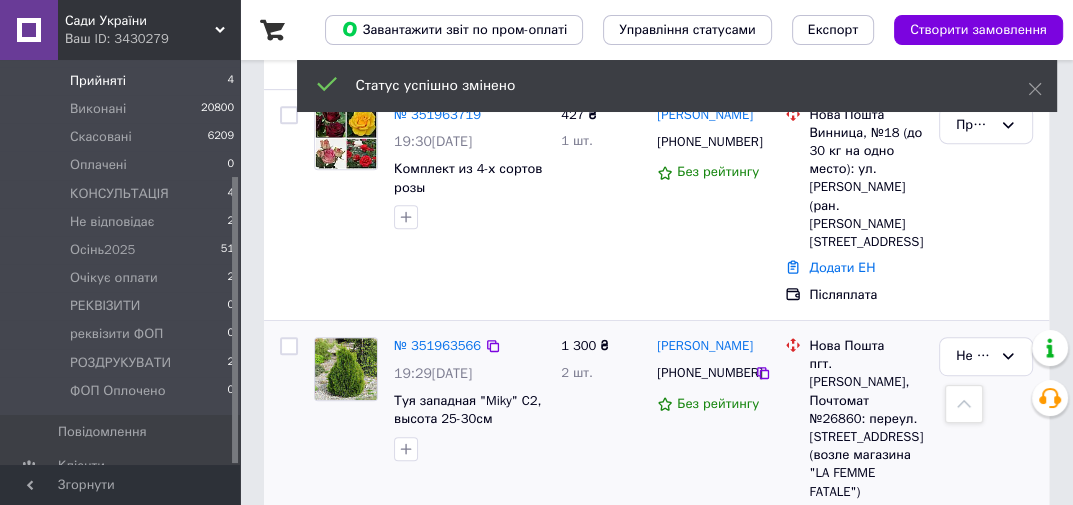 scroll, scrollTop: 520, scrollLeft: 0, axis: vertical 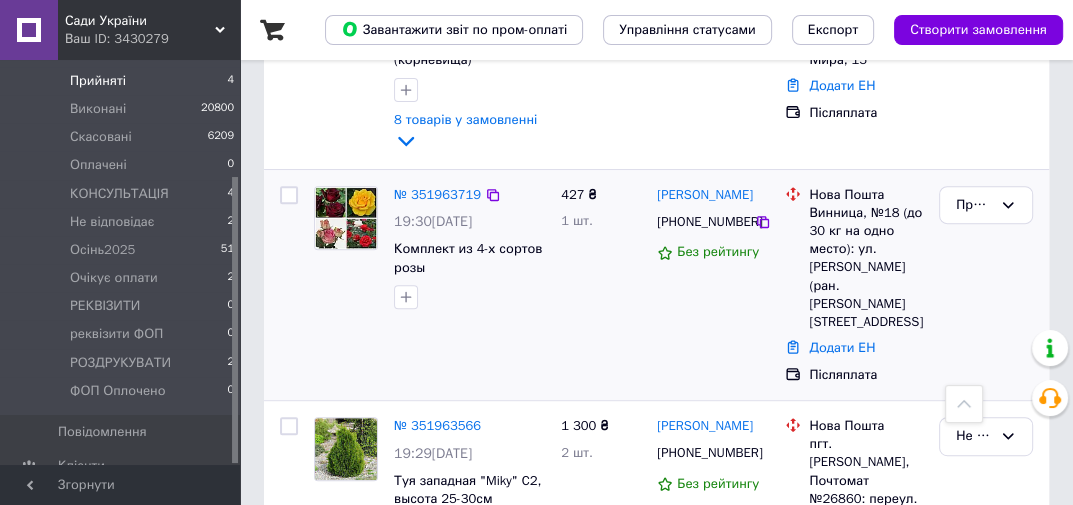 click on "№ 351963719 19:30, 09.07.2025 Комплект из 4-х сортов розы" at bounding box center [469, 248] 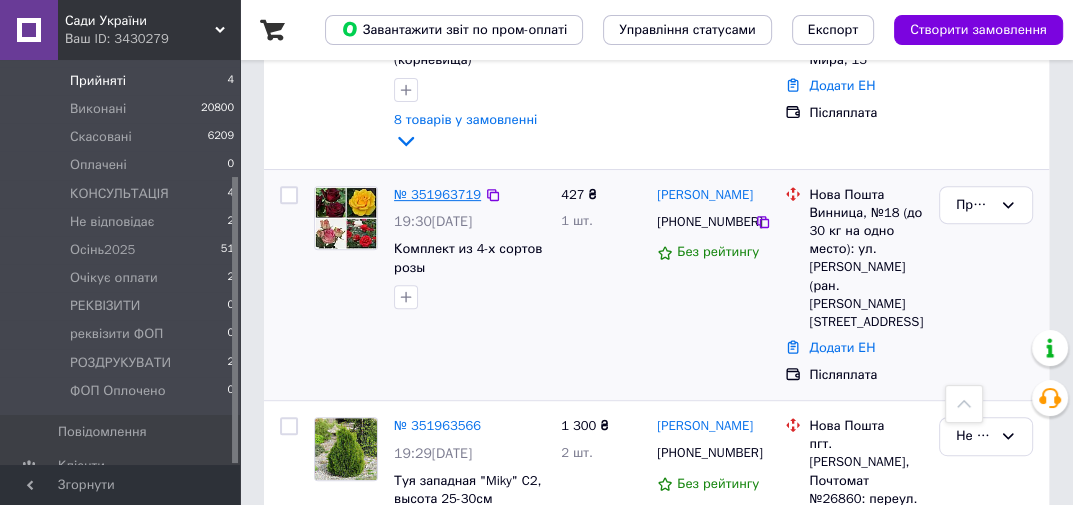 click on "№ 351963719" at bounding box center (437, 194) 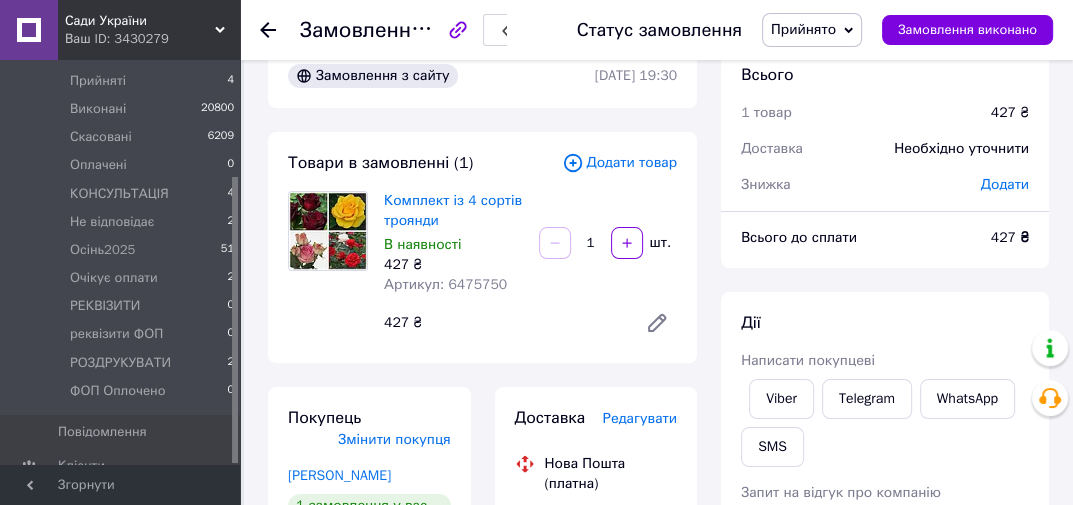 scroll, scrollTop: 0, scrollLeft: 0, axis: both 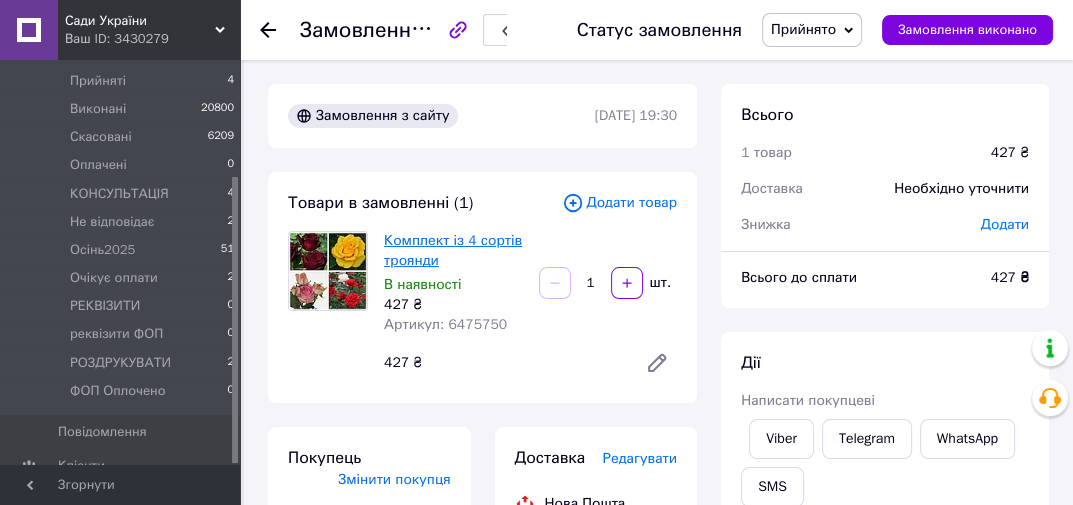 click on "Комплект із 4 сортів троянди" at bounding box center [453, 250] 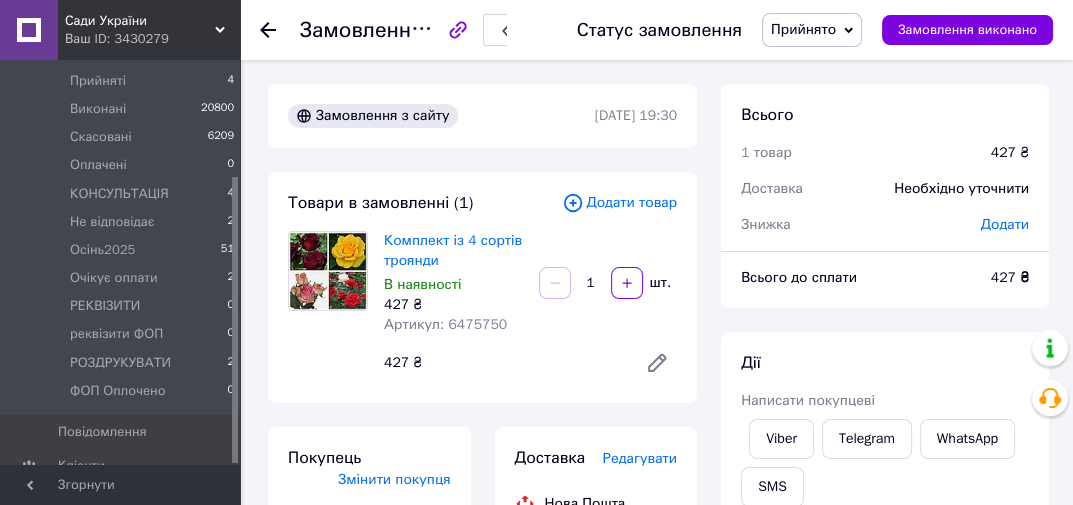 click on "Прийнято" at bounding box center (803, 29) 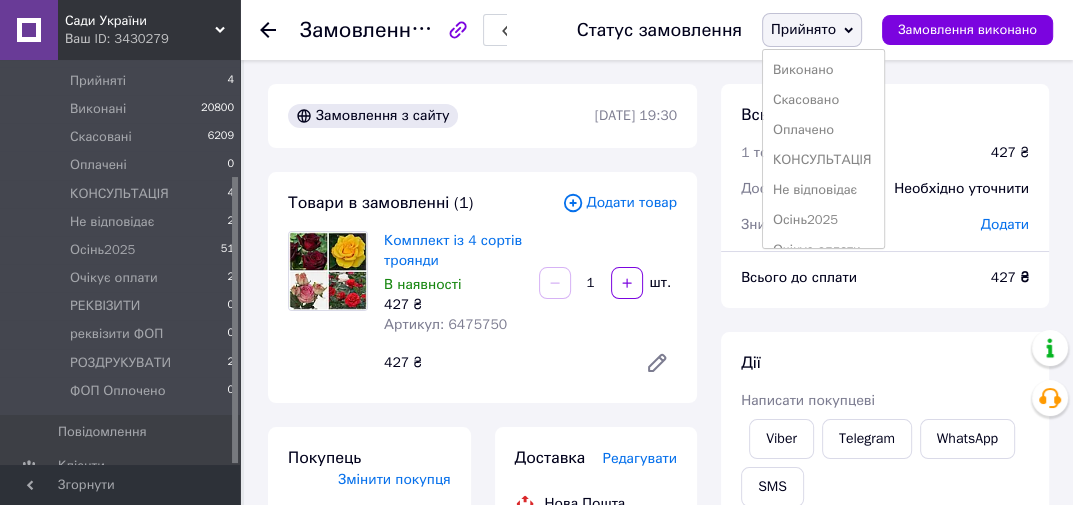 scroll, scrollTop: 141, scrollLeft: 0, axis: vertical 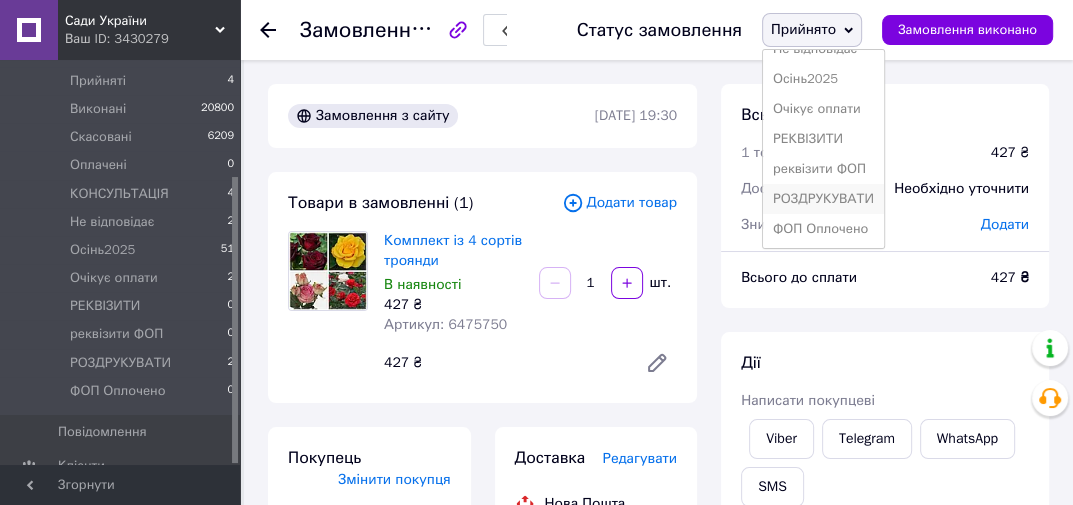 click on "РОЗДРУКУВАТИ" at bounding box center (823, 199) 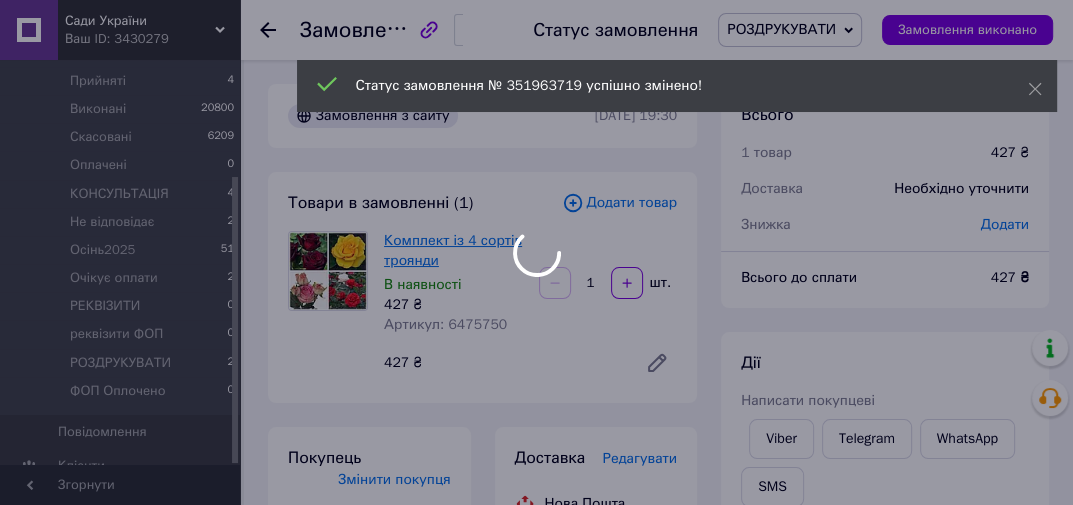 scroll, scrollTop: 400, scrollLeft: 0, axis: vertical 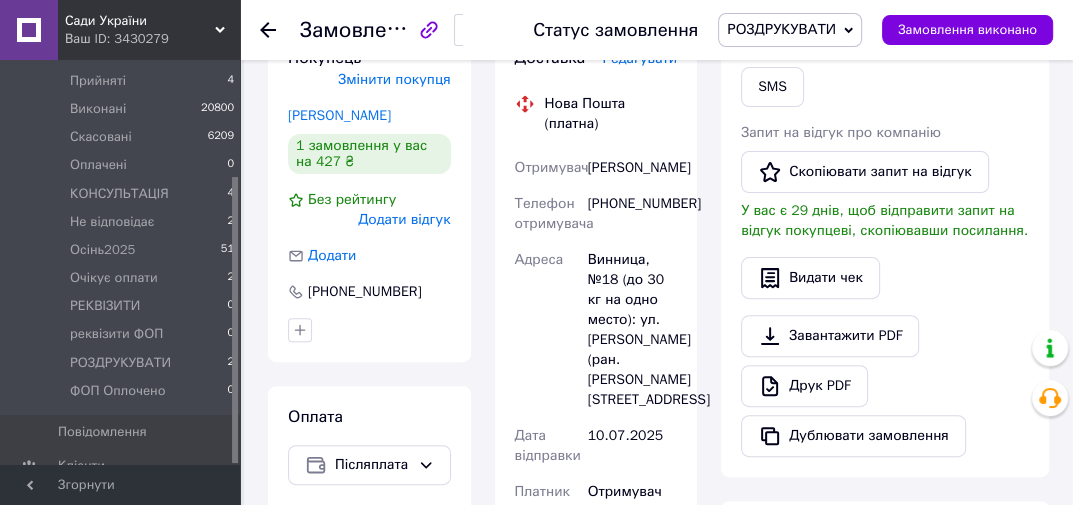 click 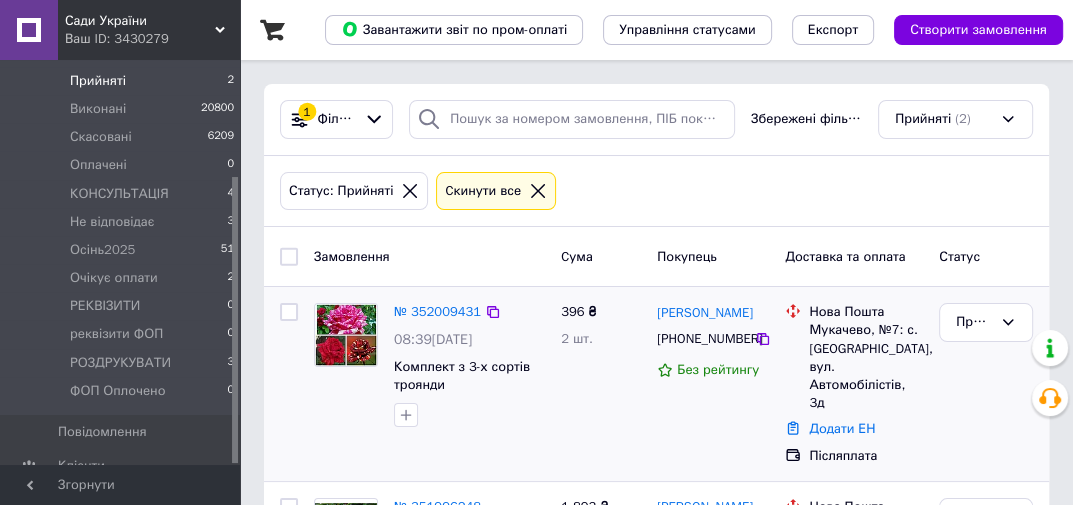 scroll, scrollTop: 172, scrollLeft: 0, axis: vertical 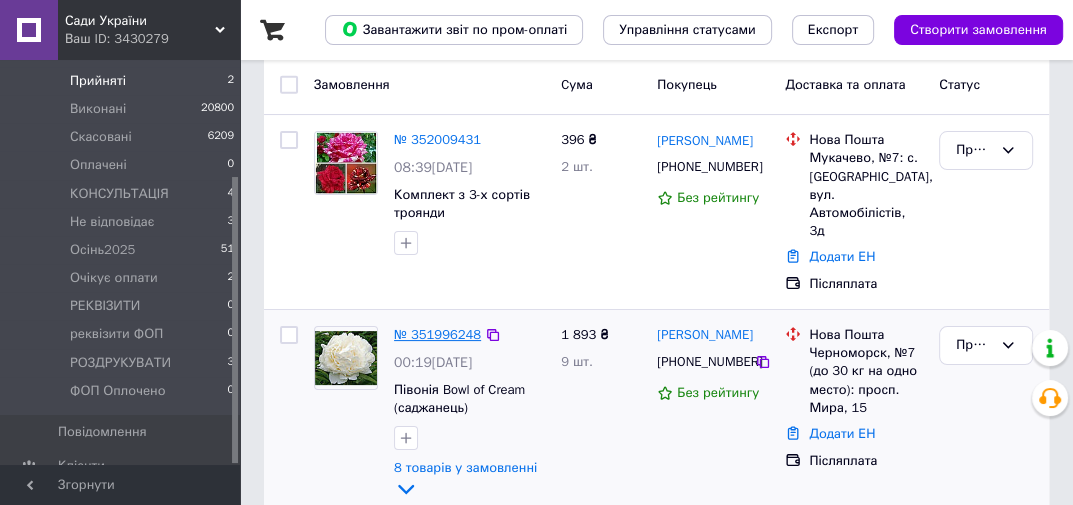 click on "№ 351996248" at bounding box center (437, 334) 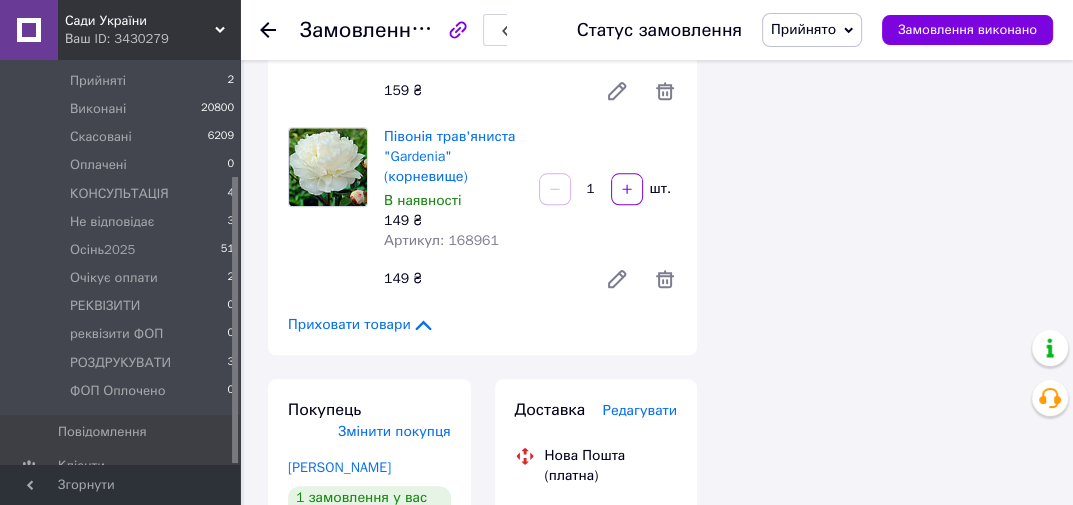 scroll, scrollTop: 1600, scrollLeft: 0, axis: vertical 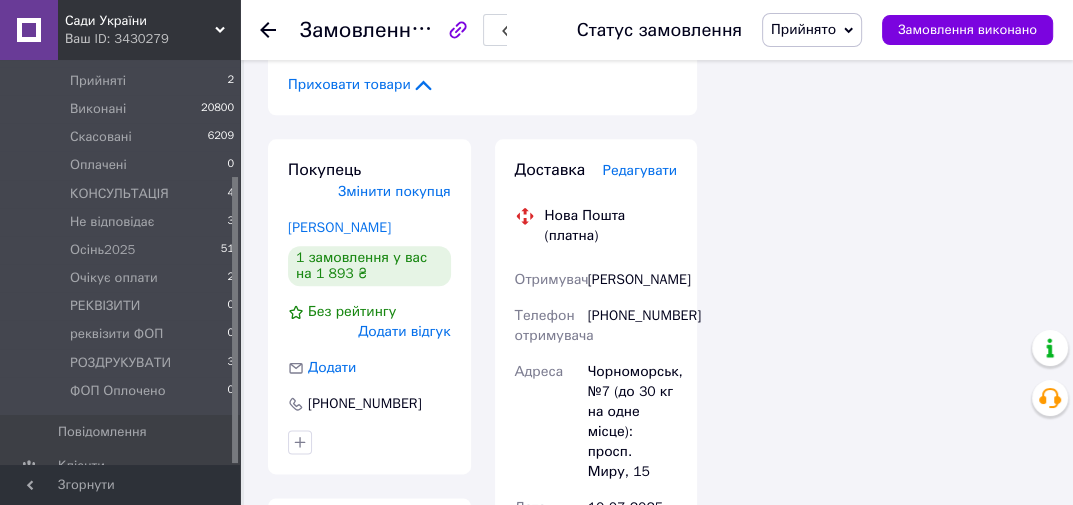 click on "Прийнято" at bounding box center (803, 29) 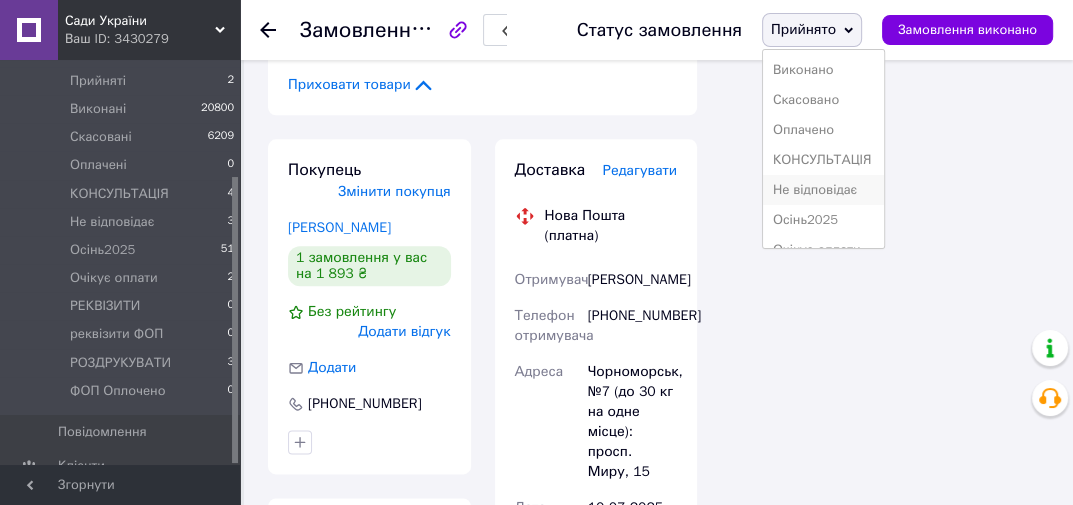 scroll, scrollTop: 80, scrollLeft: 0, axis: vertical 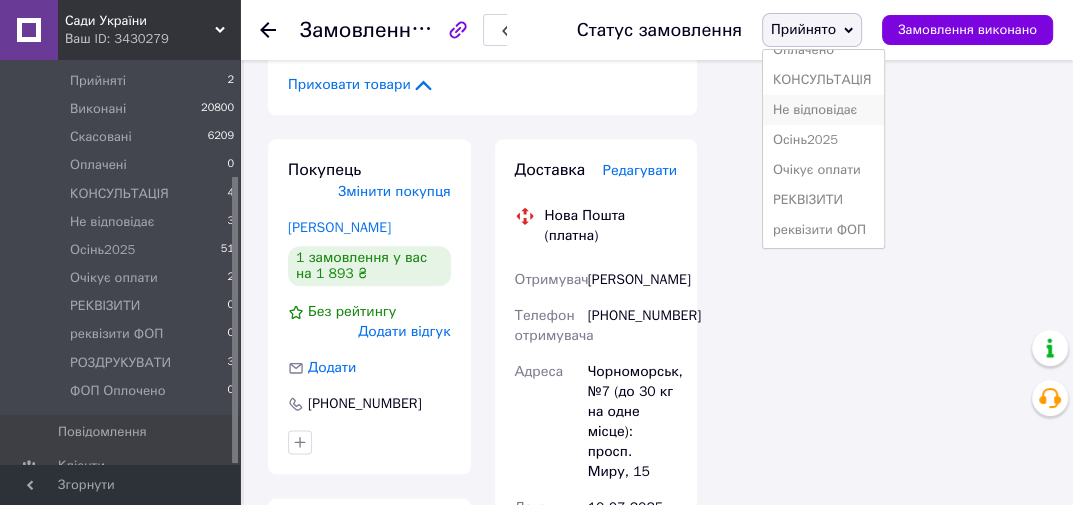 click on "Не відповідає" at bounding box center (823, 110) 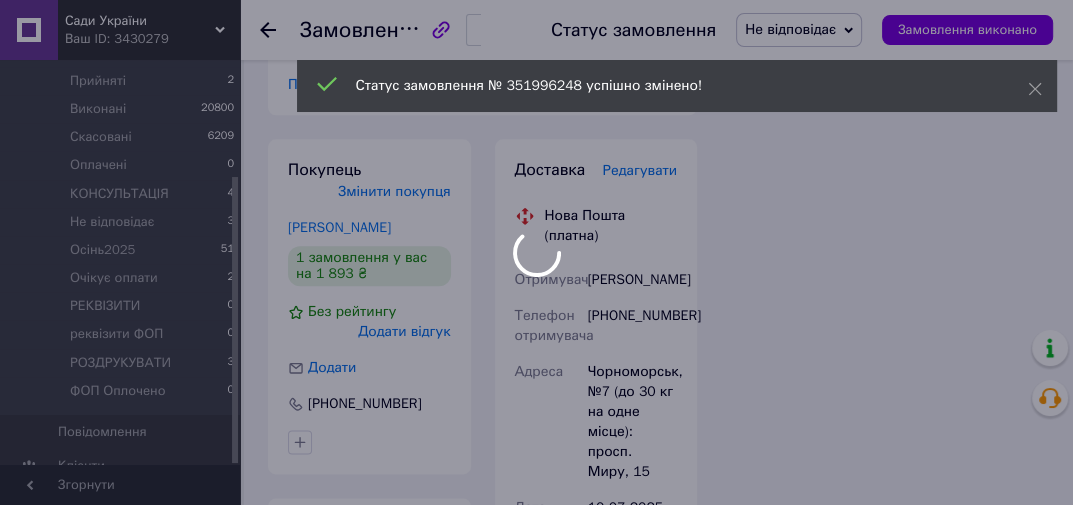 click on "Сади України Ваш ID: 3430279 Сайт Сади України Кабінет покупця Перевірити стан системи Сторінка на порталі Райська Долина Agroсвіт Довідка Вийти Замовлення та повідомлення Замовлення 0 Нові 0 Прийняті 2 Виконані 20800 Скасовані 6209 Оплачені 0 КОНСУЛЬТАЦІЯ 4 Не відповідає 3 Осінь2025 51 Очікує оплати 2 РЕКВІЗИТИ 0 реквізити ФОП 0 РОЗДРУКУВАТИ 3 ФОП Оплочено 0 Повідомлення 0 Клієнти Згорнути
Замовлення №351996248 Статус замовлення Не відповідає Прийнято Виконано Скасовано Оплачено КОНСУЛЬТАЦІЯ Осінь2025 Очікує оплати" at bounding box center (536, -163) 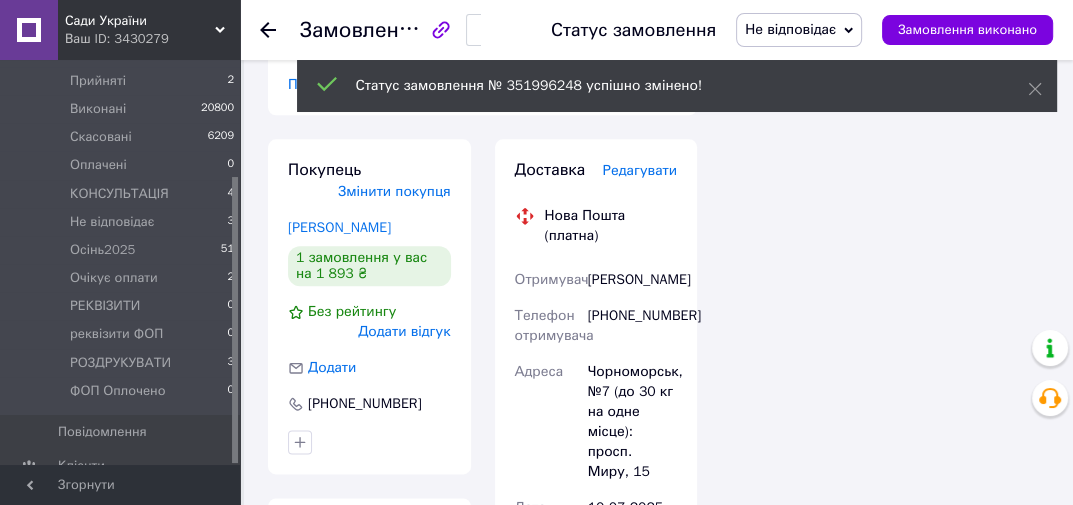 click 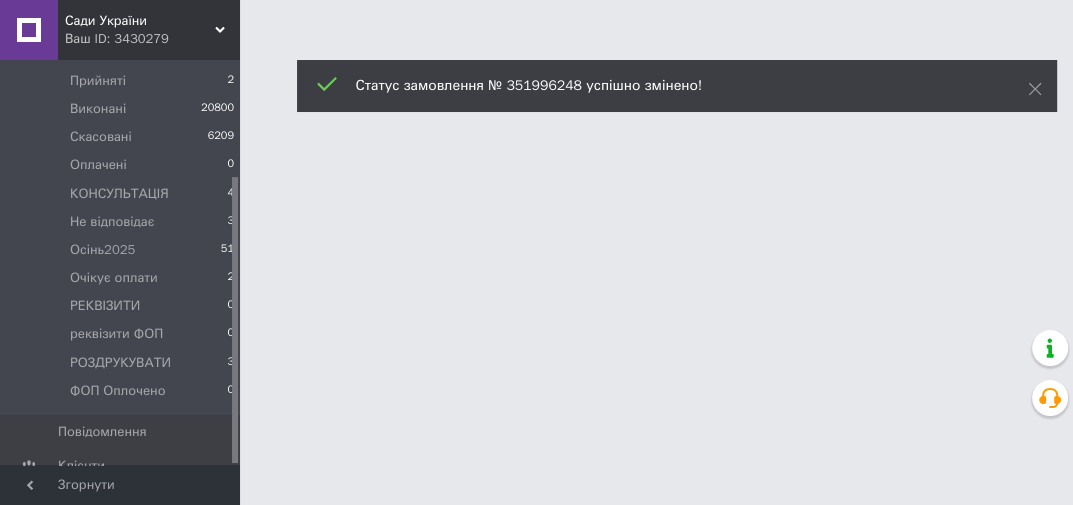 scroll, scrollTop: 0, scrollLeft: 0, axis: both 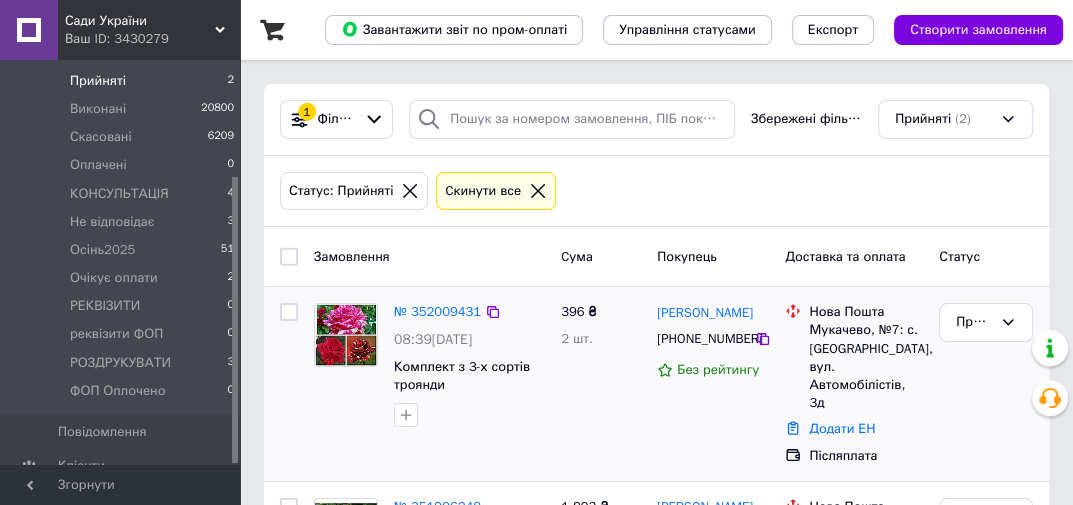 click on "№ 352009431" at bounding box center (437, 312) 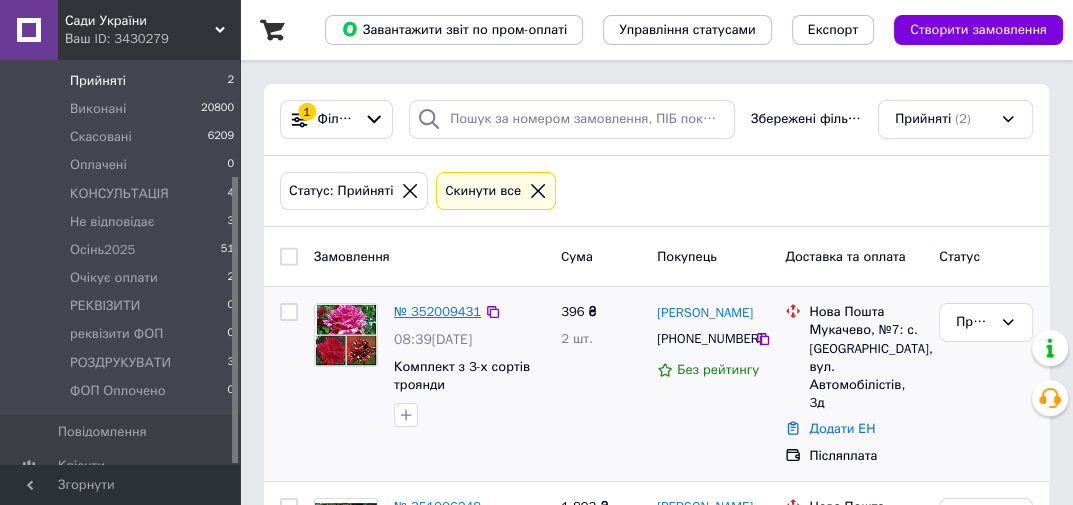 click on "№ 352009431" at bounding box center [437, 311] 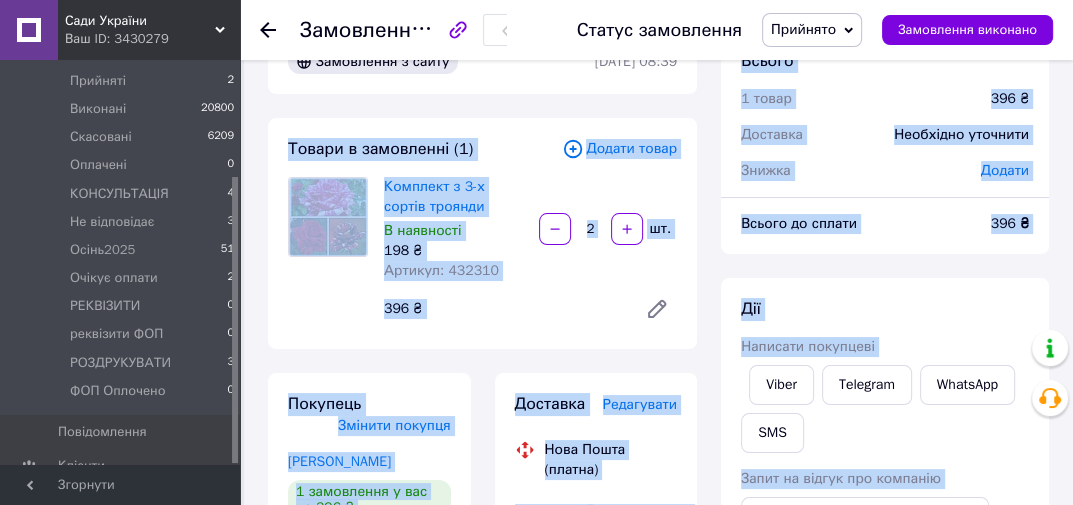 drag, startPoint x: 285, startPoint y: 197, endPoint x: 988, endPoint y: 466, distance: 752.70844 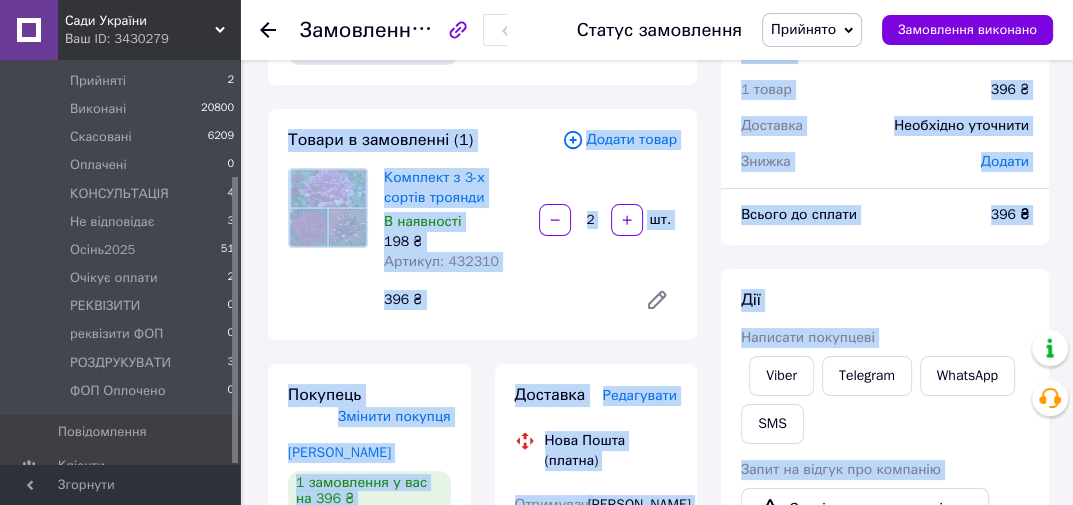 click on "Комплект з 3-х сортів троянди" at bounding box center [453, 188] 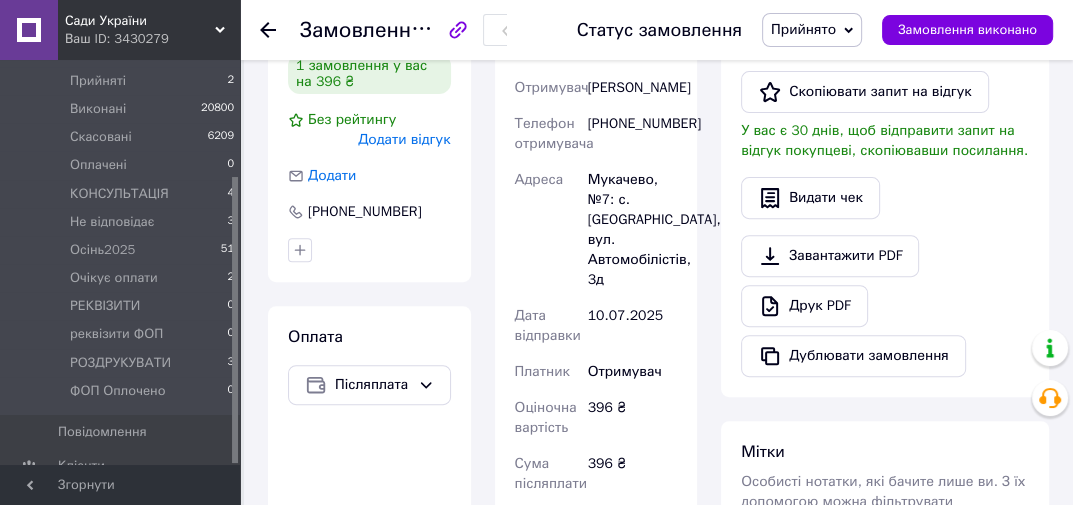 scroll, scrollTop: 0, scrollLeft: 0, axis: both 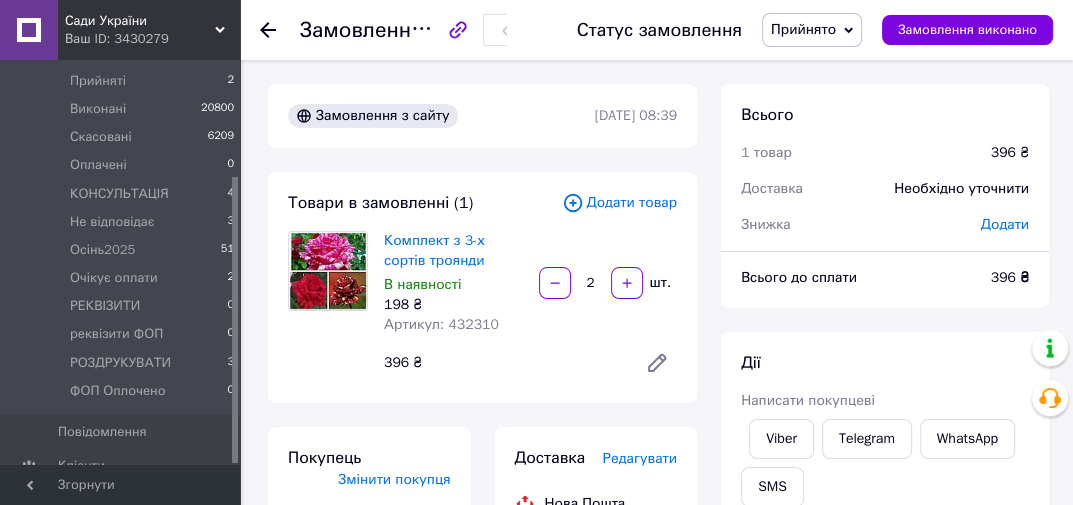 click on "Статус замовлення Прийнято Виконано Скасовано Оплачено КОНСУЛЬТАЦІЯ Не відповідає Осінь2025 Очікує оплати РЕКВІЗИТИ реквізити ФОП РОЗДРУКУВАТИ ФОП Оплочено Замовлення виконано" at bounding box center [795, 30] 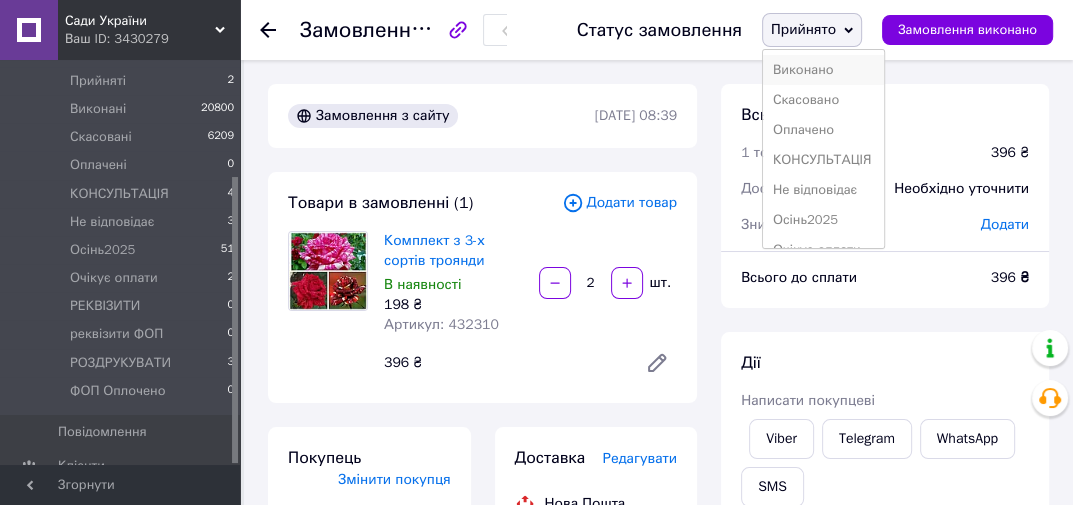 scroll, scrollTop: 80, scrollLeft: 0, axis: vertical 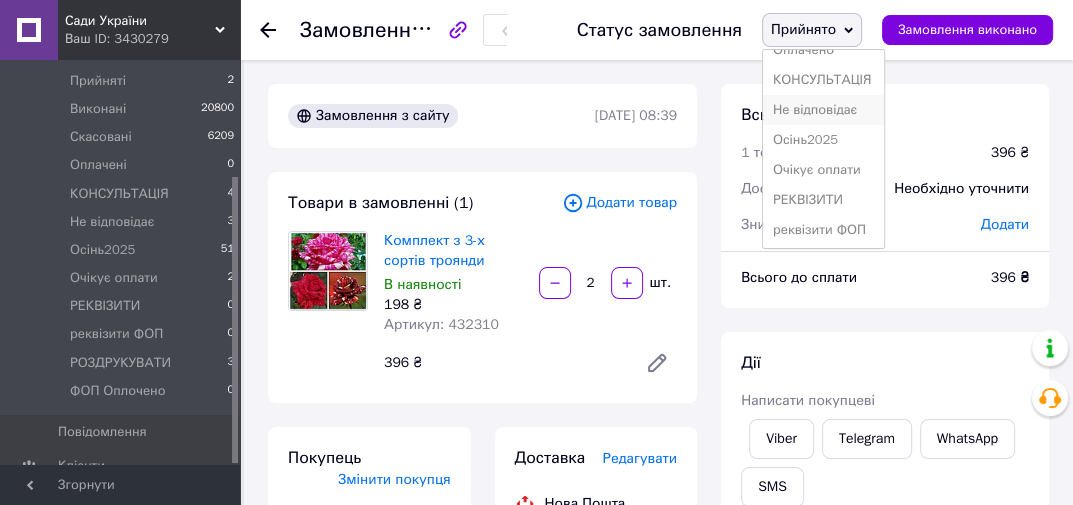 click on "Не відповідає" at bounding box center (823, 110) 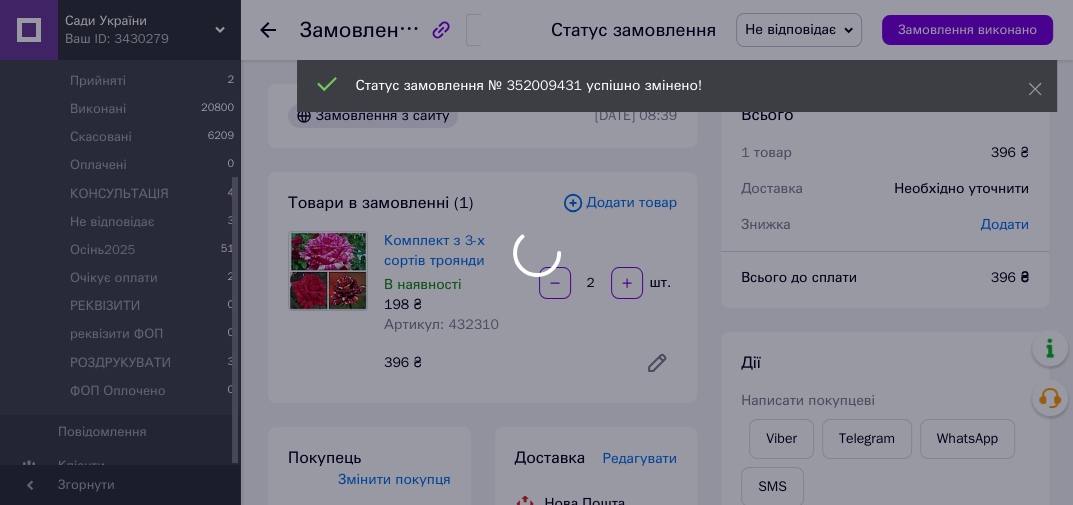 click at bounding box center [536, 252] 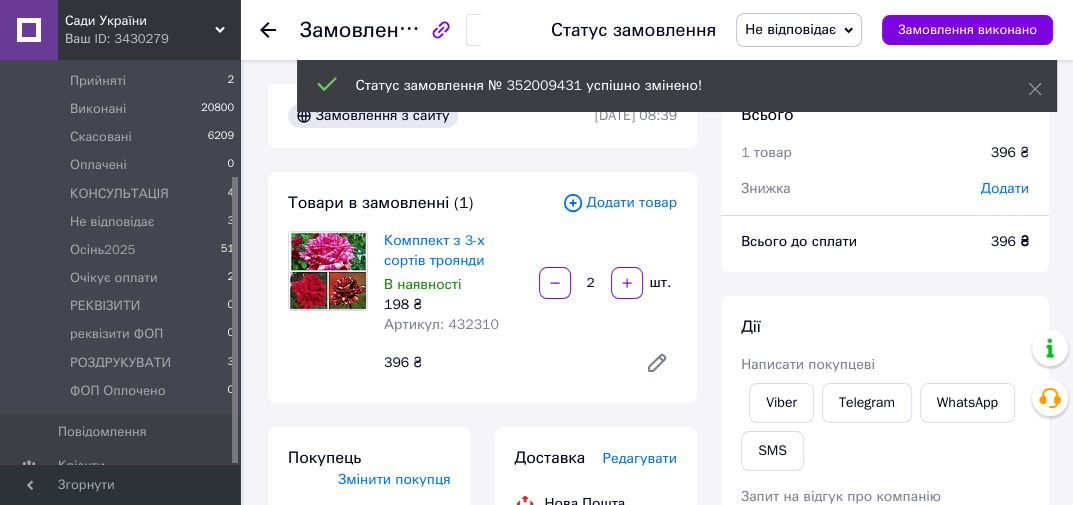 click on "Ваш ID: 3430279" at bounding box center [152, 39] 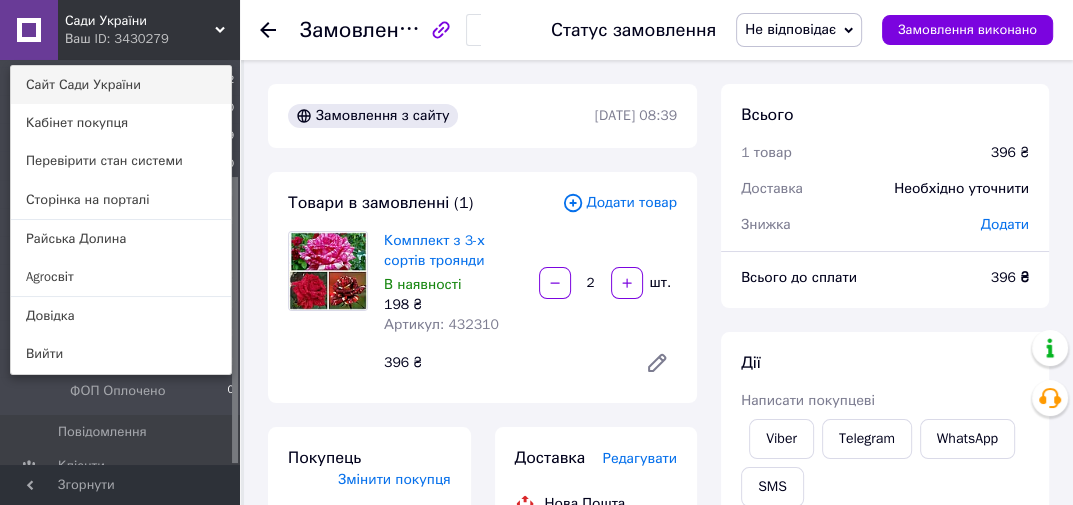 click on "Сайт Сади України" at bounding box center [121, 85] 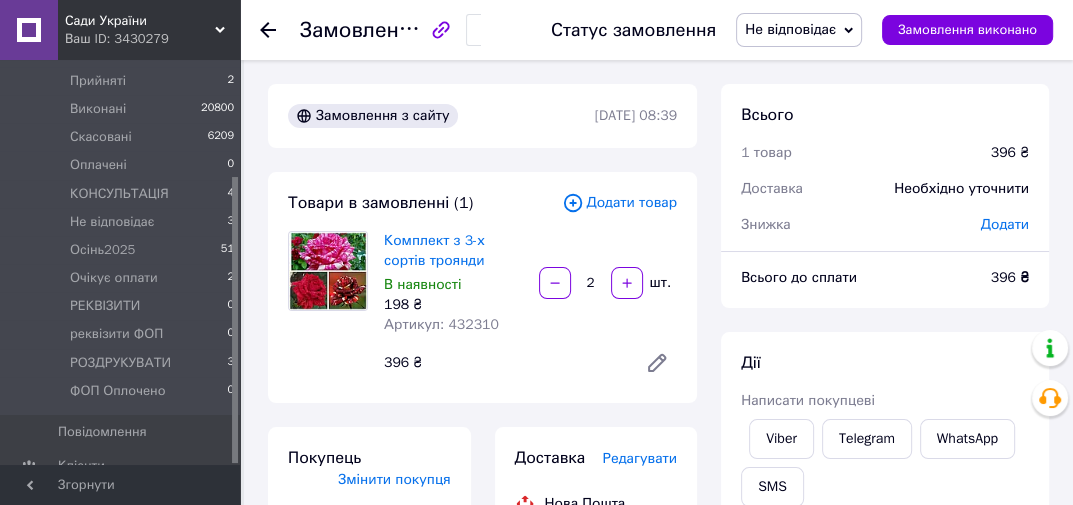 click on "Не відповідає" at bounding box center (790, 29) 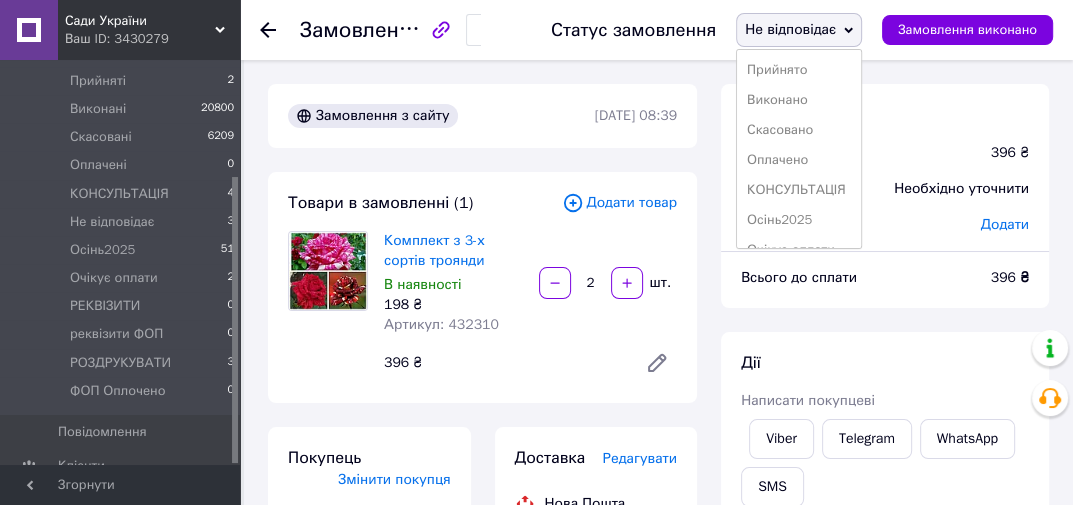 click on "Не відповідає" at bounding box center [790, 29] 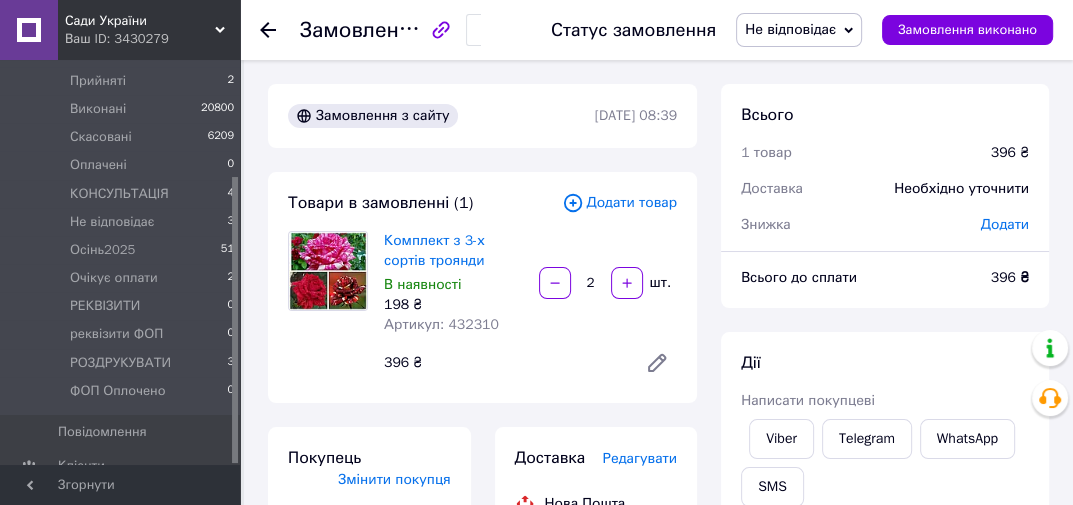 click on "Не відповідає" at bounding box center (790, 29) 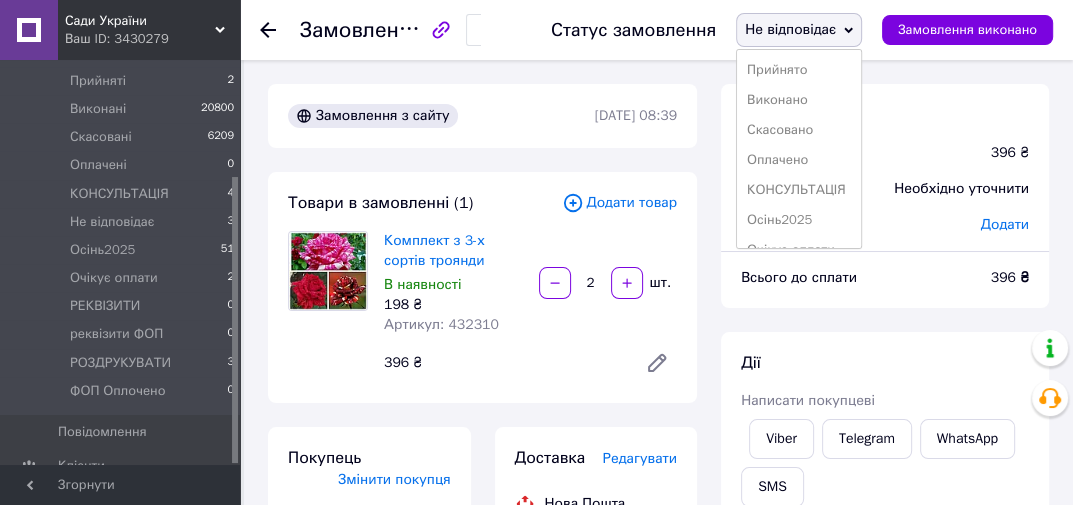 scroll, scrollTop: 141, scrollLeft: 0, axis: vertical 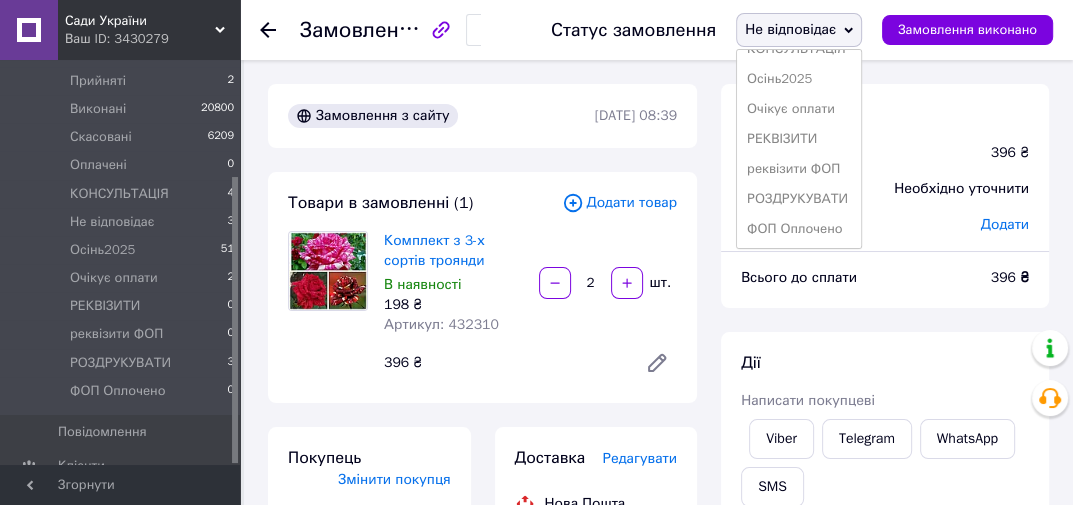click on "РОЗДРУКУВАТИ" at bounding box center (799, 199) 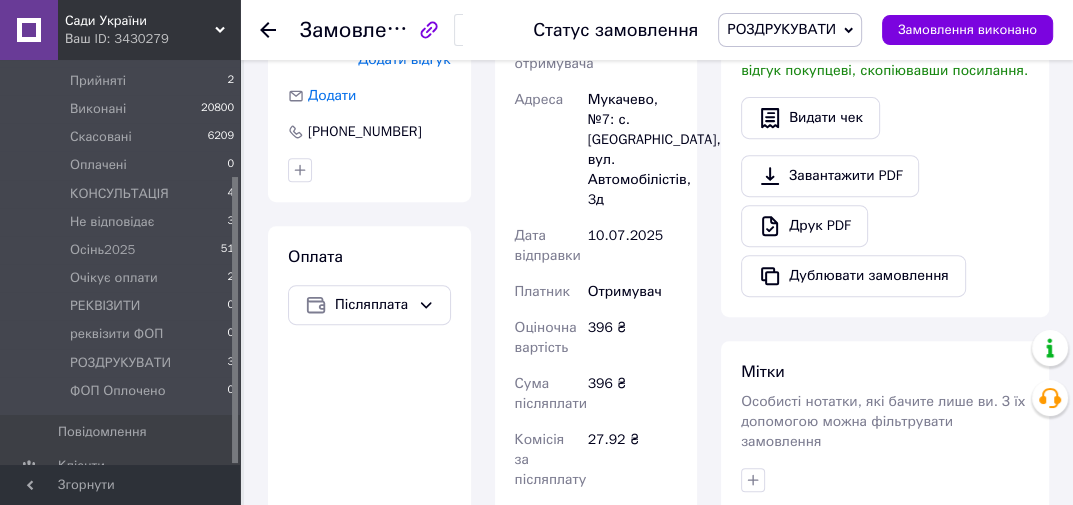 scroll, scrollTop: 720, scrollLeft: 0, axis: vertical 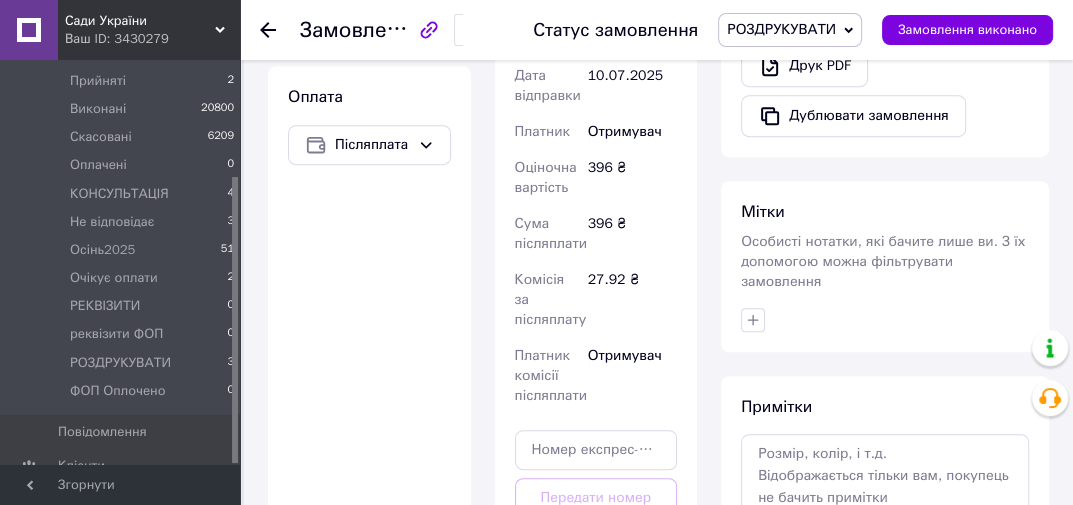 click on "Сади України" at bounding box center (140, 21) 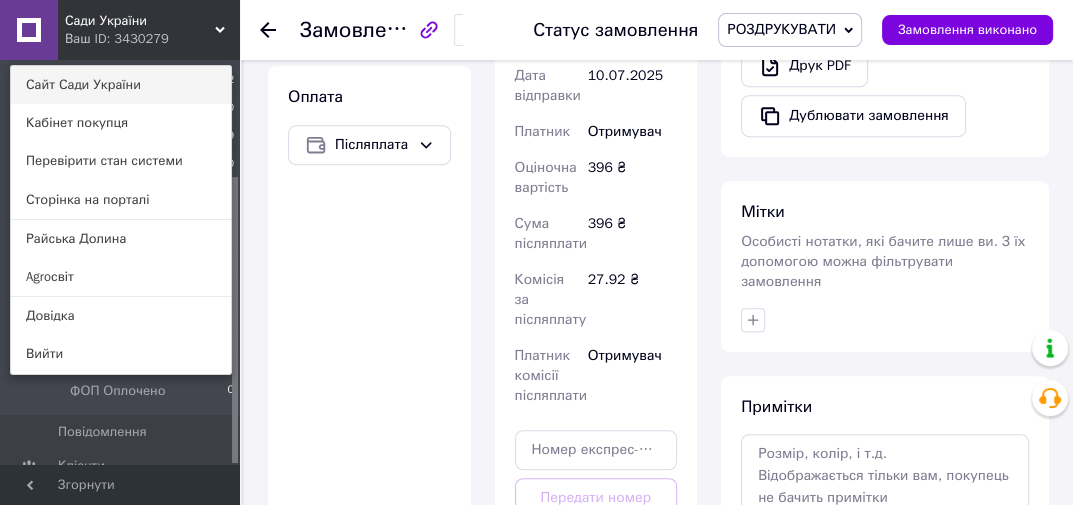 click on "Сайт Сади України" at bounding box center [121, 85] 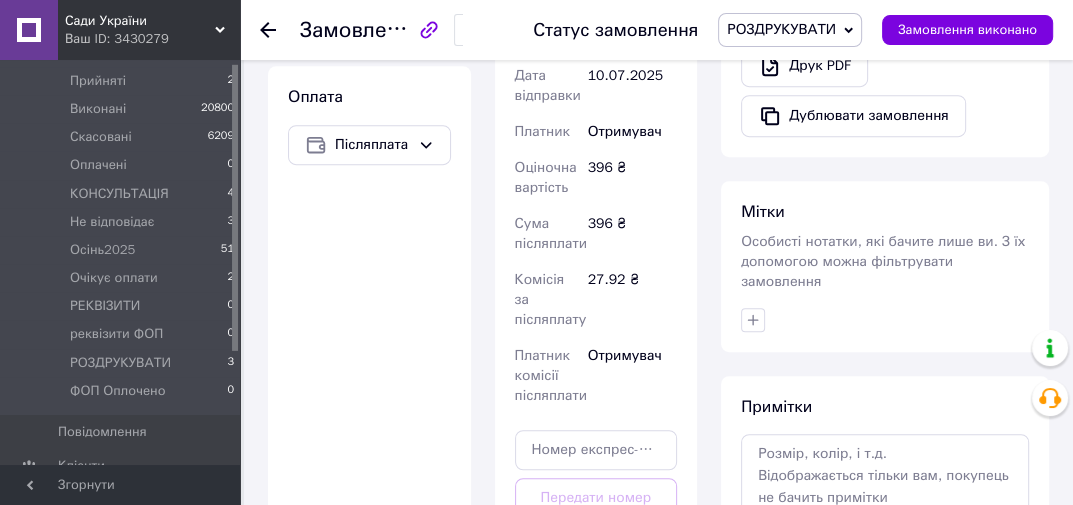 scroll, scrollTop: 4, scrollLeft: 0, axis: vertical 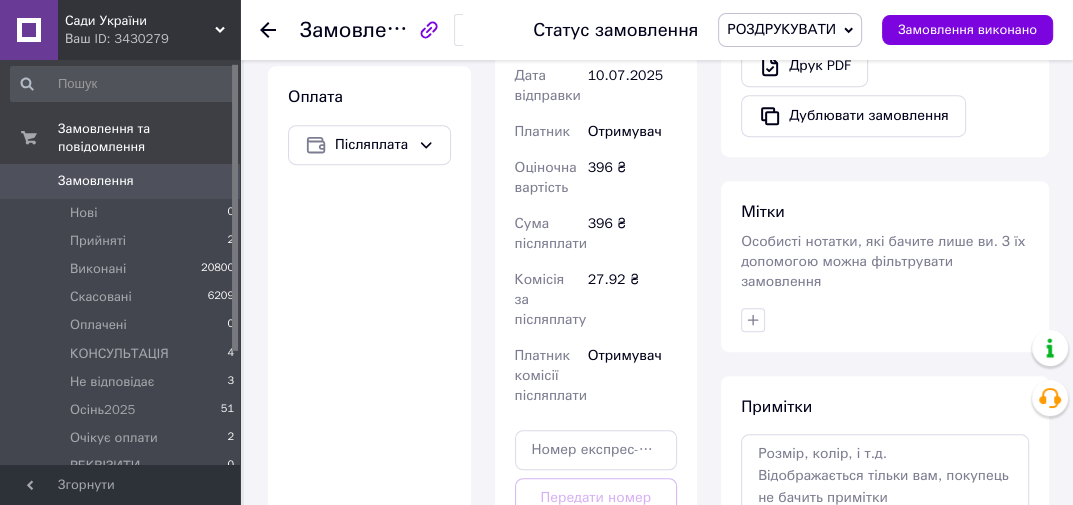 click on "Замовлення" at bounding box center (121, 181) 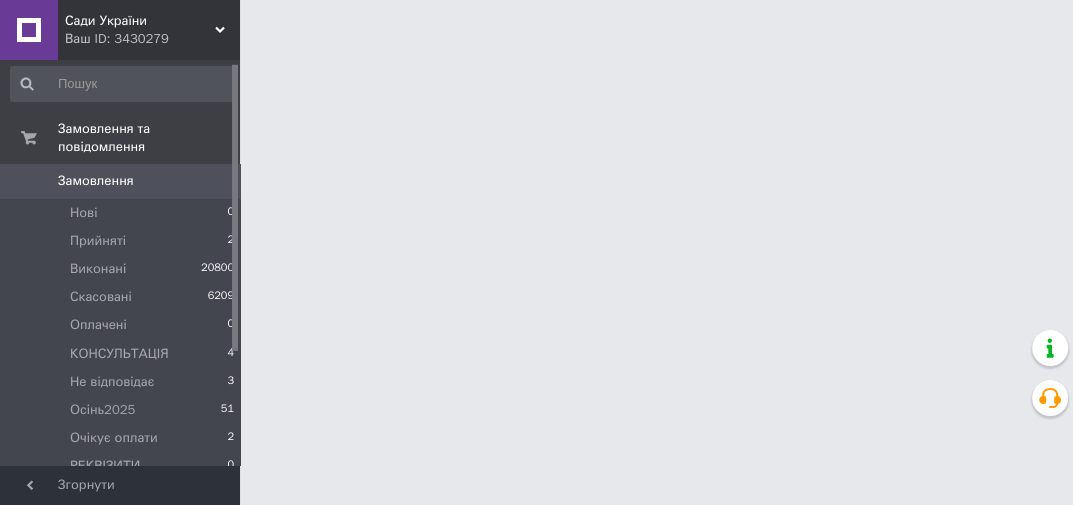 scroll, scrollTop: 0, scrollLeft: 0, axis: both 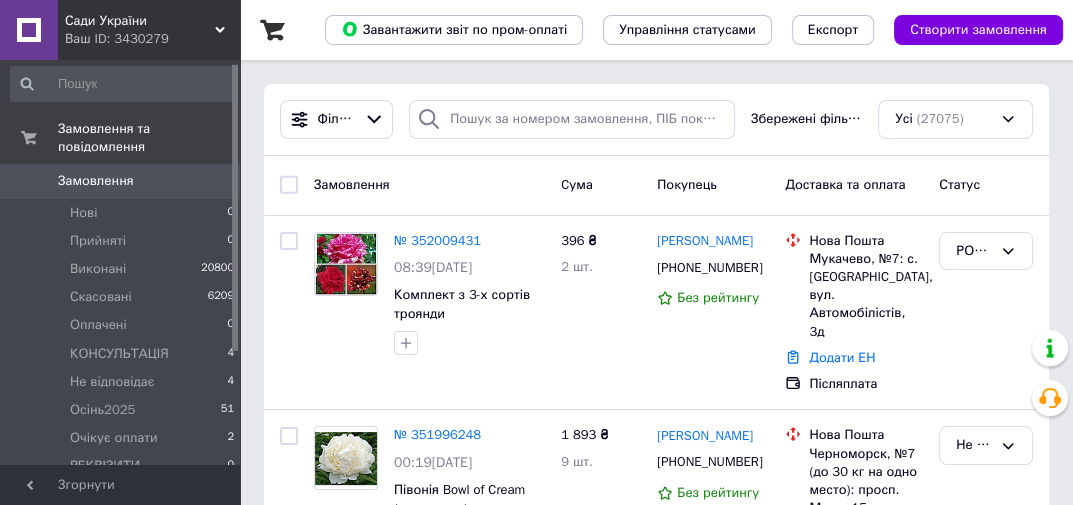 click on "Сади України" at bounding box center [140, 21] 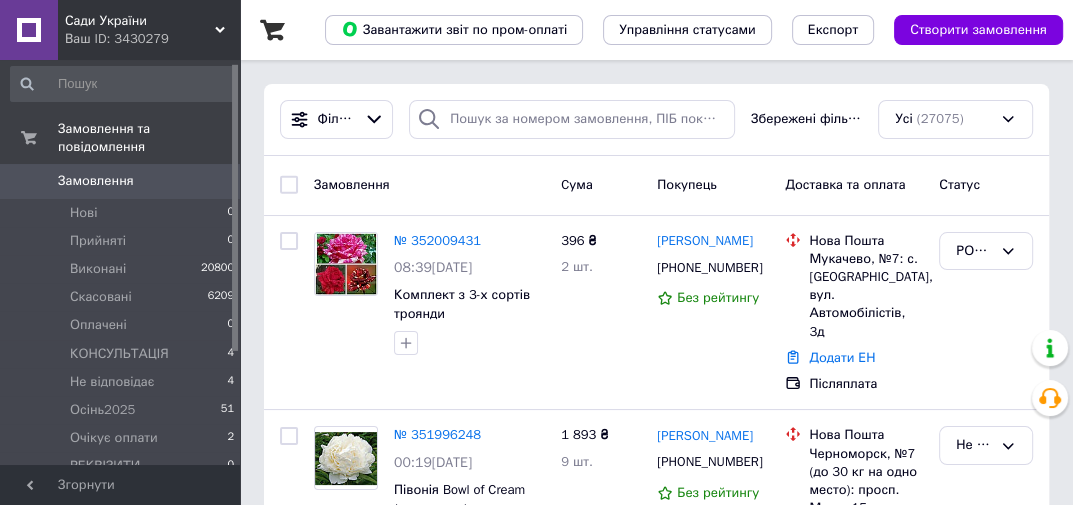 click on "Сади України" at bounding box center (140, 21) 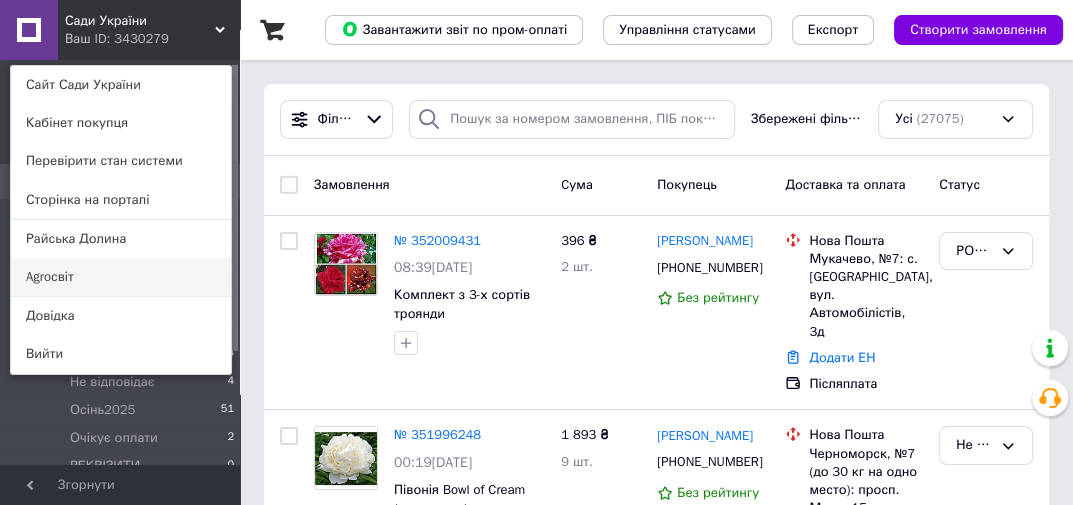 click on "Agroсвіт" at bounding box center (121, 277) 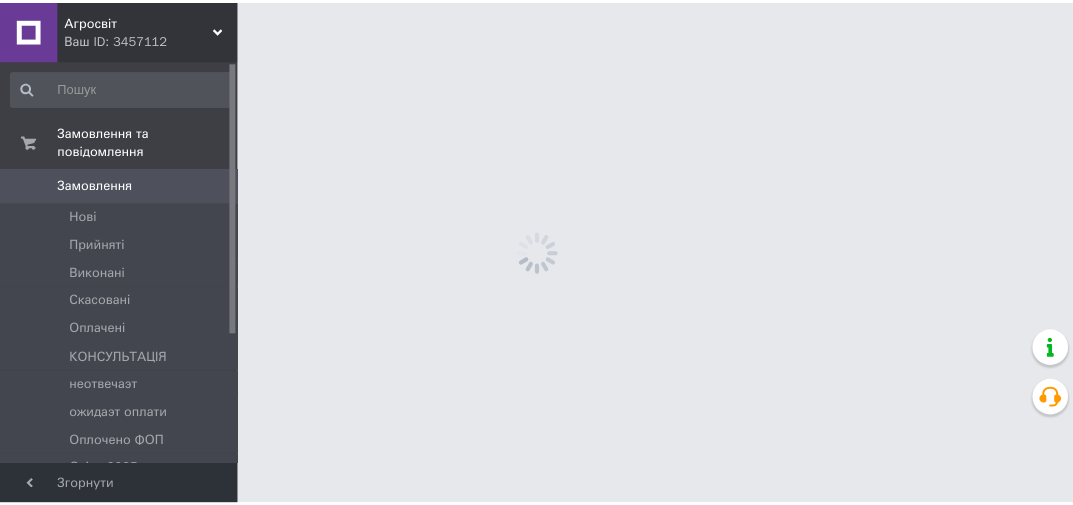 scroll, scrollTop: 0, scrollLeft: 0, axis: both 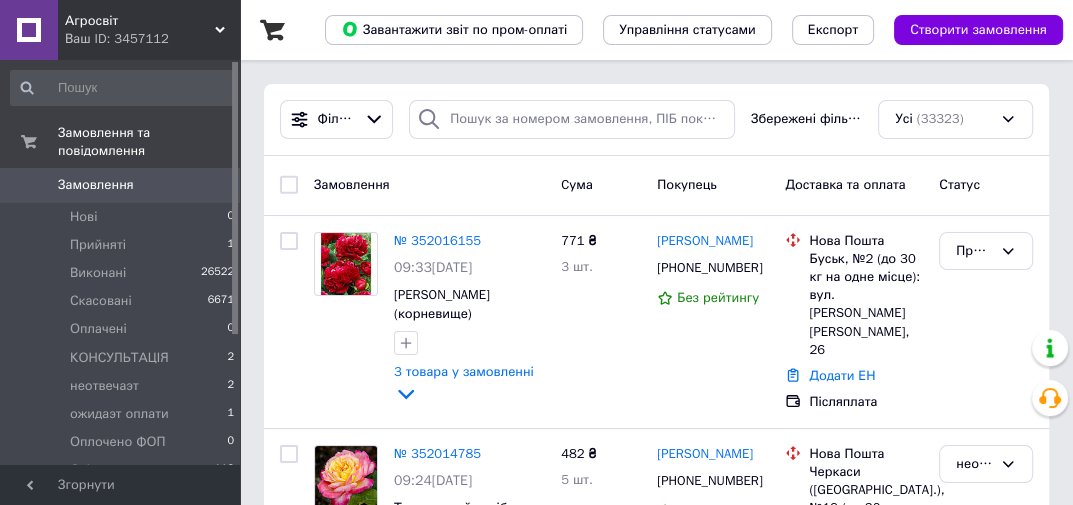 click on "Замовлення" at bounding box center (121, 185) 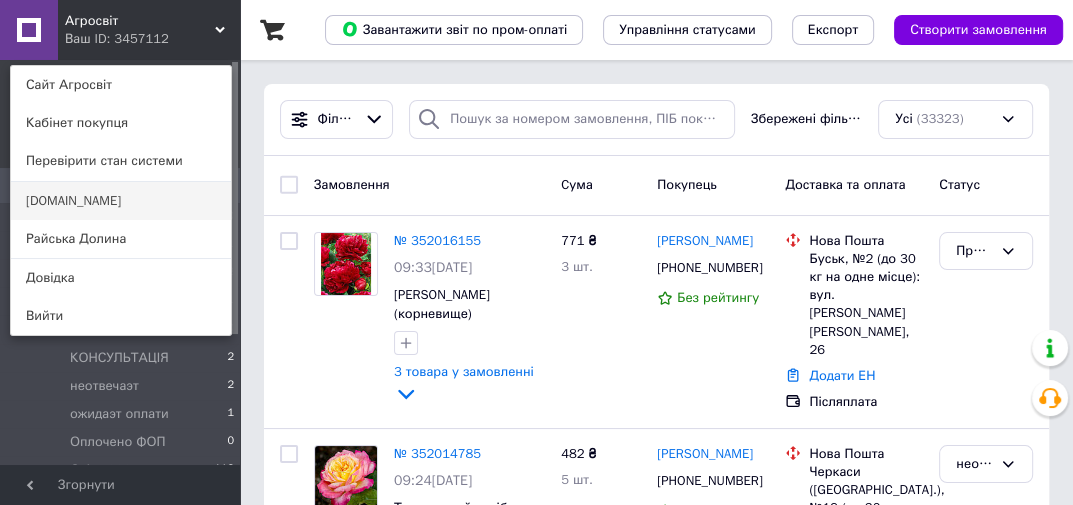 click on "[DOMAIN_NAME]" at bounding box center (121, 201) 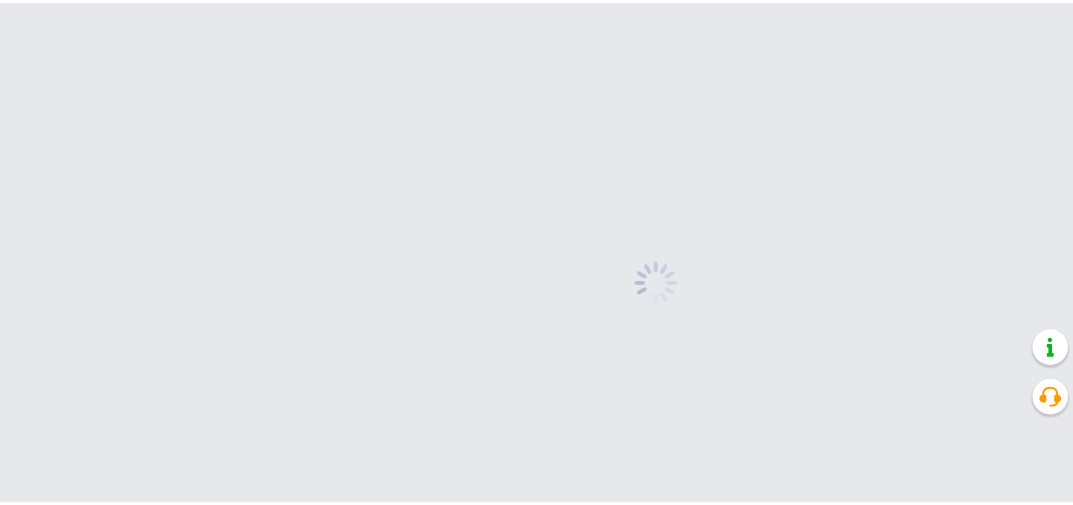 scroll, scrollTop: 0, scrollLeft: 0, axis: both 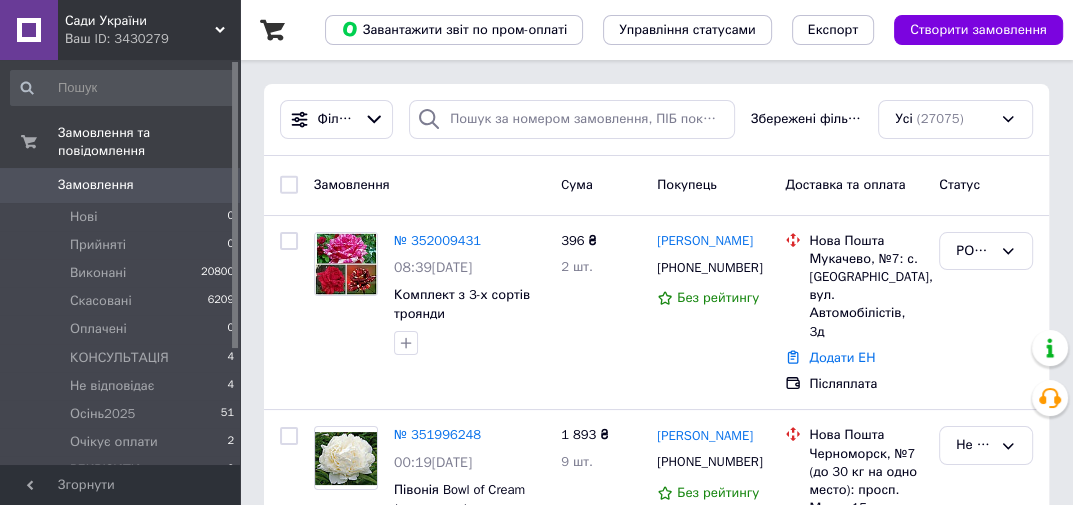 click on "Ваш ID: 3430279" at bounding box center [152, 39] 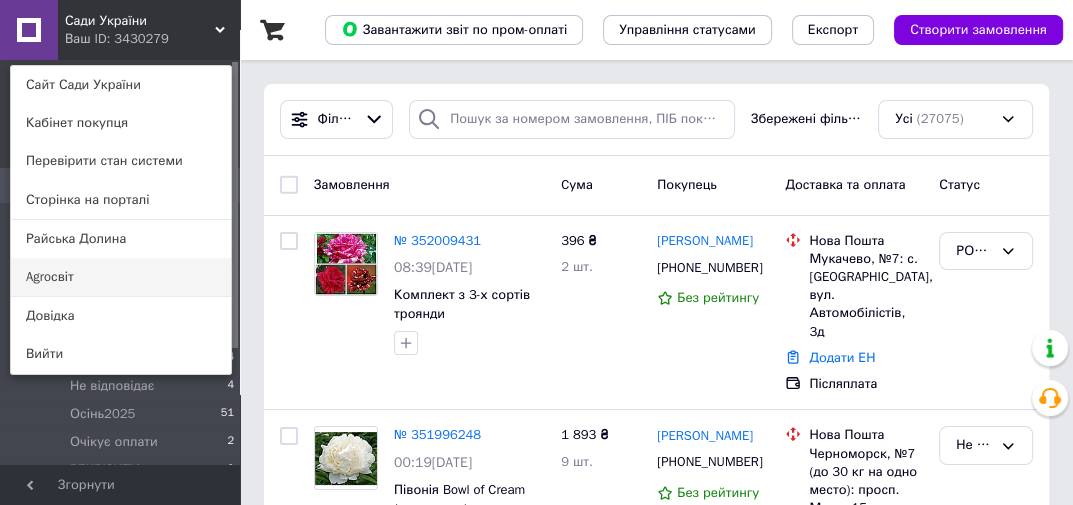 click on "Agroсвіт" at bounding box center (121, 277) 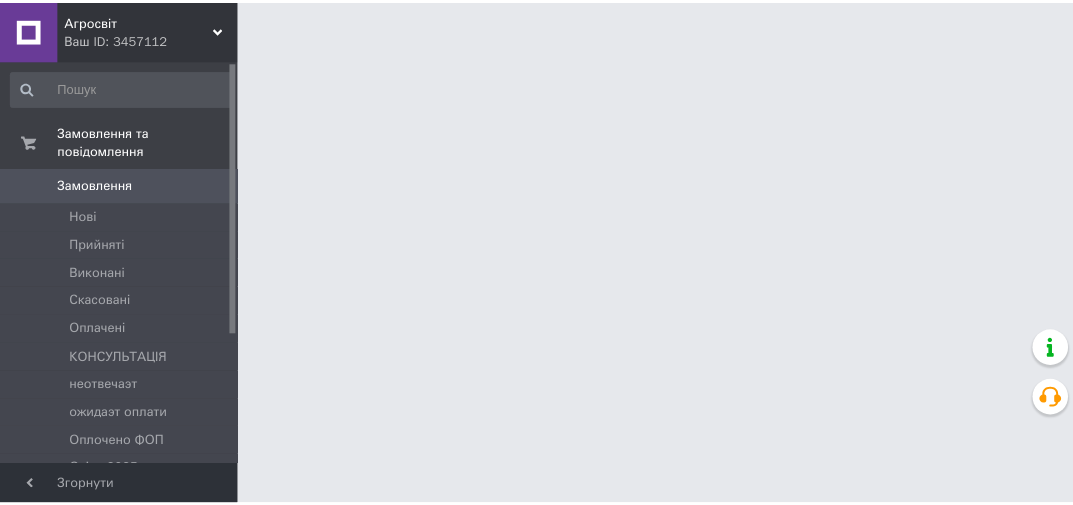 scroll, scrollTop: 0, scrollLeft: 0, axis: both 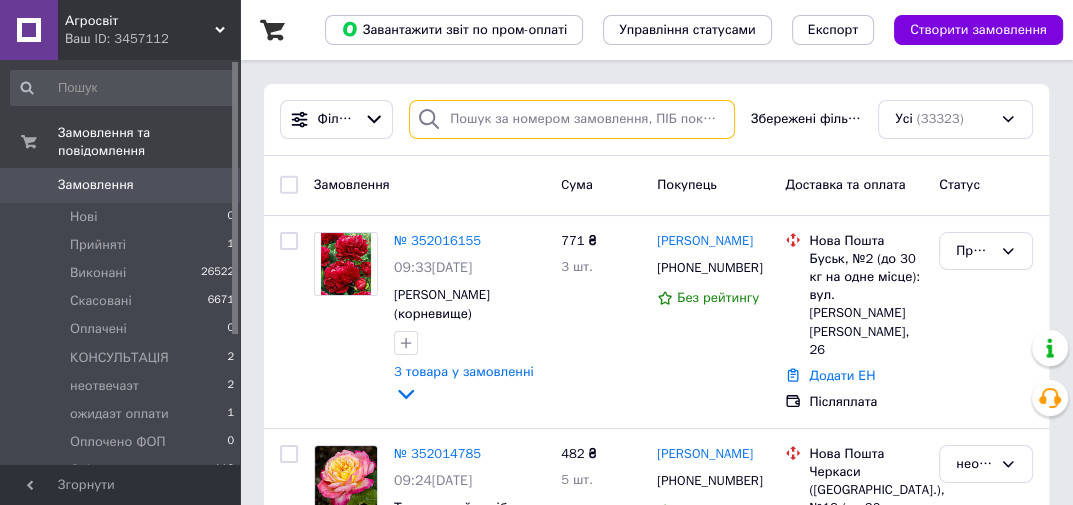 click at bounding box center (572, 119) 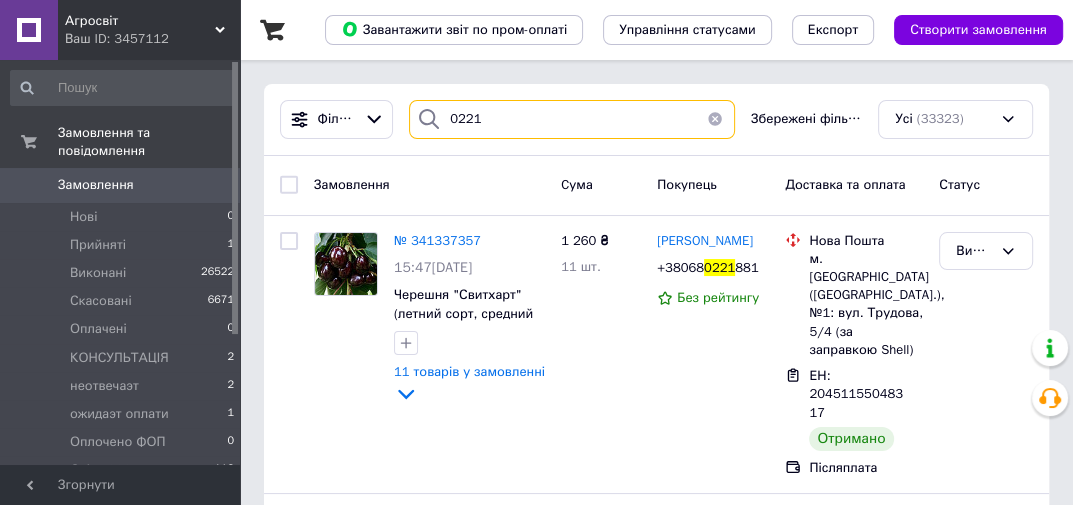 type on "0221" 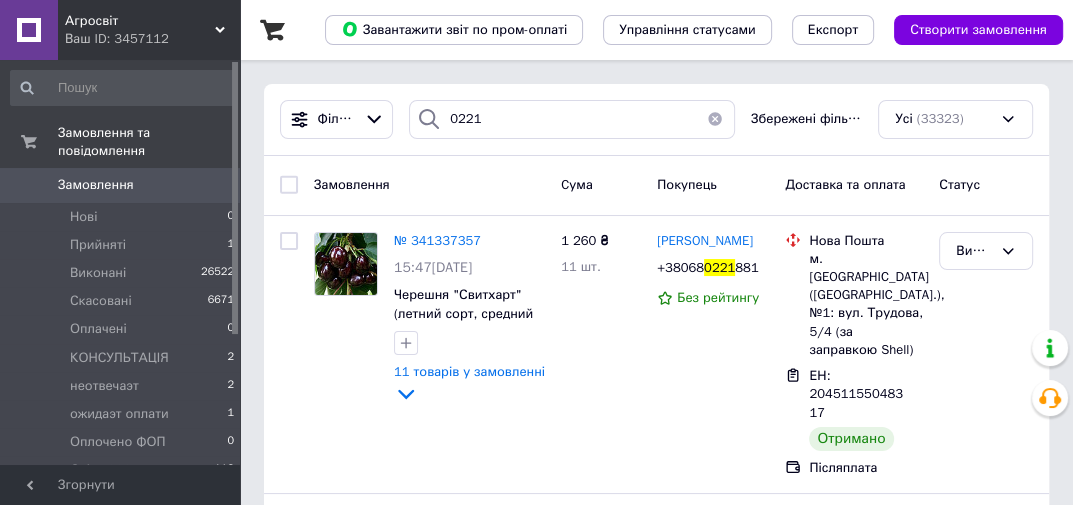 click on "Ваш ID: 3457112" at bounding box center (152, 39) 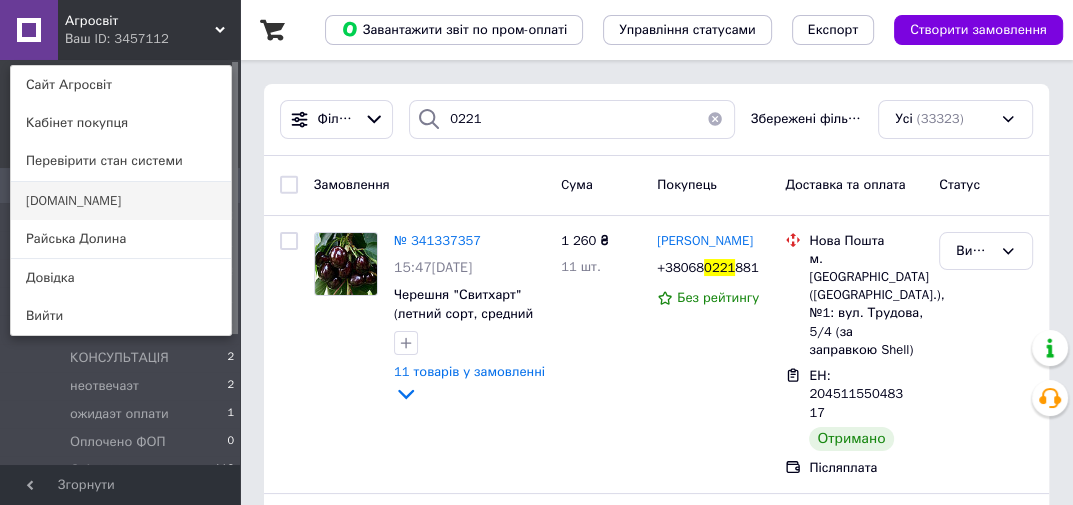 click on "Сади.UA" at bounding box center [121, 201] 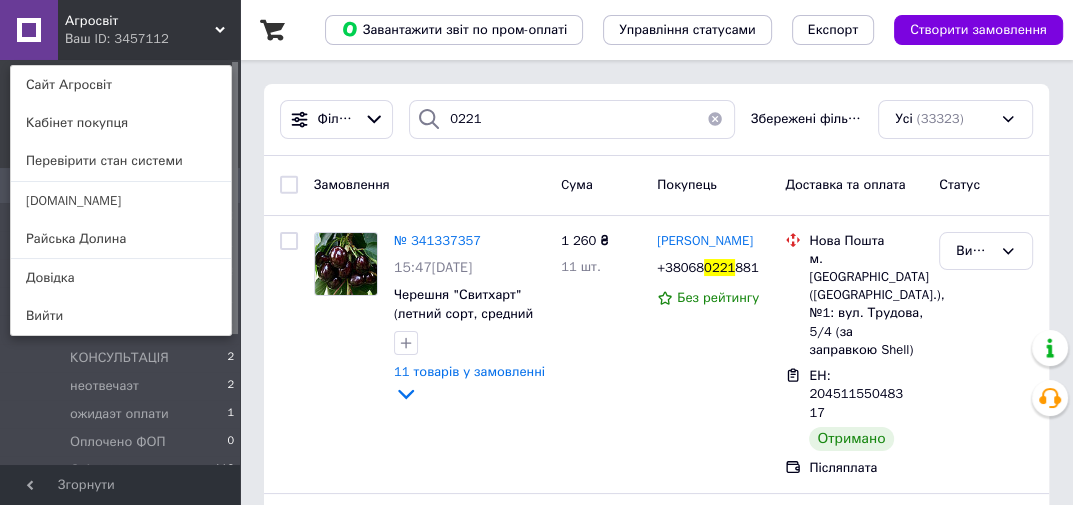 click on "Прийняті 1" at bounding box center (123, 245) 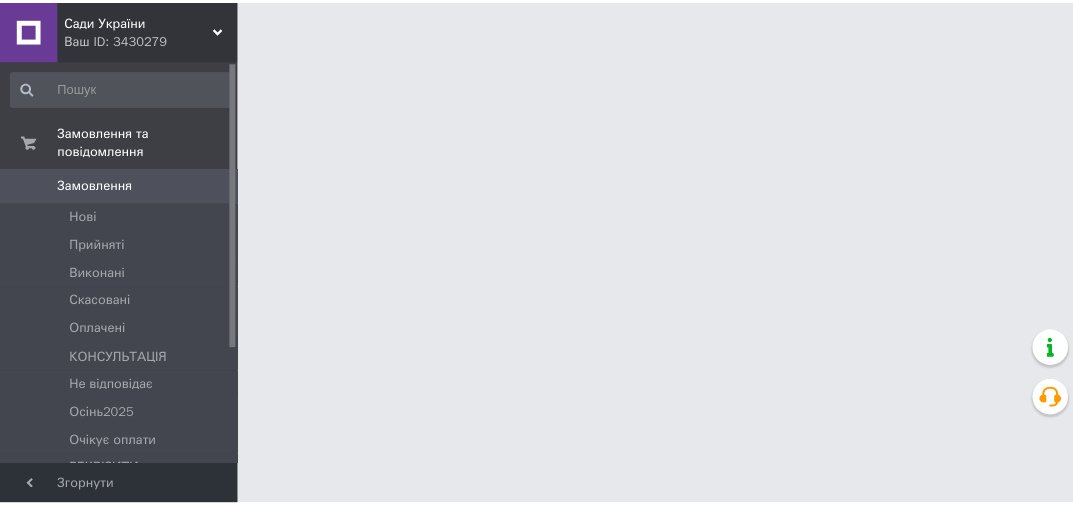 scroll, scrollTop: 0, scrollLeft: 0, axis: both 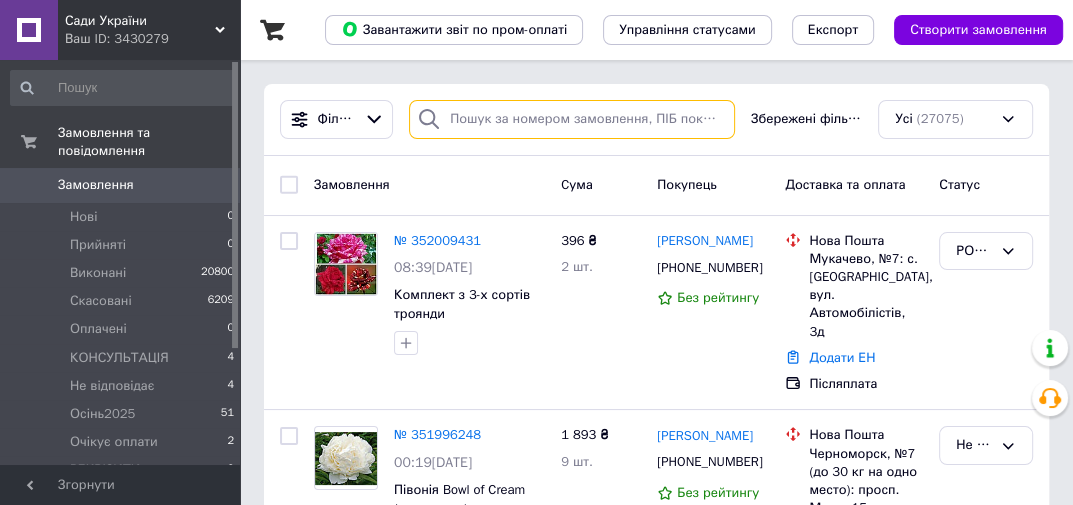click at bounding box center [572, 119] 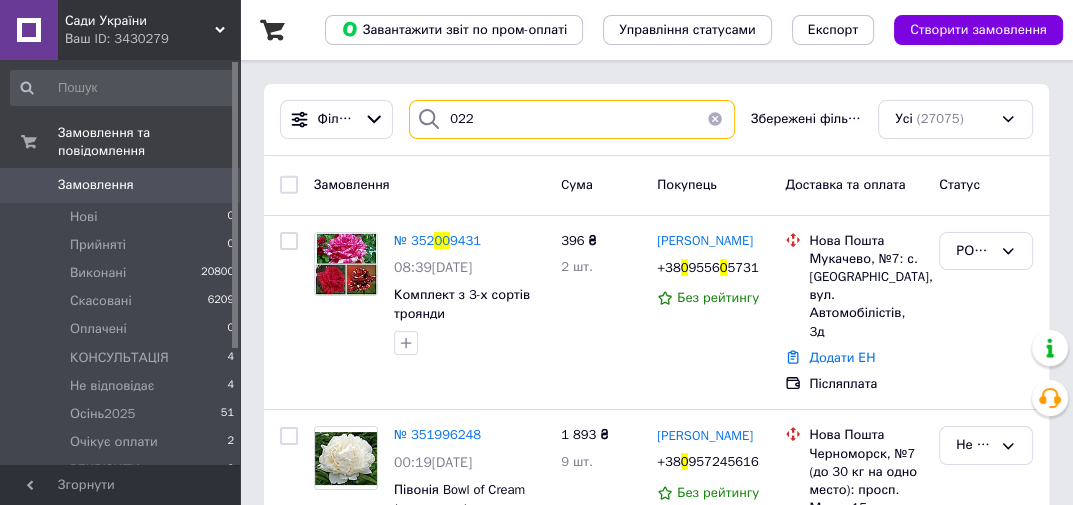 type on "0221" 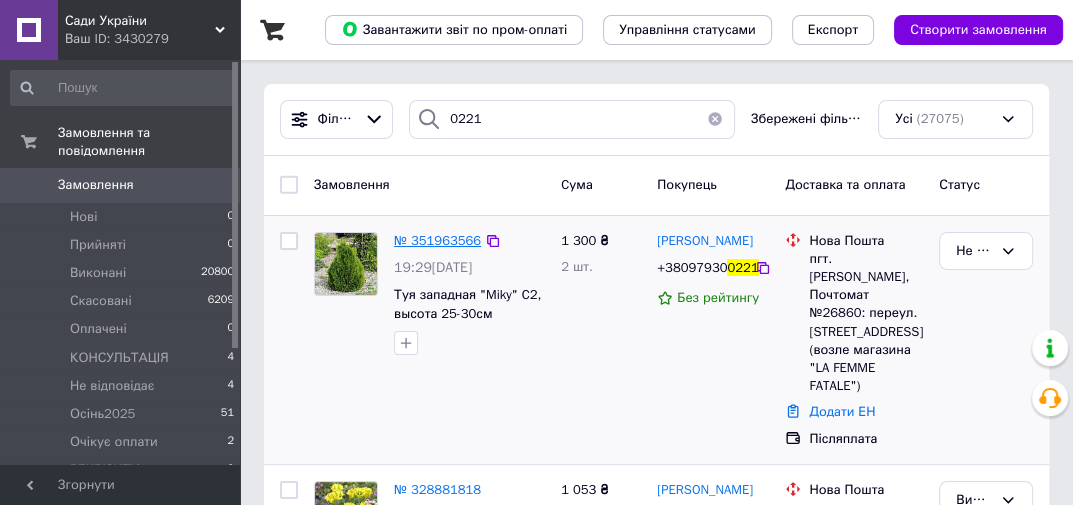 click on "№ 351963566" at bounding box center (437, 240) 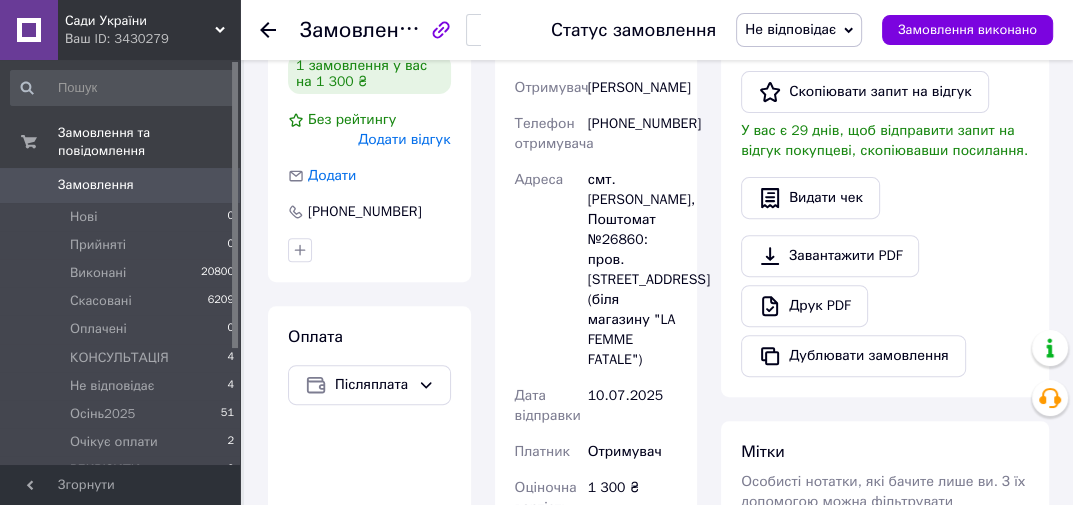 scroll, scrollTop: 0, scrollLeft: 0, axis: both 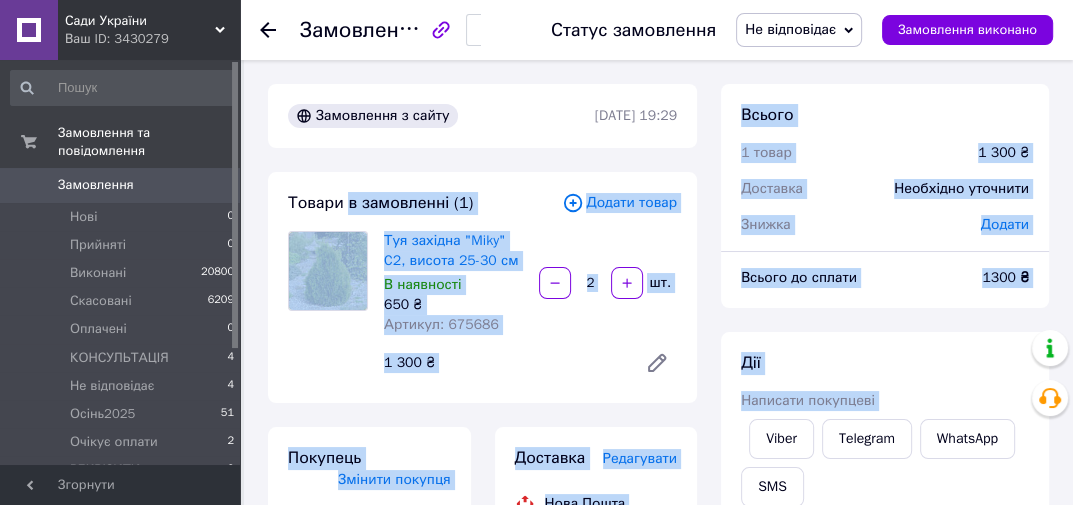 drag, startPoint x: 770, startPoint y: 412, endPoint x: 831, endPoint y: 404, distance: 61.522354 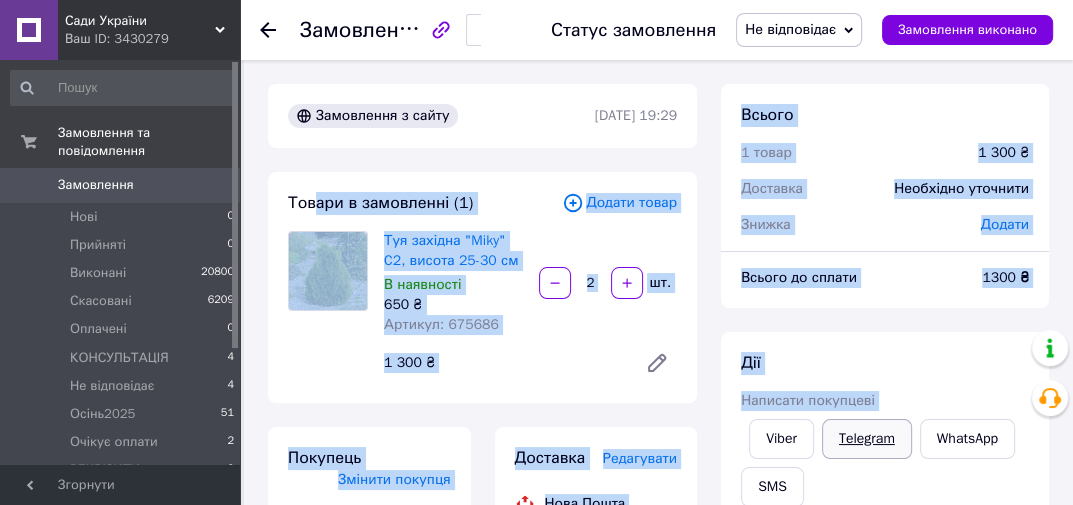 drag, startPoint x: 408, startPoint y: 228, endPoint x: 830, endPoint y: 438, distance: 471.36398 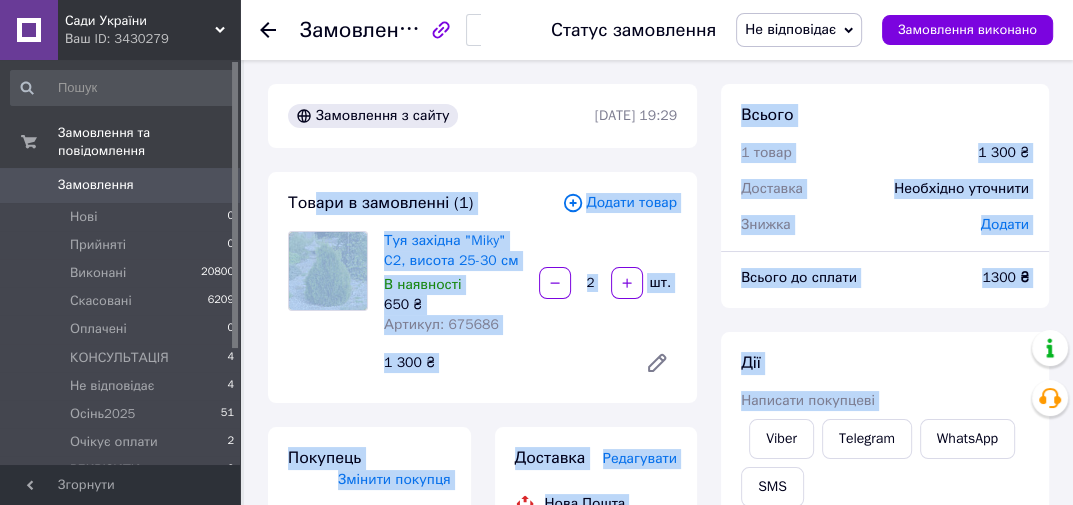 click on "Товари в замовленні (1)" at bounding box center [425, 203] 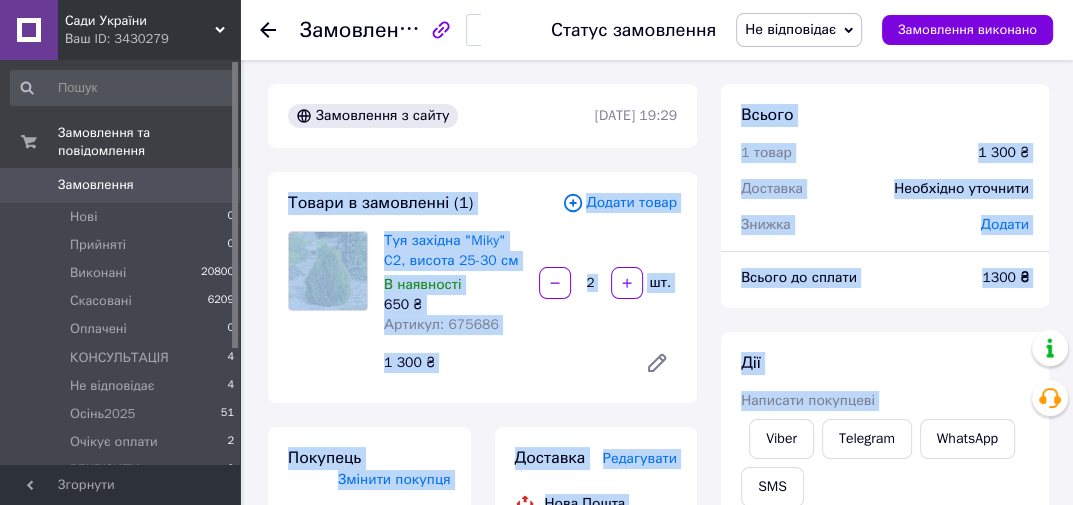 drag, startPoint x: 278, startPoint y: 197, endPoint x: 821, endPoint y: 440, distance: 594.89325 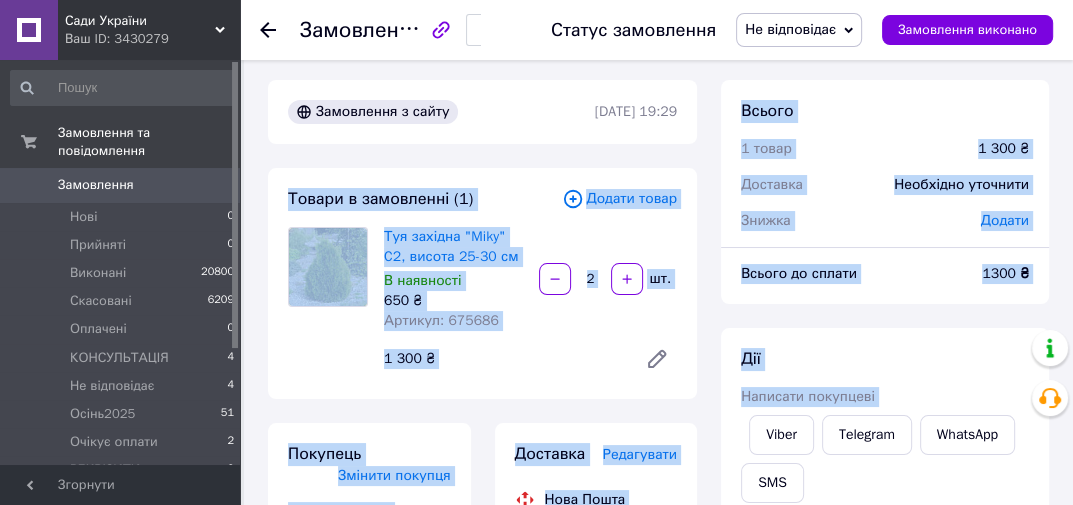 click on "Товари в замовленні (1)" at bounding box center (425, 199) 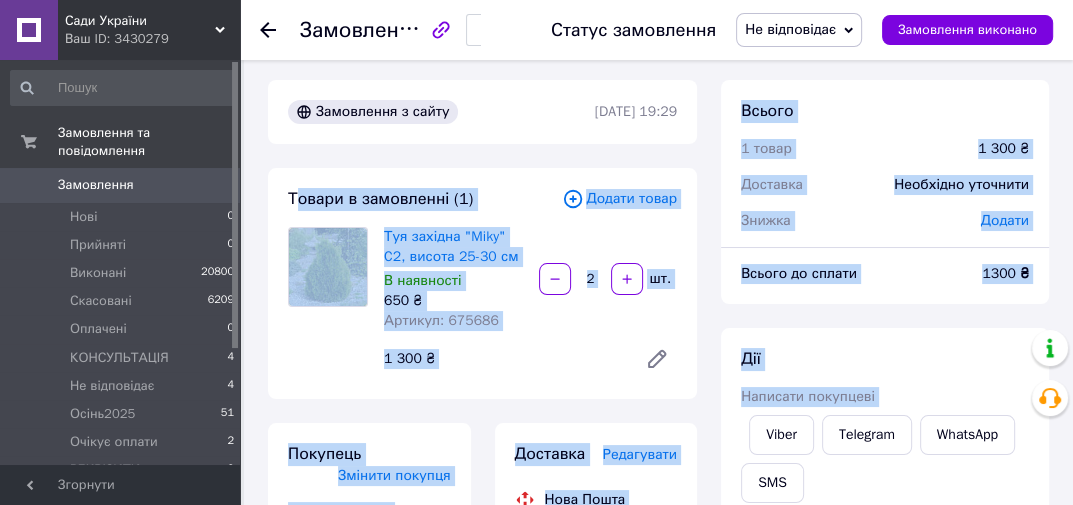 drag, startPoint x: 381, startPoint y: 222, endPoint x: 589, endPoint y: 273, distance: 214.16115 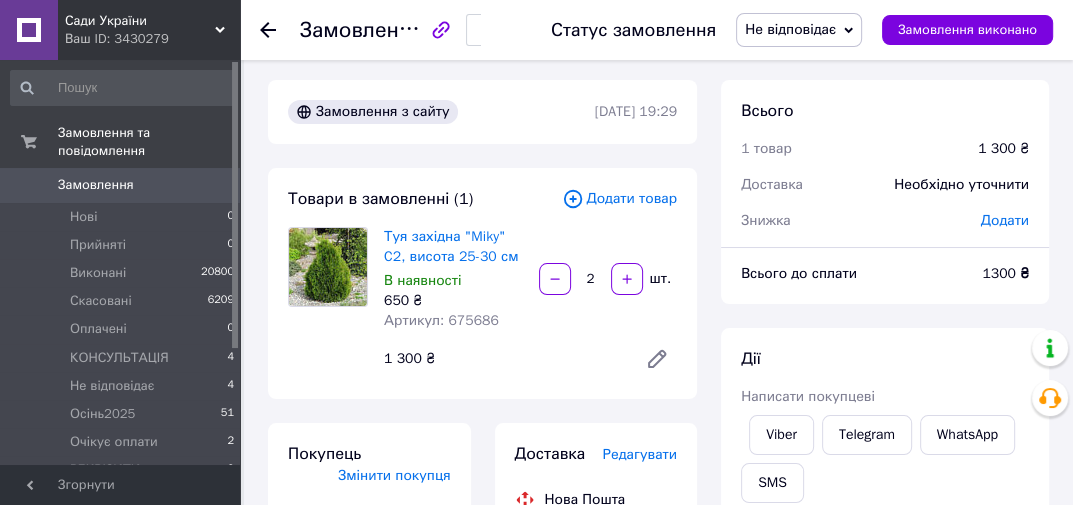 click on "Товари в замовленні (1)" at bounding box center [425, 199] 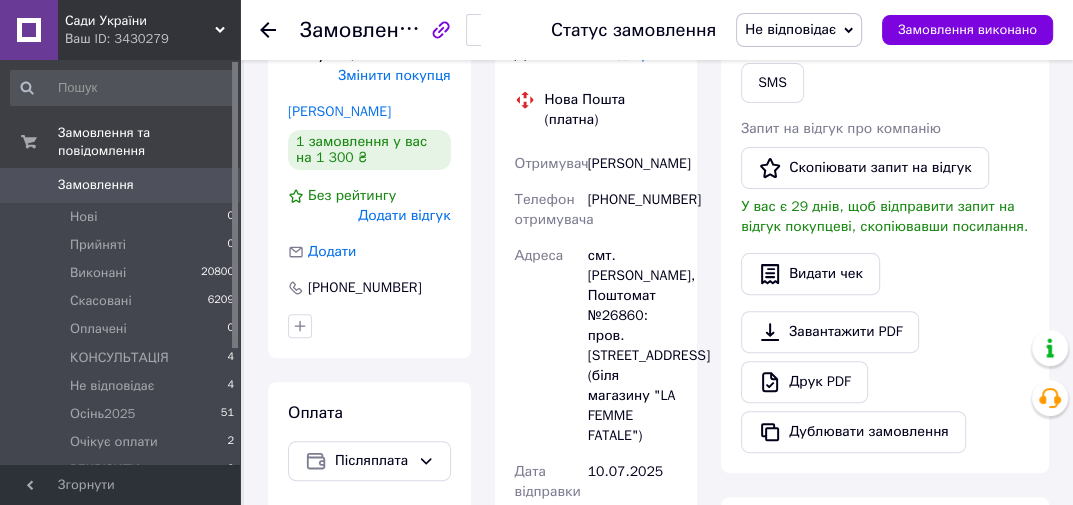 scroll, scrollTop: 324, scrollLeft: 0, axis: vertical 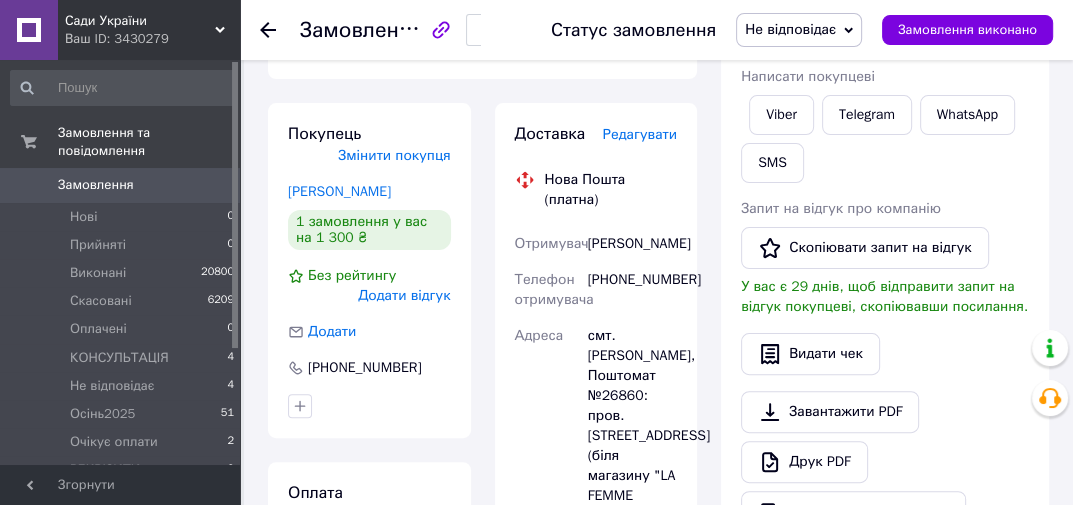 click on "Покупець Змінити покупця Хоружий Євгеній 1 замовлення у вас на 1 300 ₴ Без рейтингу   Додати відгук Додати +380979300221" at bounding box center (369, 270) 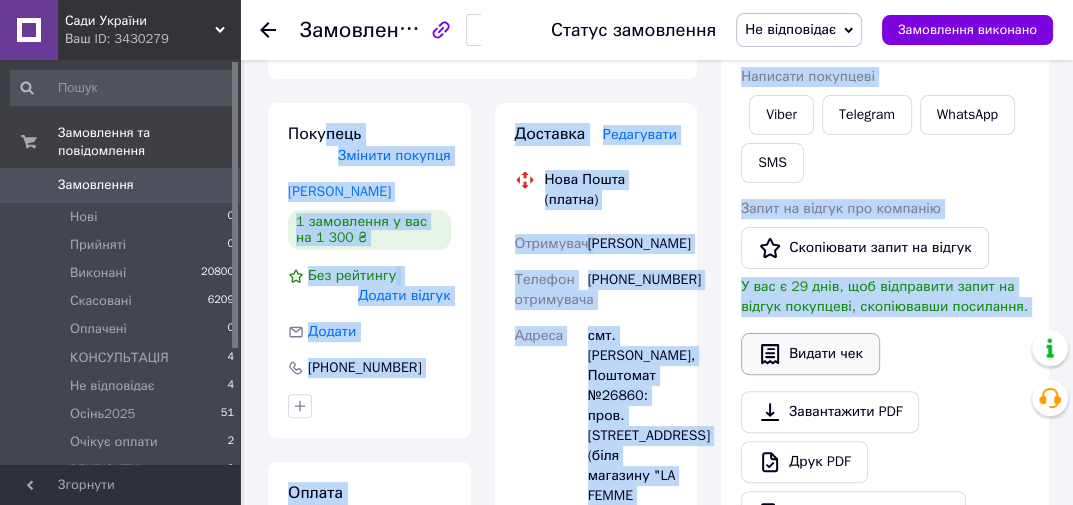 drag, startPoint x: 556, startPoint y: 213, endPoint x: 772, endPoint y: 337, distance: 249.06224 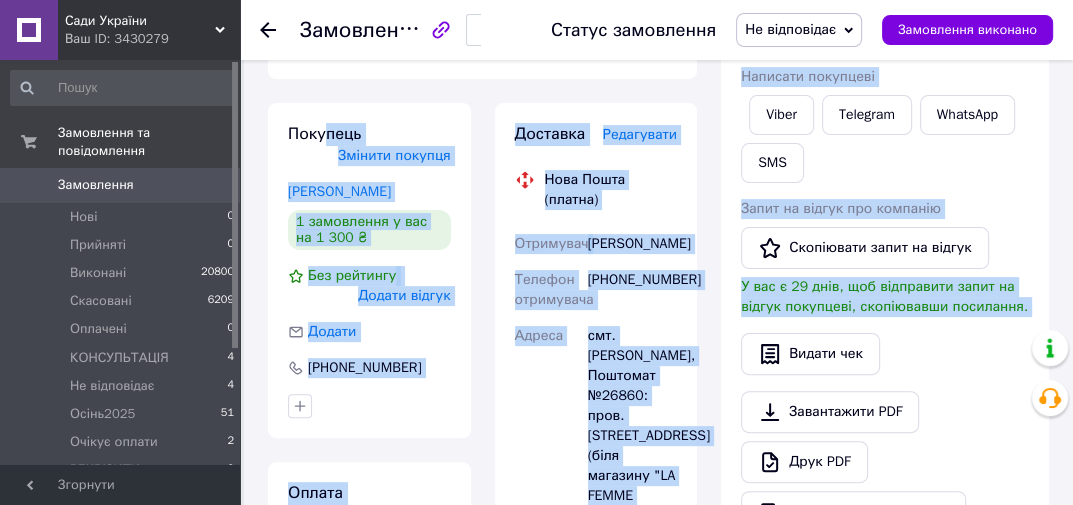 click on "Доставка Редагувати Нова Пошта (платна) Отримувач Хоружий Євгеній Телефон отримувача +380979300221 Адреса смт. Васильківка, Поштомат №26860: пров. Комунальний, 12Б (біля магазину "LA FEMME FATALE") Дата відправки 10.07.2025 Платник Отримувач Оціночна вартість 1 300 ₴ Сума післяплати 1 300 ₴ Комісія за післяплату 46 ₴ Платник комісії післяплати Отримувач Передати номер або Згенерувати ЕН Платник Отримувач Відправник Прізвище отримувача Хоружий Ім'я отримувача Євгеній По батькові отримувача Телефон отримувача +380979300221 Тип доставки У відділенні Кур'єром В поштоматі Місто 1300 < > <" at bounding box center [596, 603] 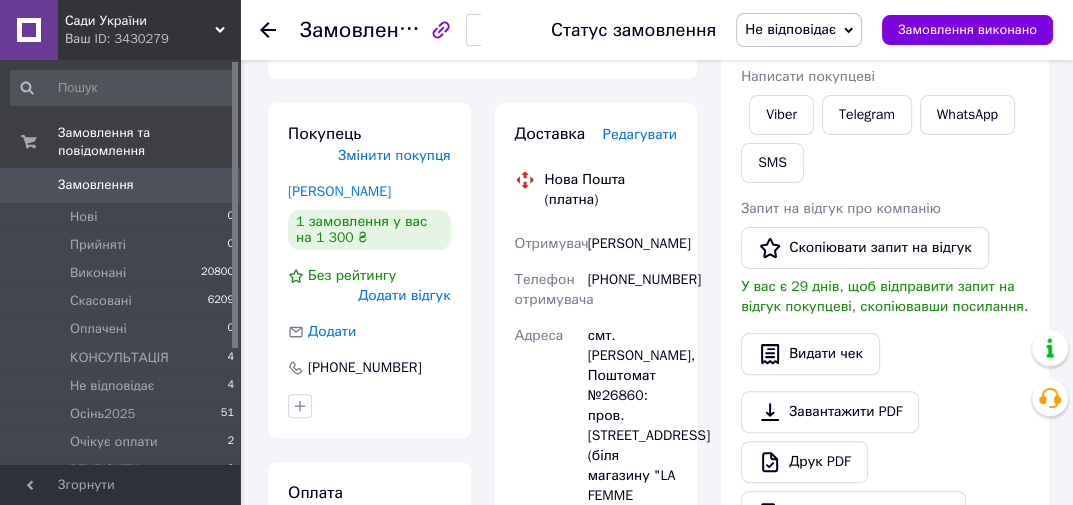 scroll, scrollTop: 0, scrollLeft: 0, axis: both 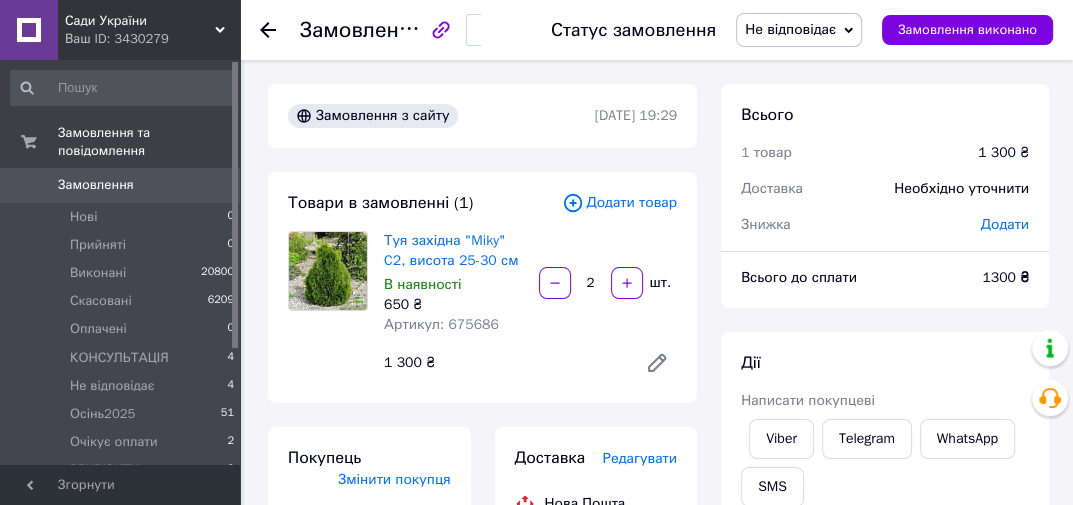 click on "Товари в замовленні (1) Додати товар Туя західна "Miky" C2, висота 25-30 см В наявності 650 ₴ Артикул: 675686 2   шт. 1 300 ₴" at bounding box center [482, 287] 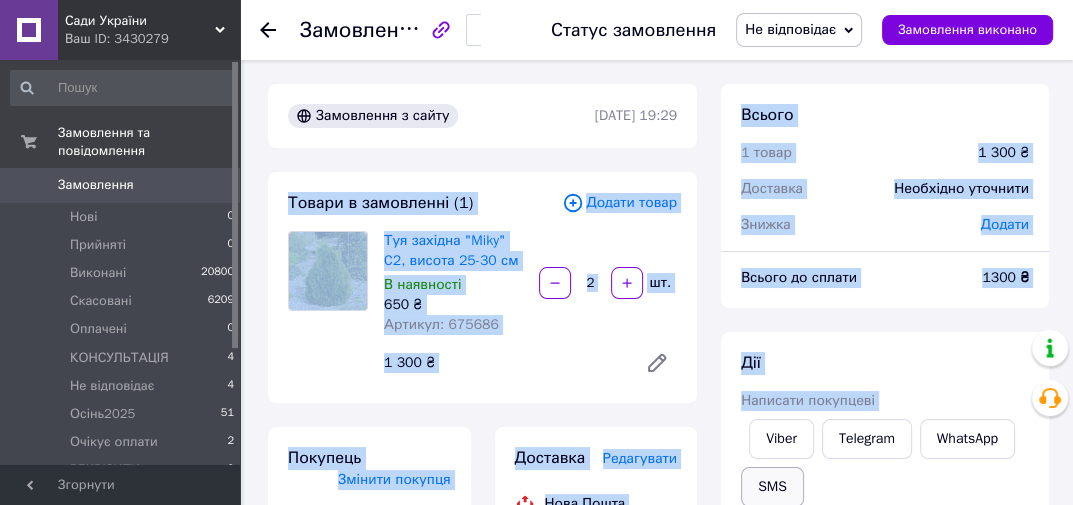 drag, startPoint x: 287, startPoint y: 201, endPoint x: 908, endPoint y: 477, distance: 679.57117 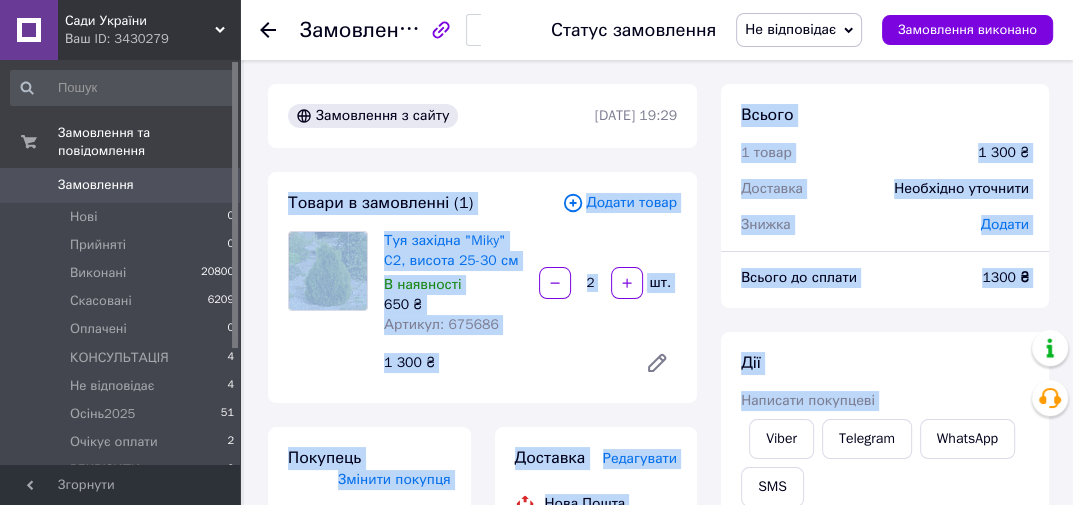 click on "Товари в замовленні (1) Додати товар Туя західна "Miky" C2, висота 25-30 см В наявності 650 ₴ Артикул: 675686 2   шт. 1 300 ₴" at bounding box center [482, 287] 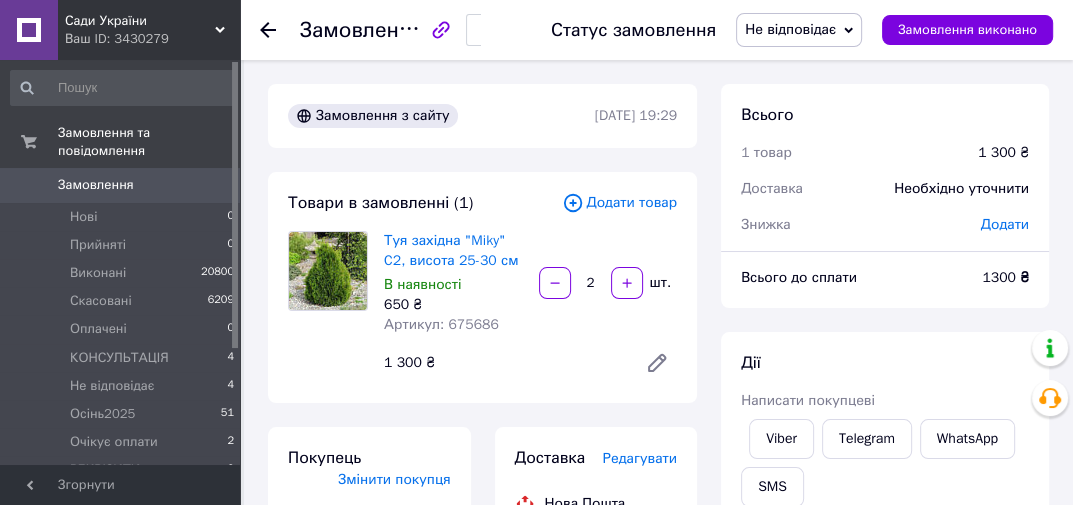 click on "Не відповідає" at bounding box center (790, 29) 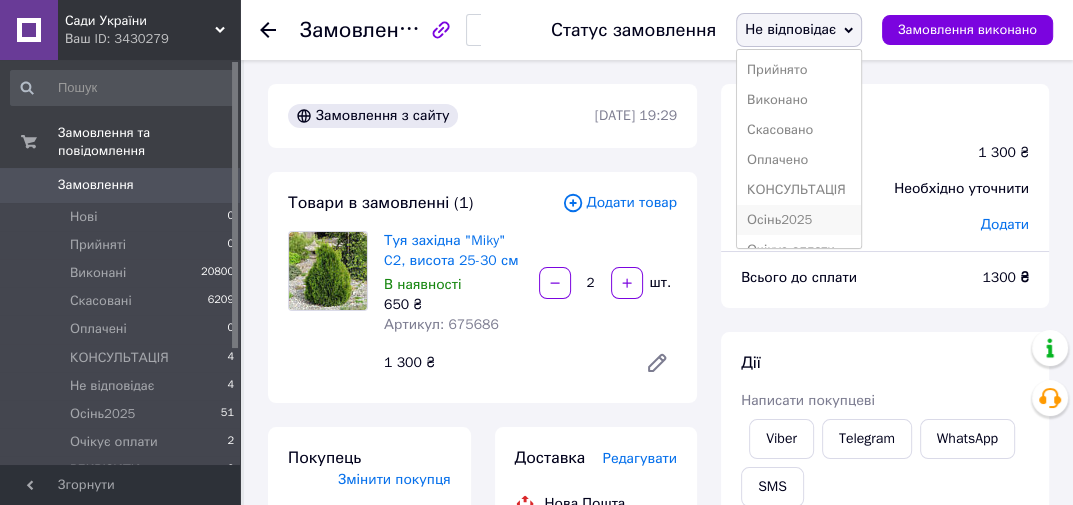 scroll, scrollTop: 80, scrollLeft: 0, axis: vertical 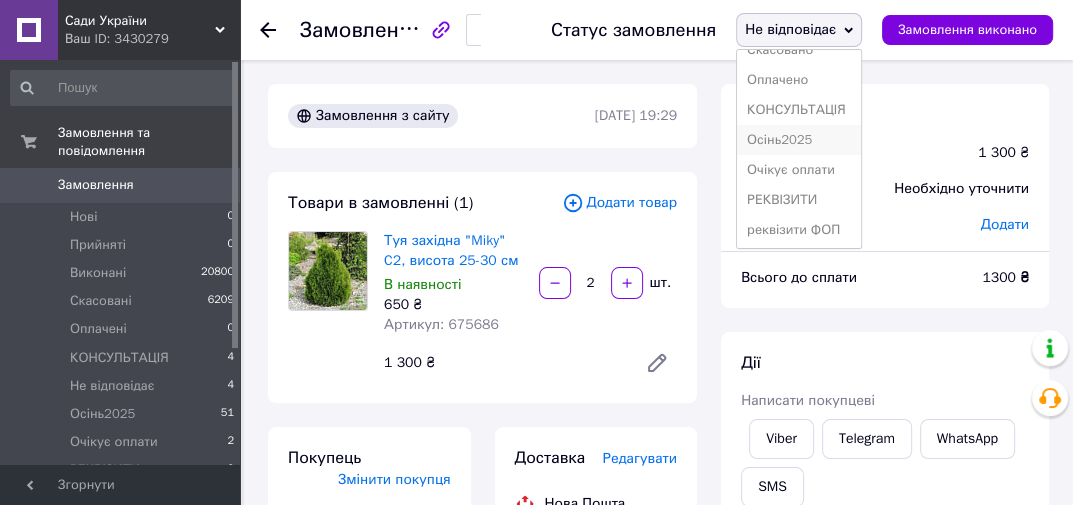 click on "Осінь2025" at bounding box center (799, 140) 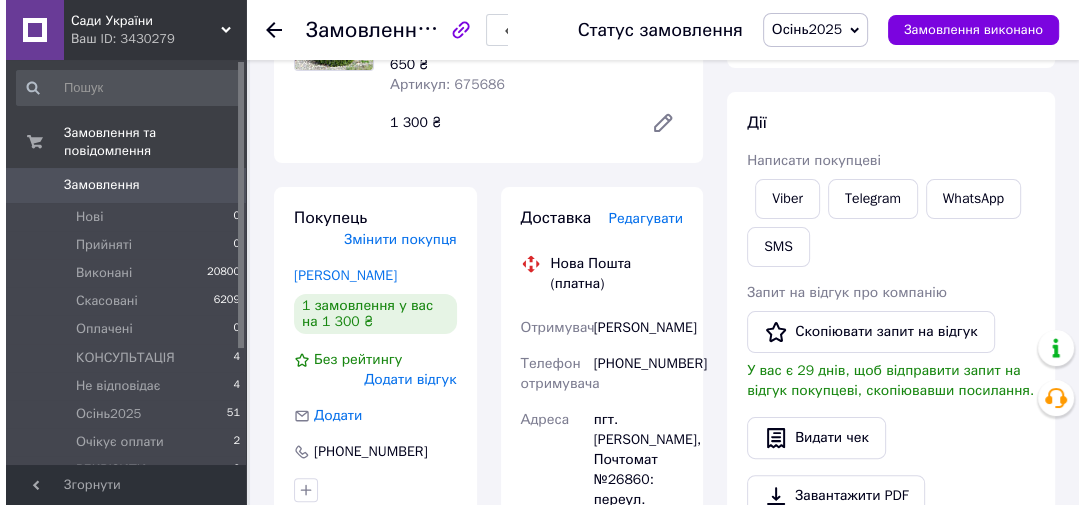 scroll, scrollTop: 0, scrollLeft: 0, axis: both 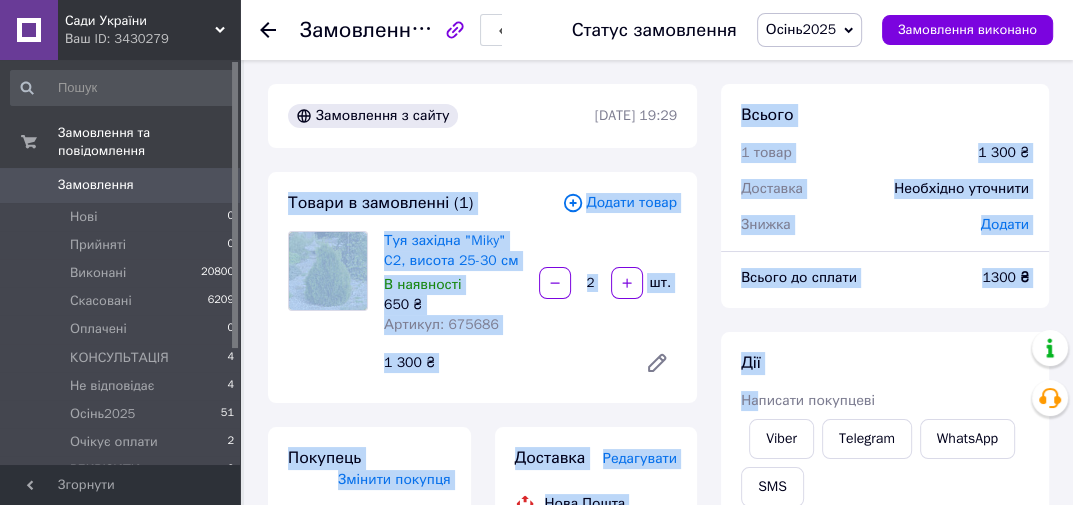 drag, startPoint x: 292, startPoint y: 203, endPoint x: 763, endPoint y: 381, distance: 503.51266 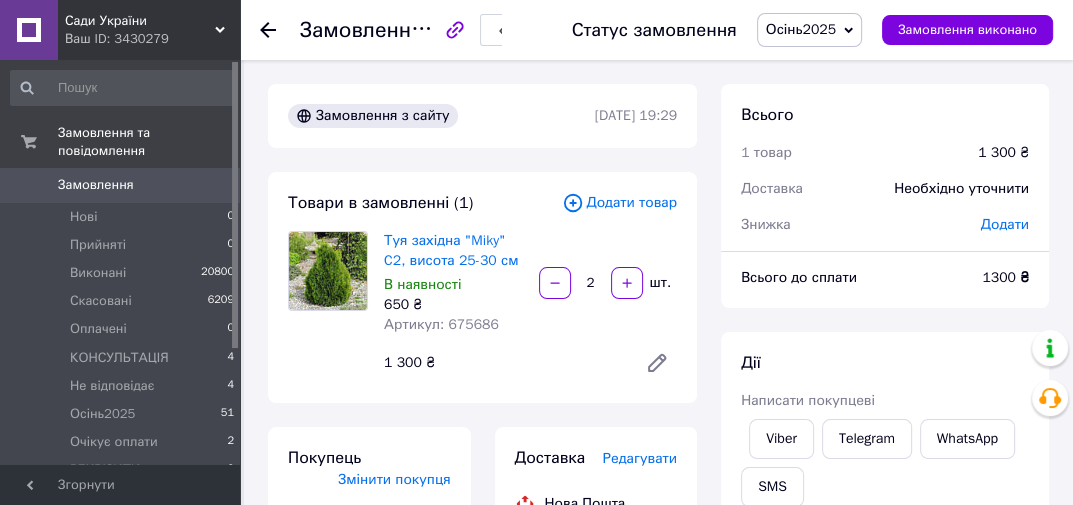 click on "Замовлення з сайту 09.07.2025 | 19:29" at bounding box center (482, 116) 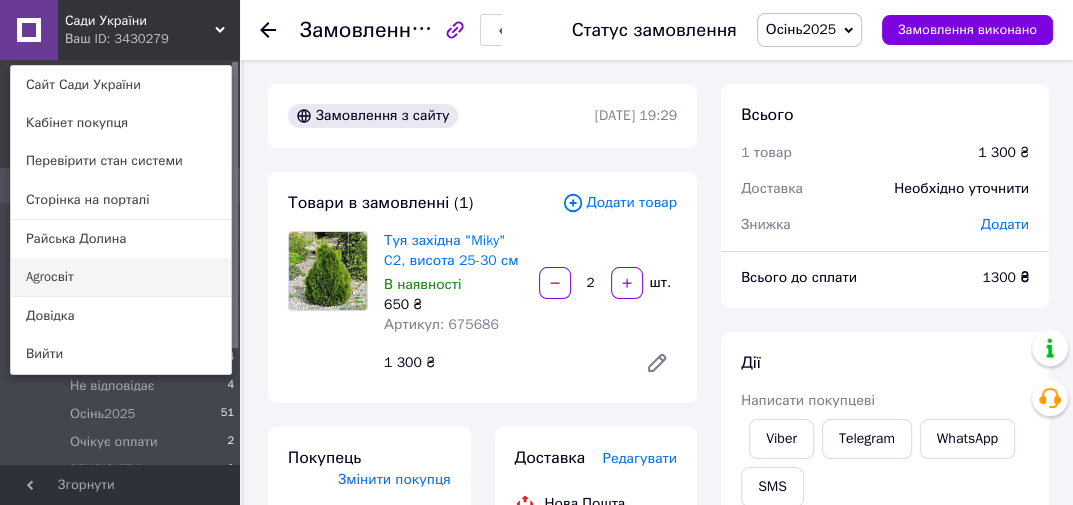 click on "Agroсвіт" at bounding box center [121, 277] 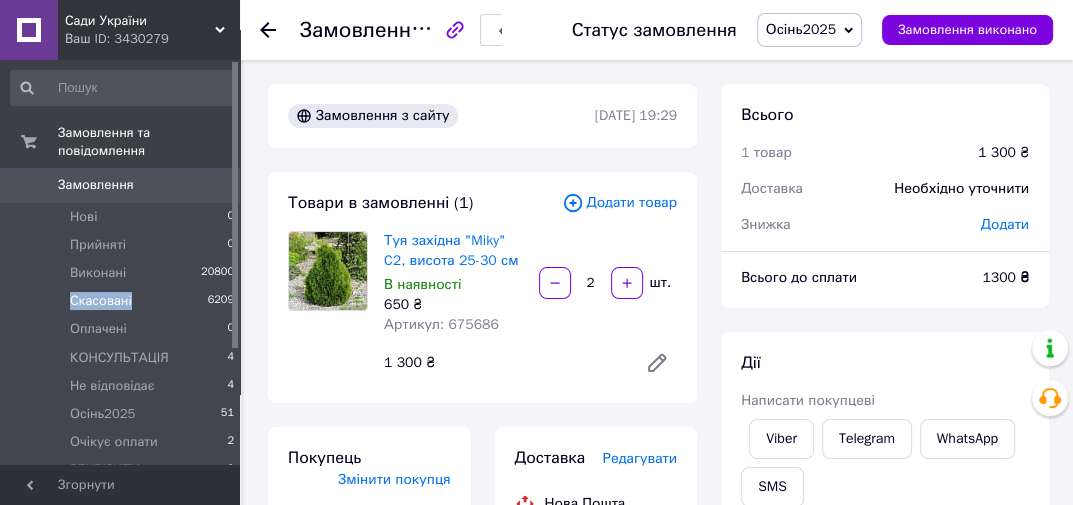 click on "Скасовані 6209" at bounding box center [123, 301] 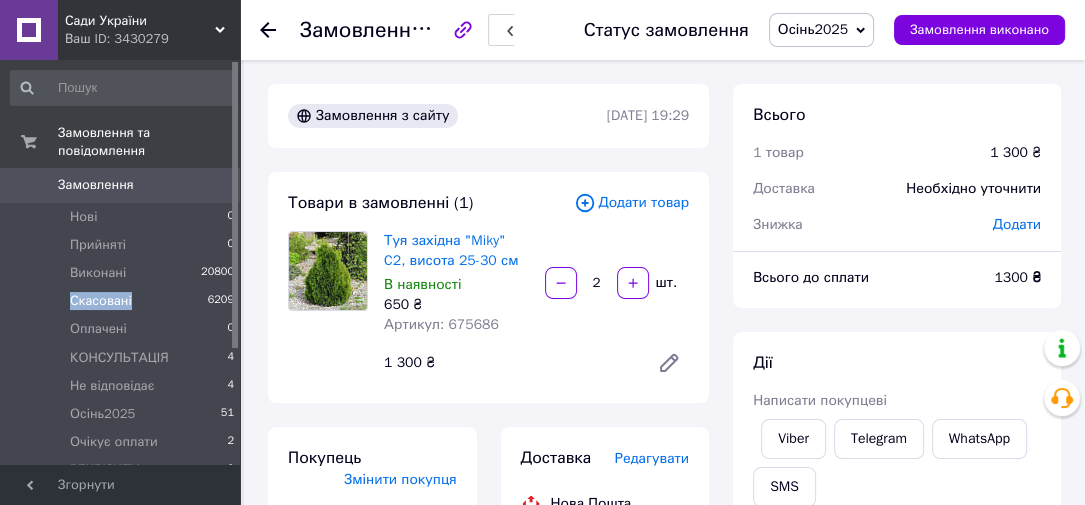 click on "Скасовані 6209" at bounding box center [123, 301] 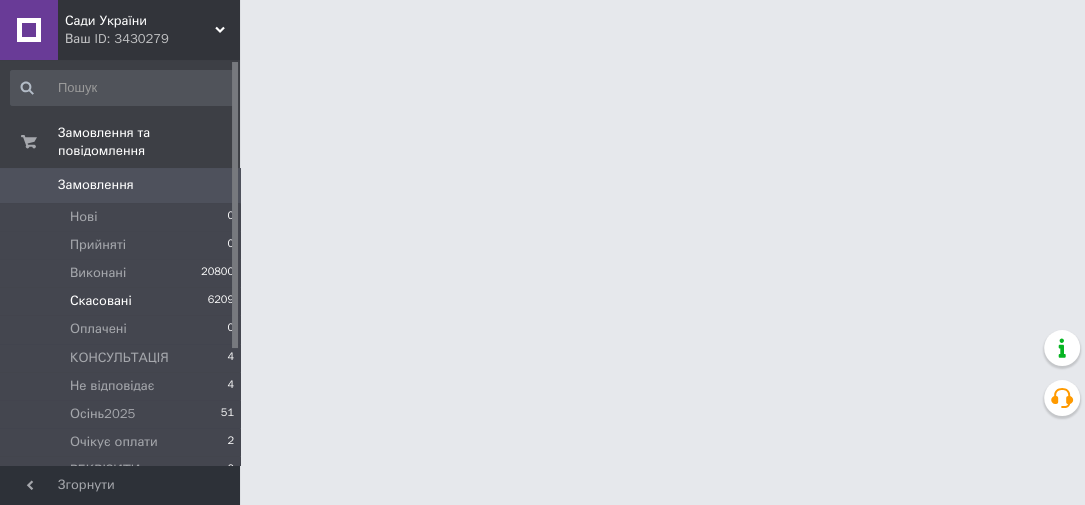 click on "Скасовані 6209" at bounding box center [123, 301] 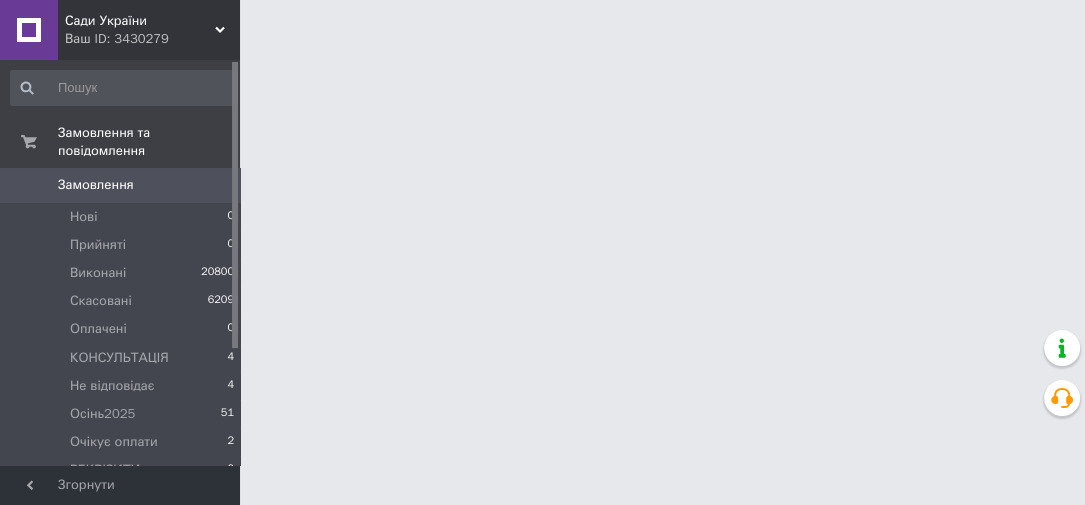 click on "Сади України Ваш ID: 3430279 Сайт Сади України Кабінет покупця Перевірити стан системи Сторінка на порталі Райська Долина Agroсвіт Довідка Вийти Замовлення та повідомлення Замовлення 0 Нові 0 Прийняті 0 Виконані 20800 Скасовані 6209 Оплачені 0 КОНСУЛЬТАЦІЯ 4 Не відповідає 4 Осінь2025 51 Очікує оплати 2 РЕКВІЗИТИ 0 реквізити ФОП 0 РОЗДРУКУВАТИ 4 ФОП Оплочено 0 Повідомлення 0 Клієнти Згорнути" at bounding box center [542, 25] 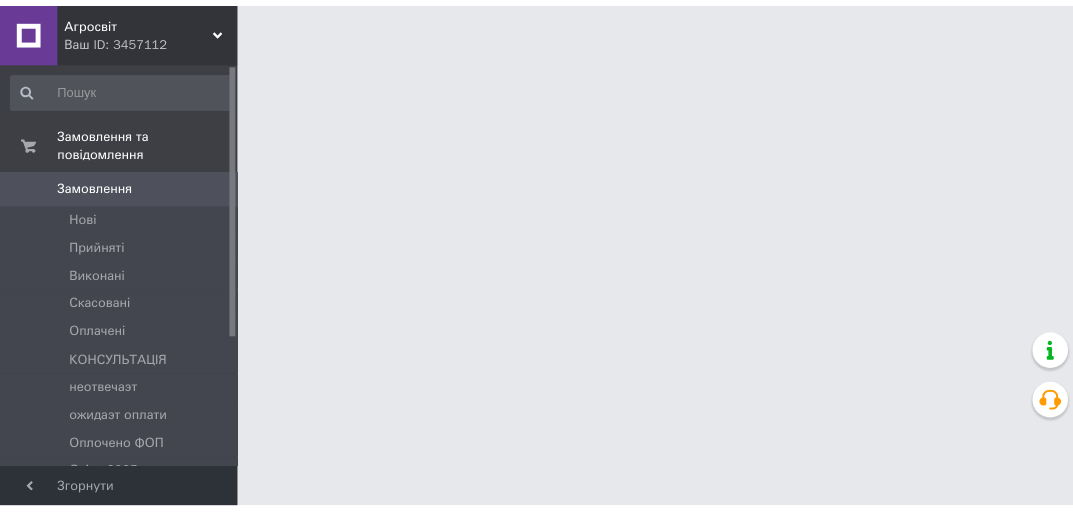 scroll, scrollTop: 0, scrollLeft: 0, axis: both 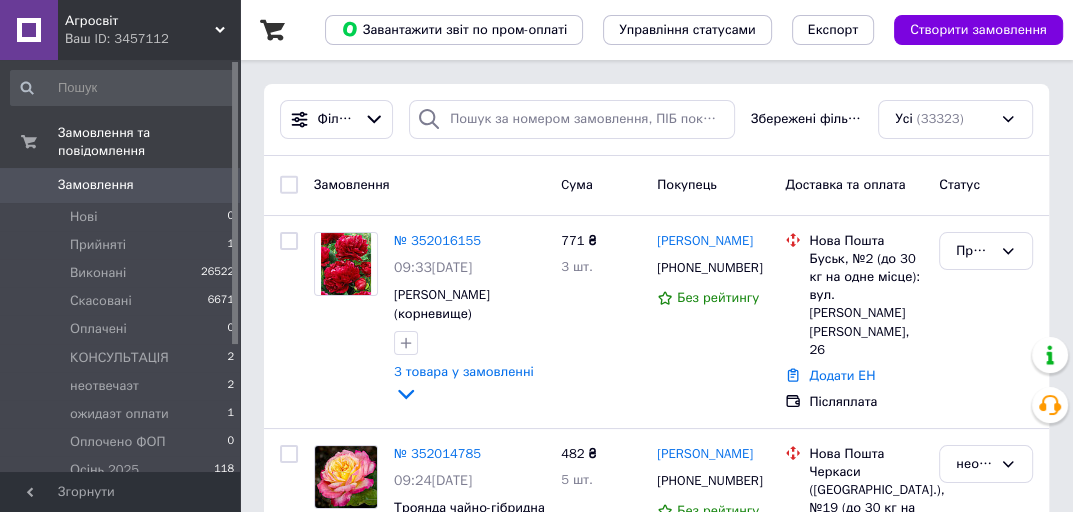click on "Замовлення" at bounding box center [121, 185] 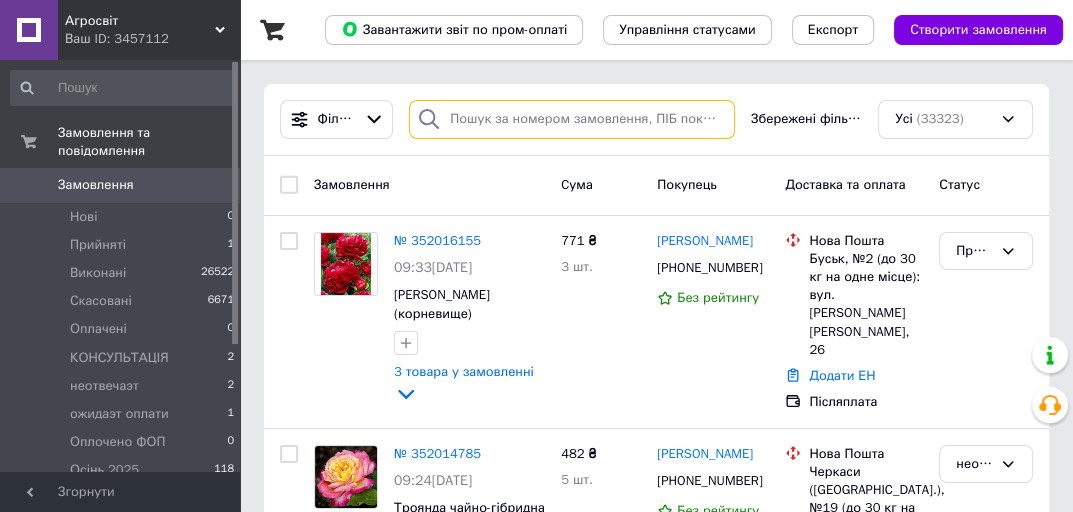 click at bounding box center [572, 119] 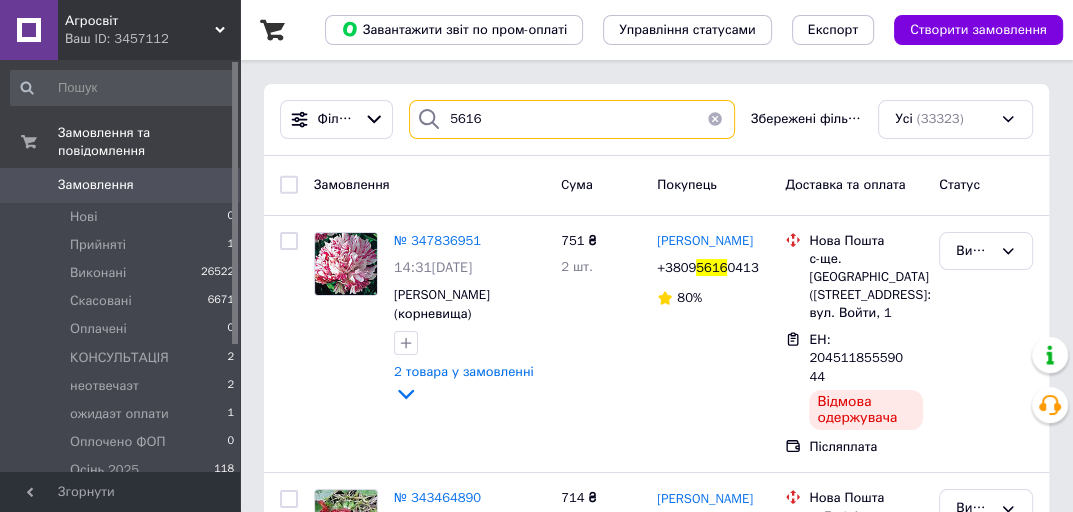 type on "5616" 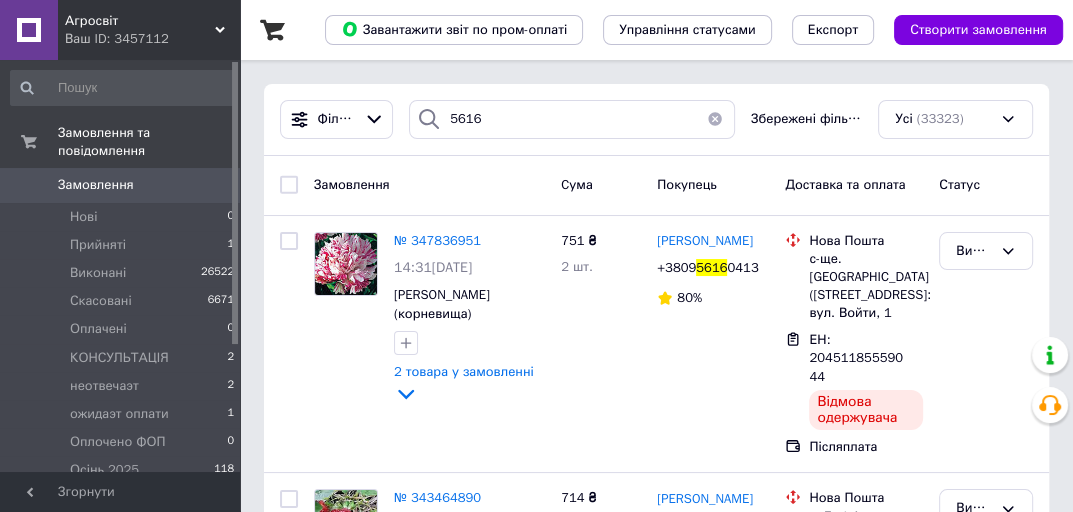 click on "Агросвіт" at bounding box center (140, 21) 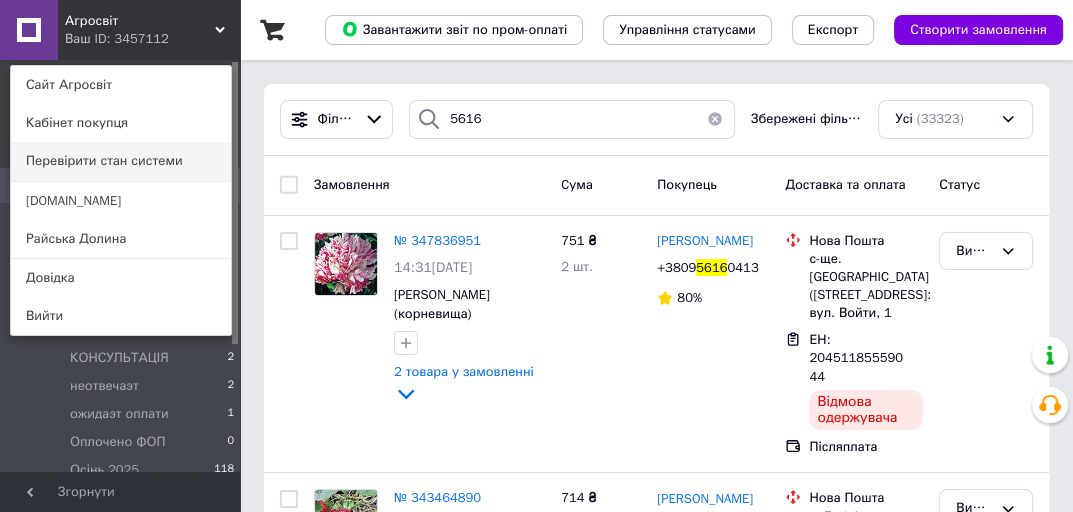 click on "Перевірити стан системи" at bounding box center [121, 161] 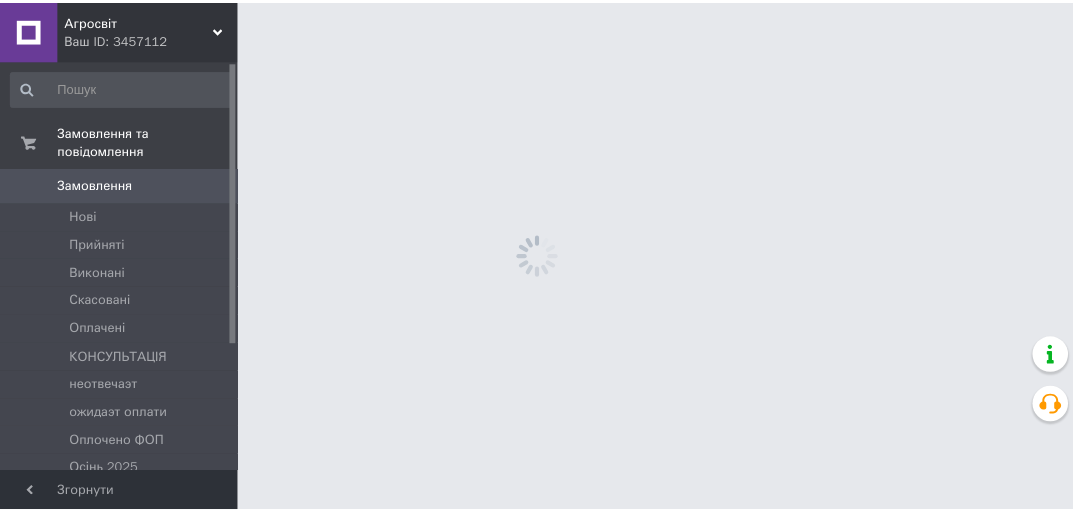 scroll, scrollTop: 0, scrollLeft: 0, axis: both 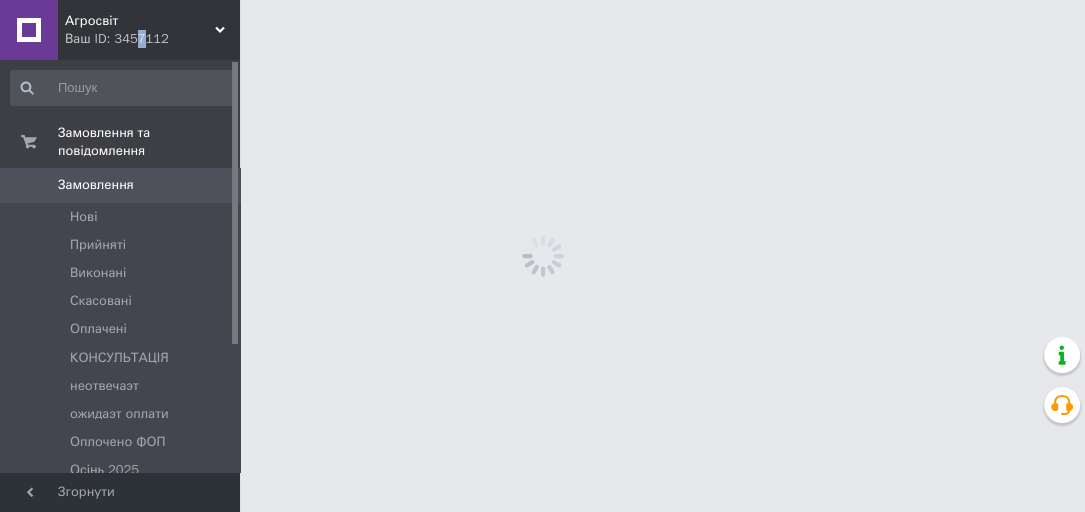 click on "Ваш ID: 3457112" at bounding box center [152, 39] 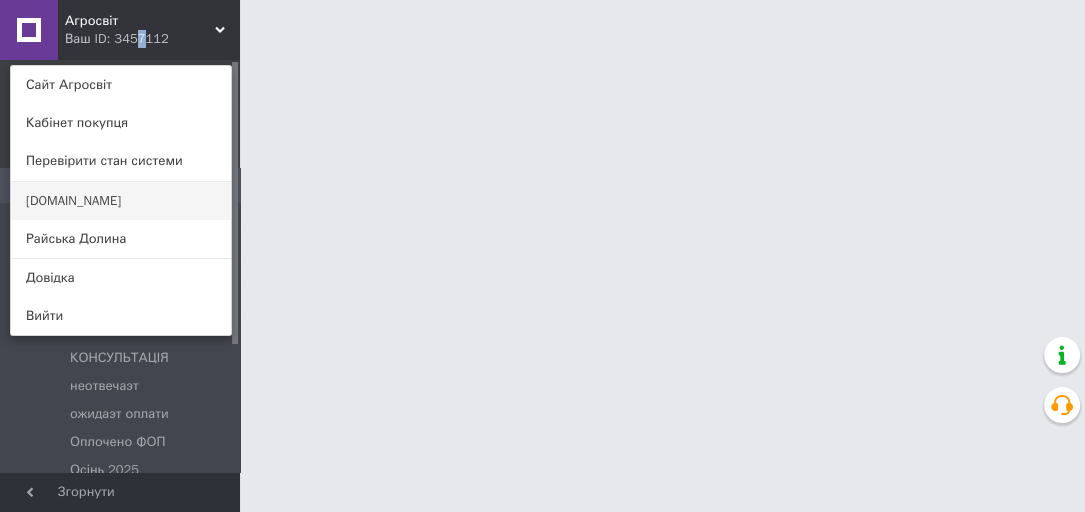 click on "[DOMAIN_NAME]" at bounding box center (121, 201) 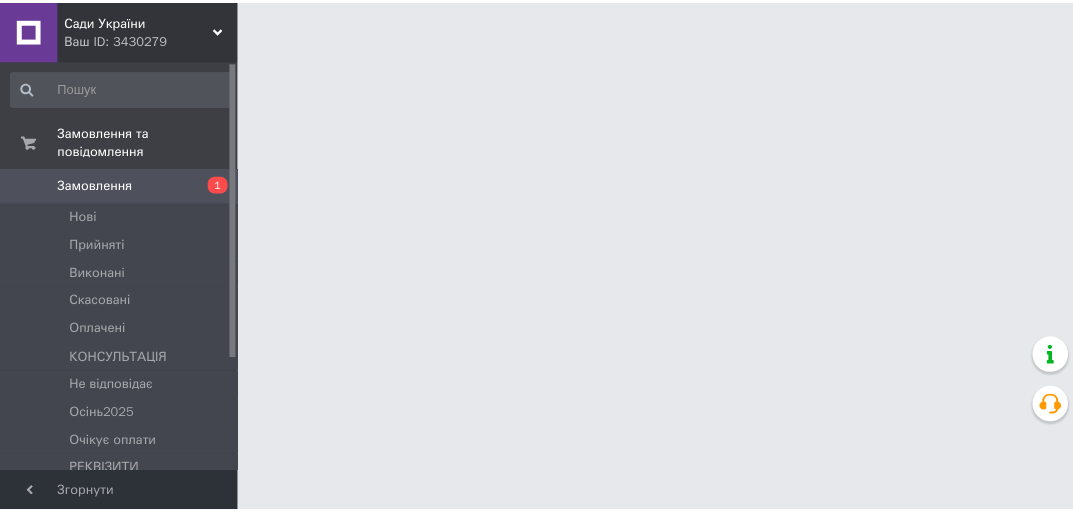 scroll, scrollTop: 0, scrollLeft: 0, axis: both 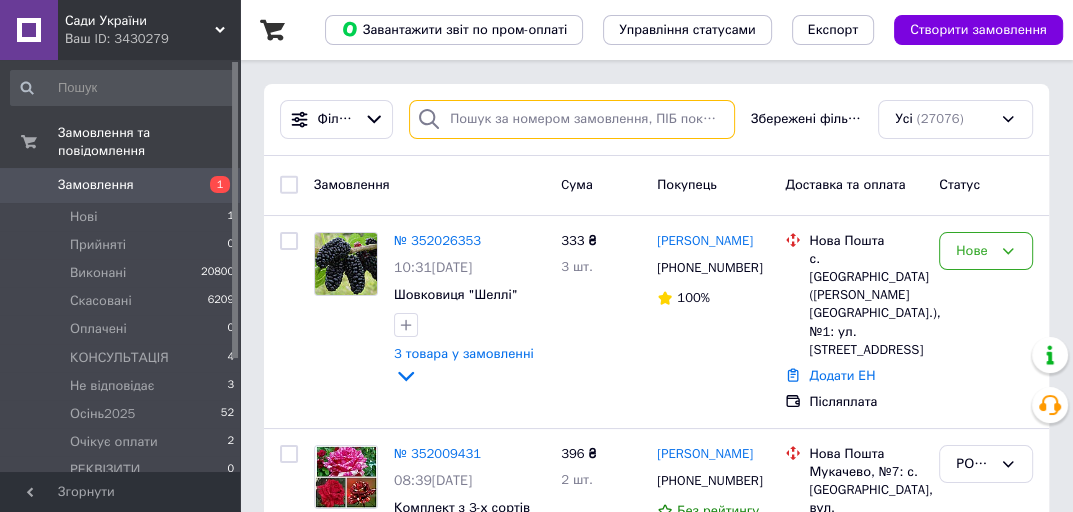 click at bounding box center (572, 119) 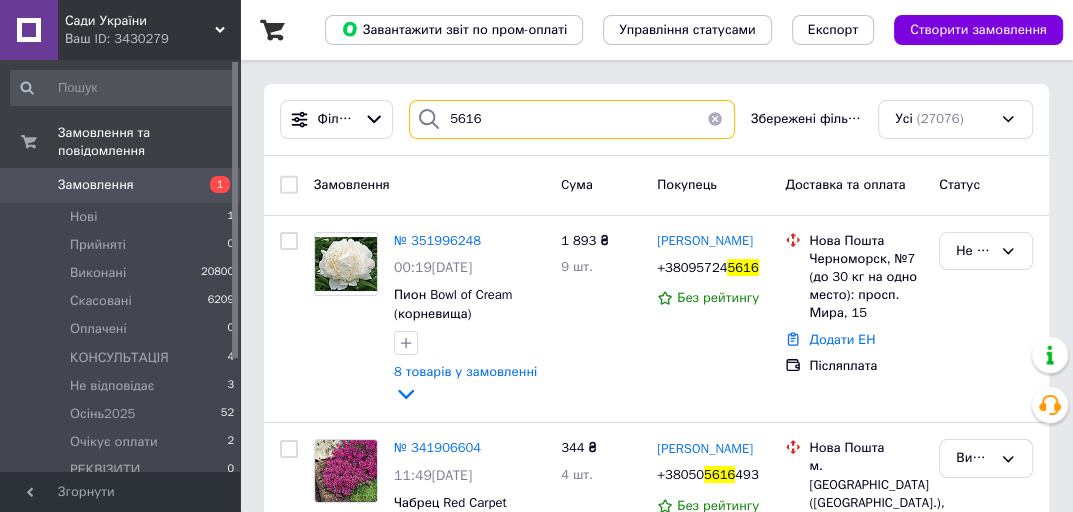 type on "5616" 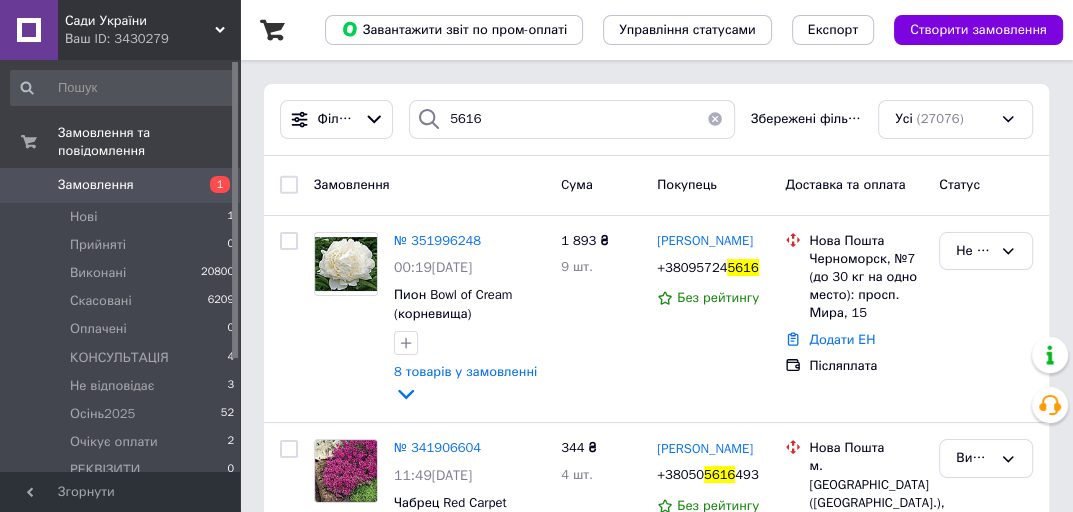 click on "№ 351996248" at bounding box center (437, 240) 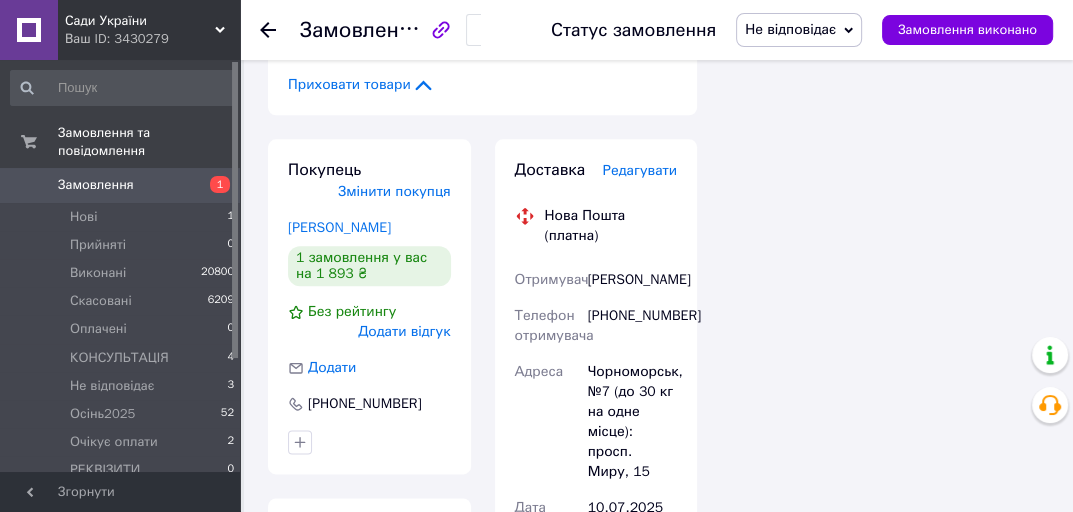 scroll, scrollTop: 1680, scrollLeft: 0, axis: vertical 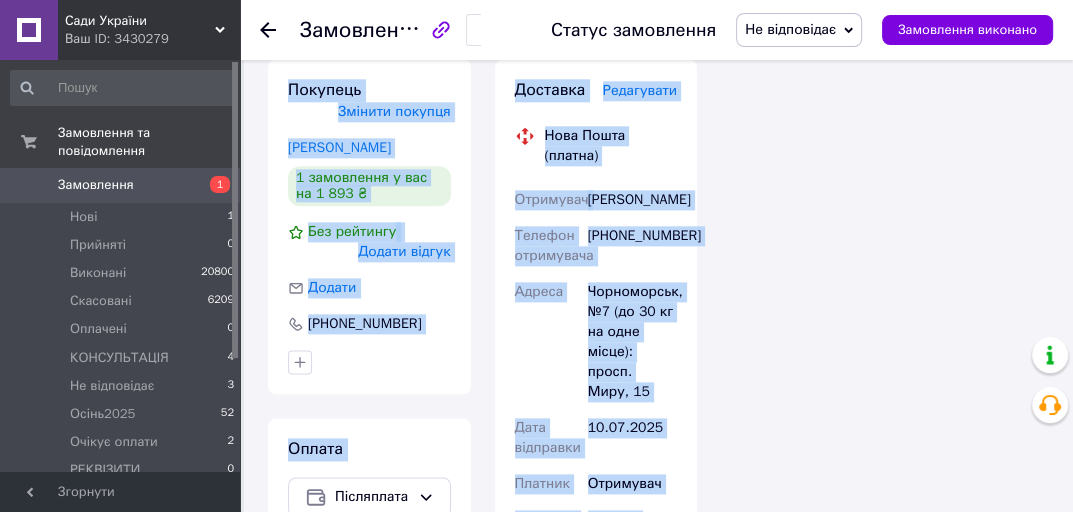 drag, startPoint x: 279, startPoint y: 70, endPoint x: 1060, endPoint y: 495, distance: 889.14905 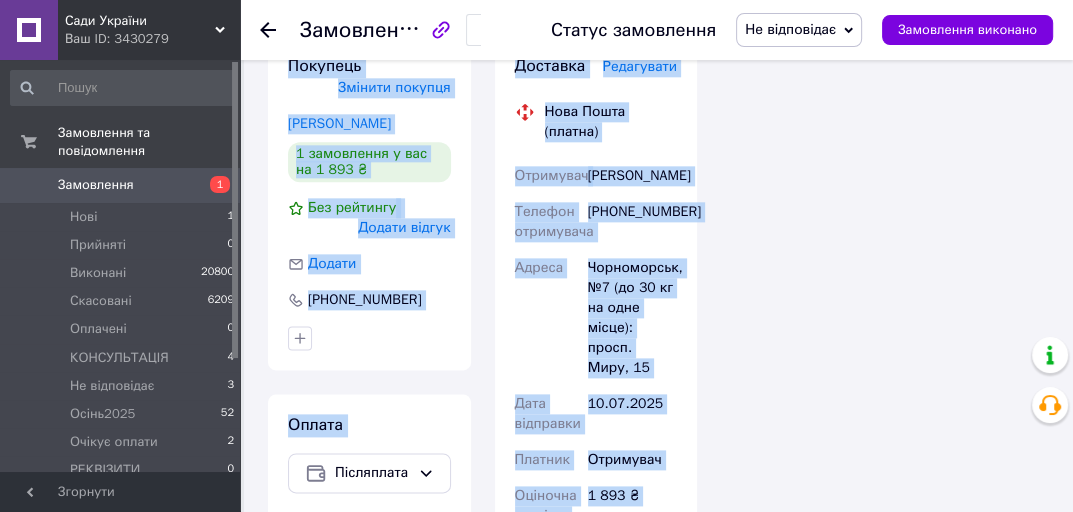 click on "Всього 8 товарів 1 893 ₴ Доставка Необхідно уточнити Знижка Додати Всього до сплати 1893 ₴ Дії Написати покупцеві Viber Telegram WhatsApp SMS Запит на відгук про компанію   Скопіювати запит на відгук У вас є 30 днів, щоб відправити запит на відгук покупцеві, скопіювавши посилання.   Видати чек   Завантажити PDF   Друк PDF   Дублювати замовлення Мітки Особисті нотатки, які бачите лише ви. З їх допомогою можна фільтрувати замовлення Примітки Залишилося 300 символів Очистити Зберегти" at bounding box center (885, -213) 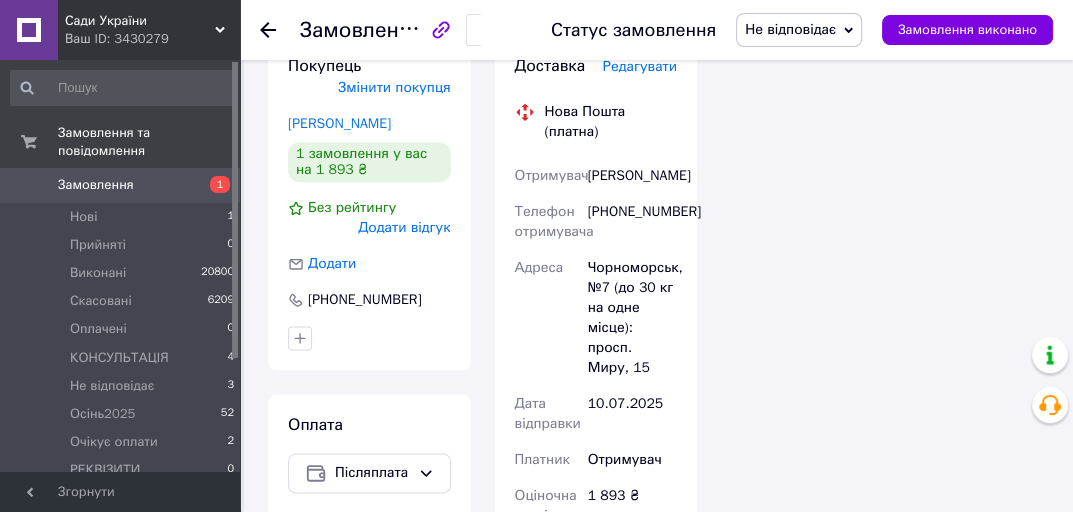 click on "Всього 8 товарів 1 893 ₴ Доставка Необхідно уточнити Знижка Додати Всього до сплати 1893 ₴ Дії Написати покупцеві Viber Telegram WhatsApp SMS Запит на відгук про компанію   Скопіювати запит на відгук У вас є 30 днів, щоб відправити запит на відгук покупцеві, скопіювавши посилання.   Видати чек   Завантажити PDF   Друк PDF   Дублювати замовлення Мітки Особисті нотатки, які бачите лише ви. З їх допомогою можна фільтрувати замовлення Примітки Залишилося 300 символів Очистити Зберегти" at bounding box center [885, -213] 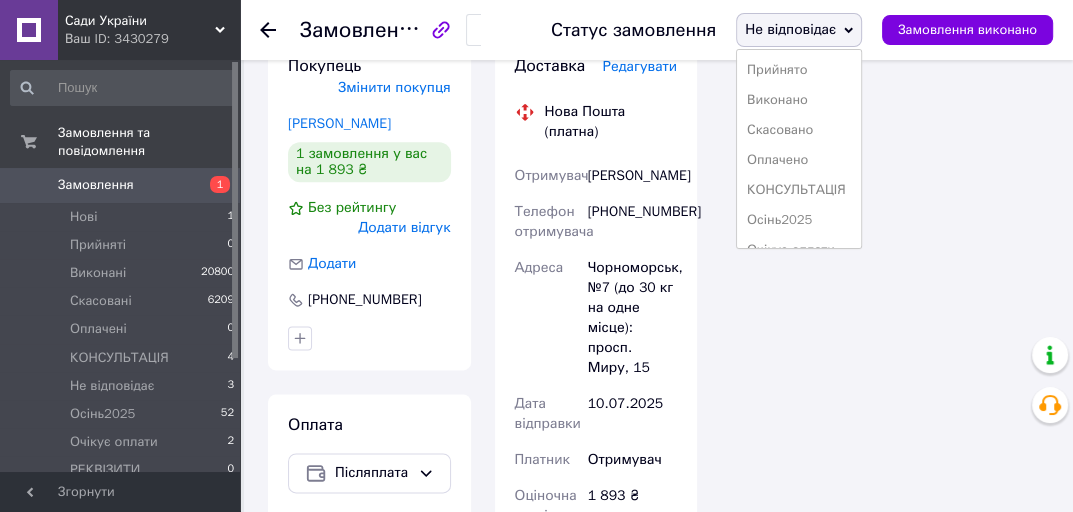 scroll, scrollTop: 141, scrollLeft: 0, axis: vertical 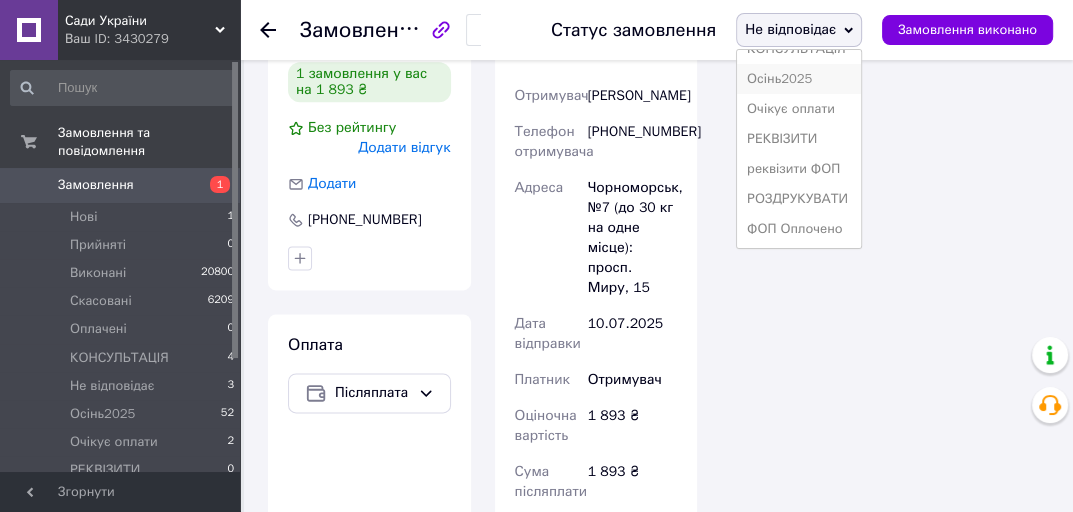 click on "Осінь2025" at bounding box center [799, 79] 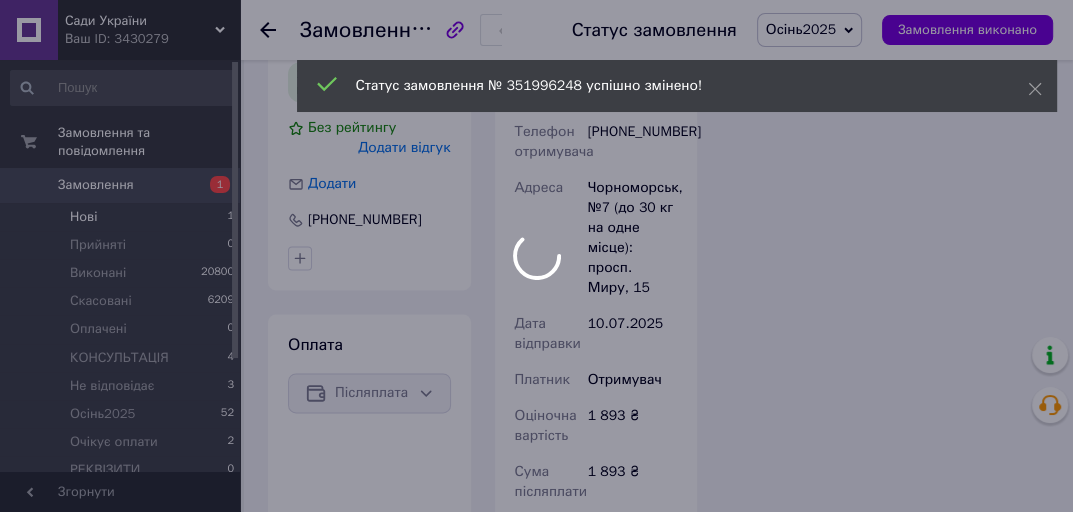 click on "Сади України Ваш ID: 3430279 Сайт Сади України Кабінет покупця Перевірити стан системи Сторінка на порталі Райська Долина Agroсвіт Довідка Вийти Замовлення та повідомлення Замовлення 1 Нові 1 Прийняті 0 Виконані 20800 Скасовані 6209 Оплачені 0 КОНСУЛЬТАЦІЯ 4 Не відповідає 3 Осінь2025 52 Очікує оплати 2 РЕКВІЗИТИ 0 реквізити ФОП 0 РОЗДРУКУВАТИ 4 ФОП Оплочено 0 Повідомлення 0 Клієнти Згорнути
Замовлення №351996248 Статус замовлення Осінь2025 Прийнято Виконано Скасовано Оплачено КОНСУЛЬТАЦІЯ Не відповідає Очікує оплати" at bounding box center (536, -323) 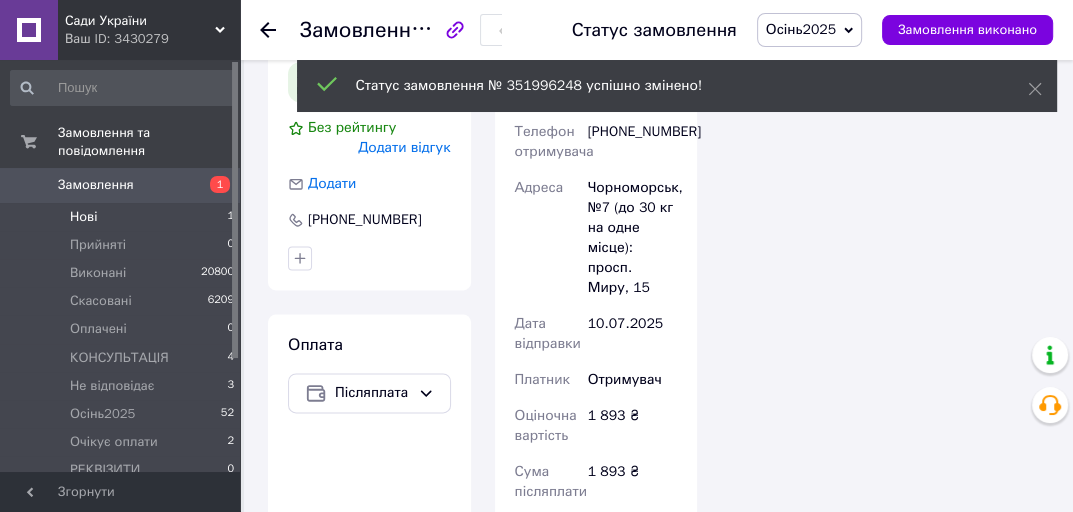 click on "Нові 1" at bounding box center [123, 217] 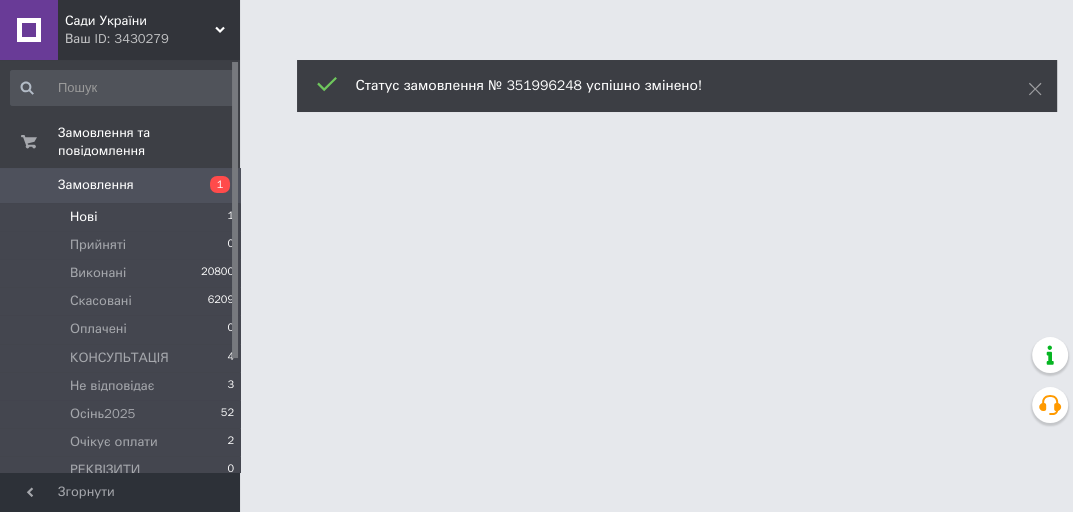scroll, scrollTop: 0, scrollLeft: 0, axis: both 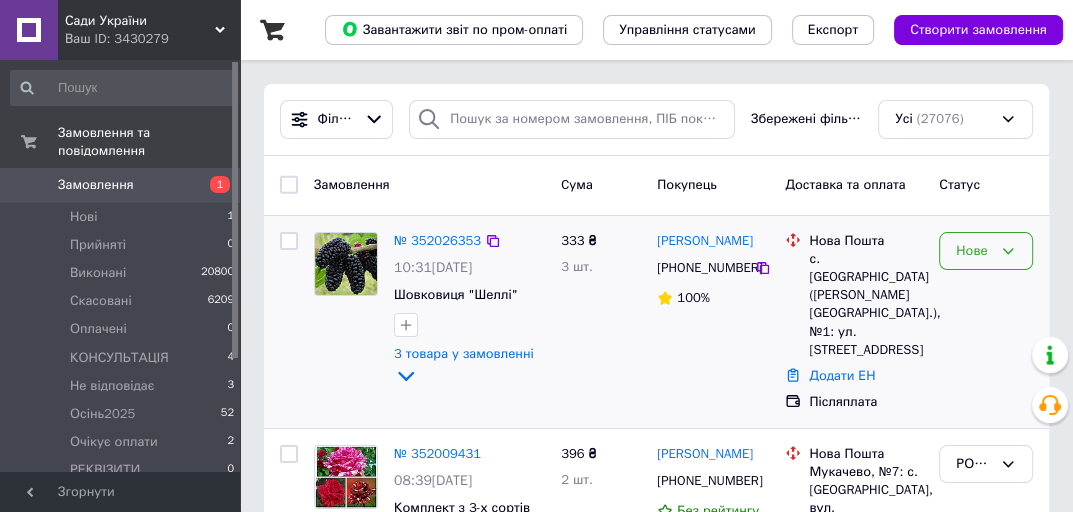 click on "Нове" at bounding box center (974, 251) 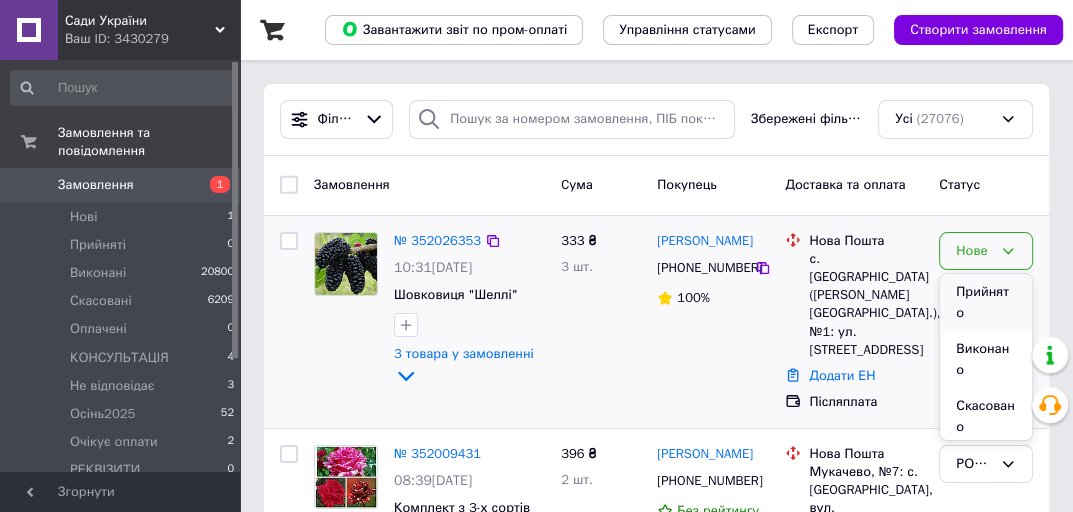 click on "Прийнято" at bounding box center (986, 302) 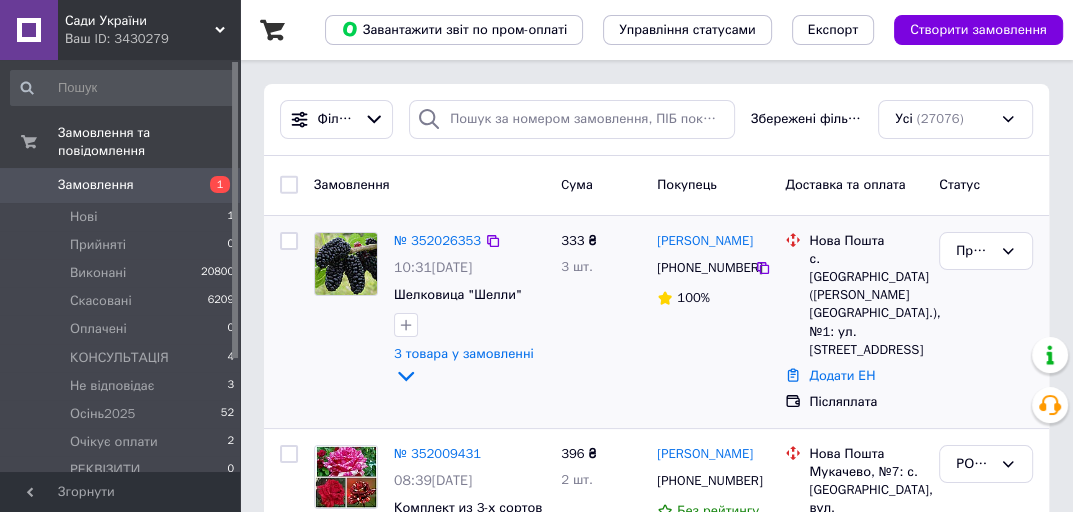 click on "Замовлення" at bounding box center (121, 185) 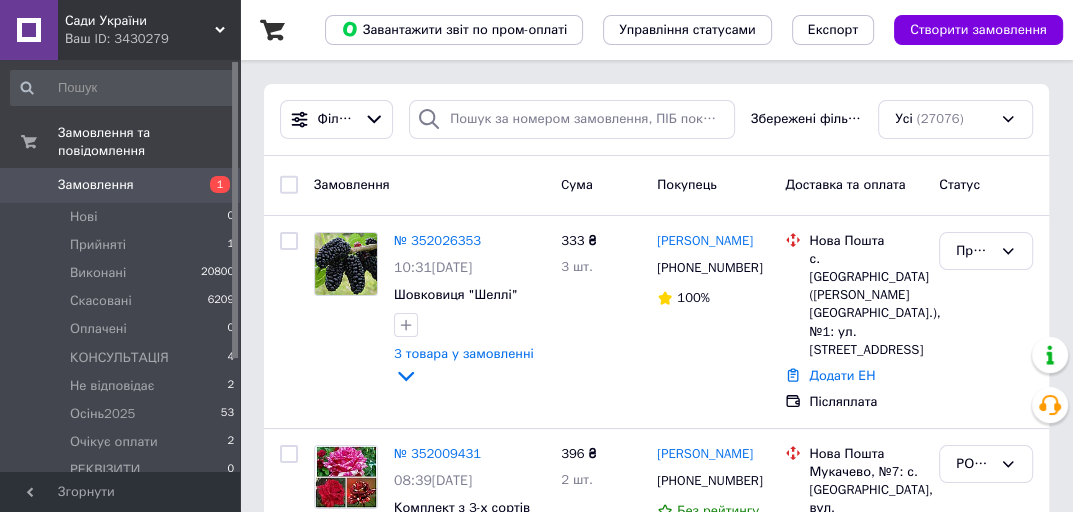 click on "Сади України" at bounding box center [140, 21] 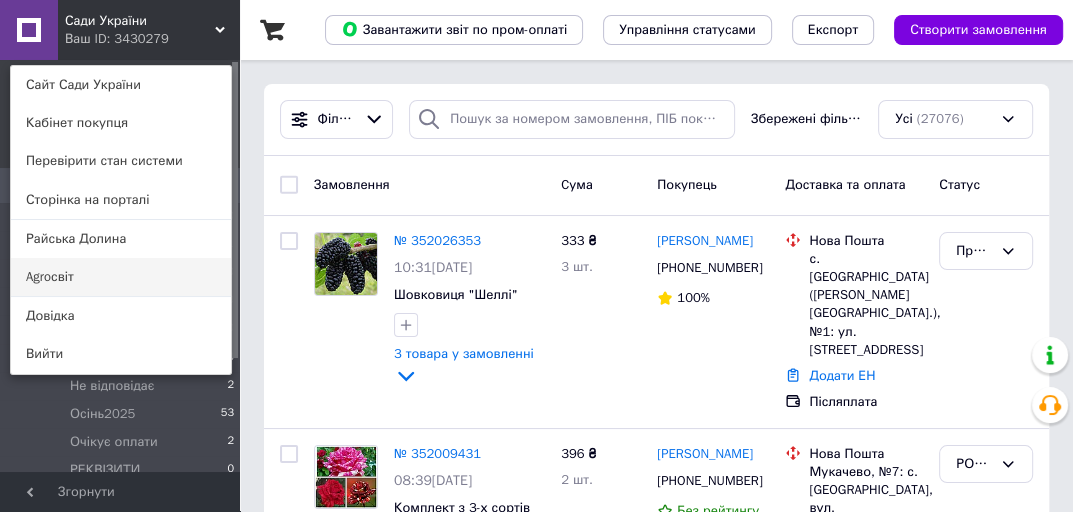 click on "Agroсвіт" at bounding box center [121, 277] 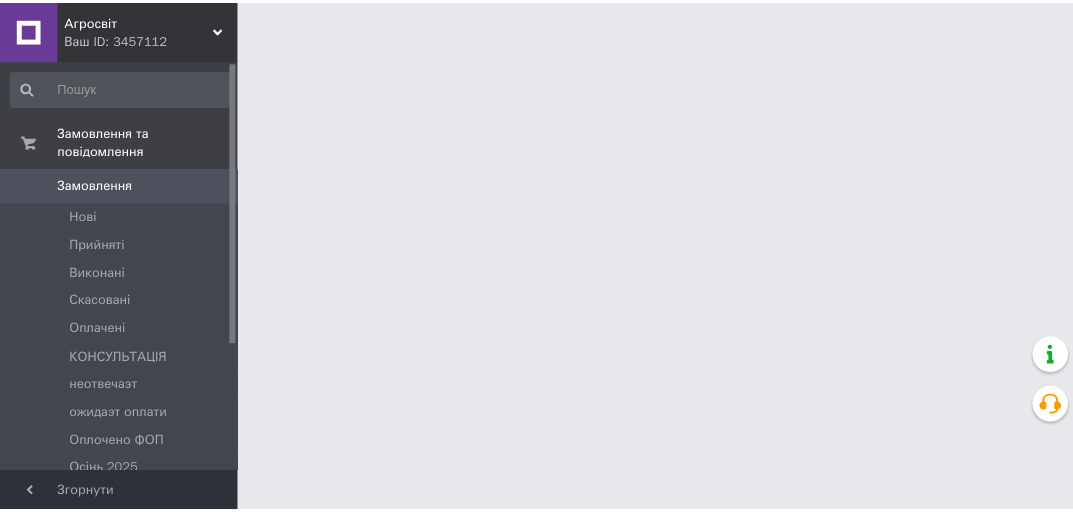 scroll, scrollTop: 0, scrollLeft: 0, axis: both 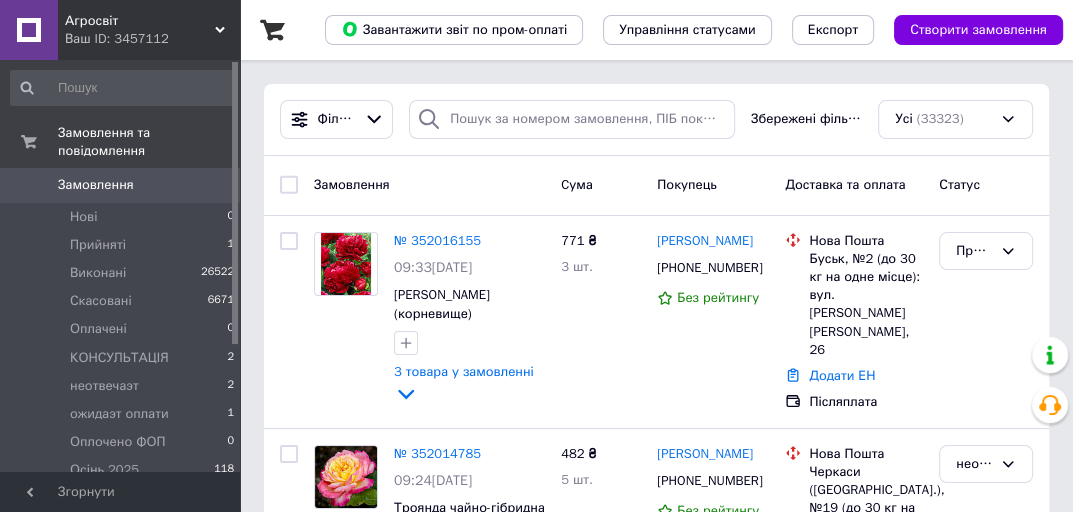 click on "0" at bounding box center [212, 185] 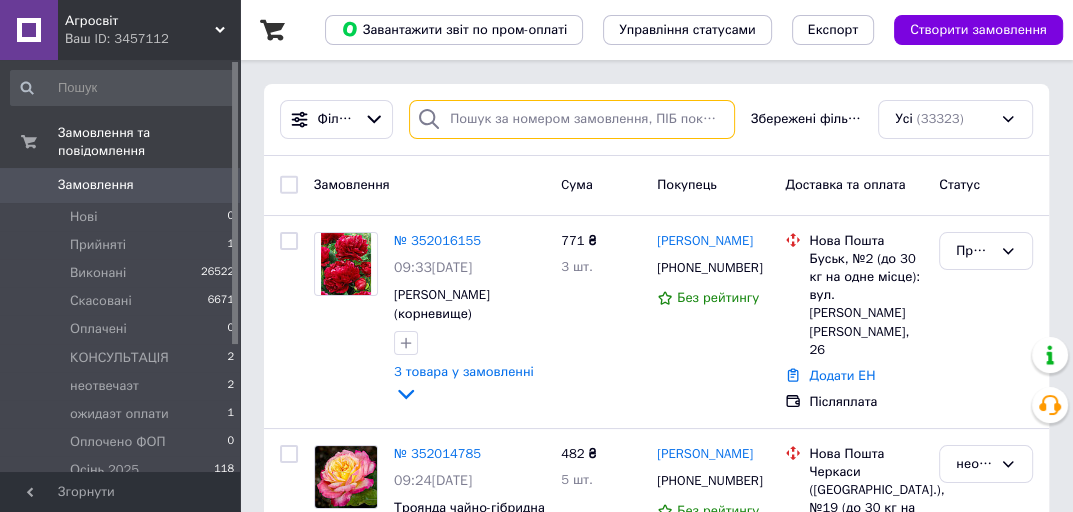 click at bounding box center (572, 119) 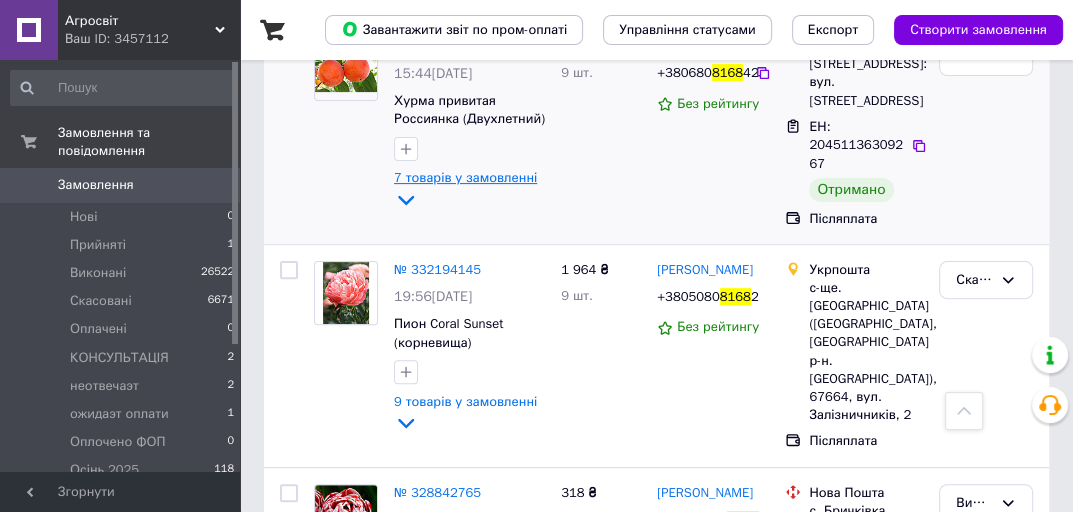 scroll, scrollTop: 240, scrollLeft: 0, axis: vertical 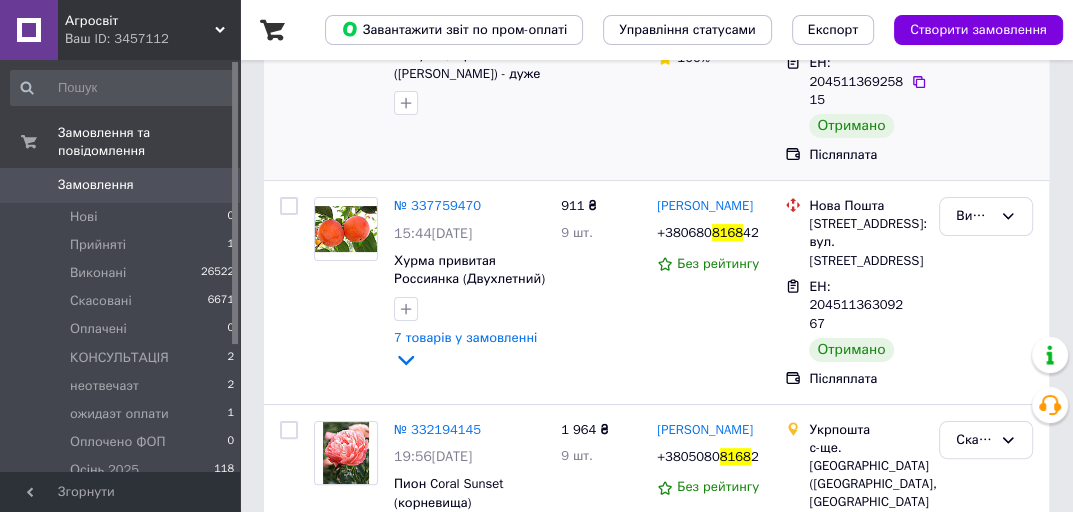 type on "8168" 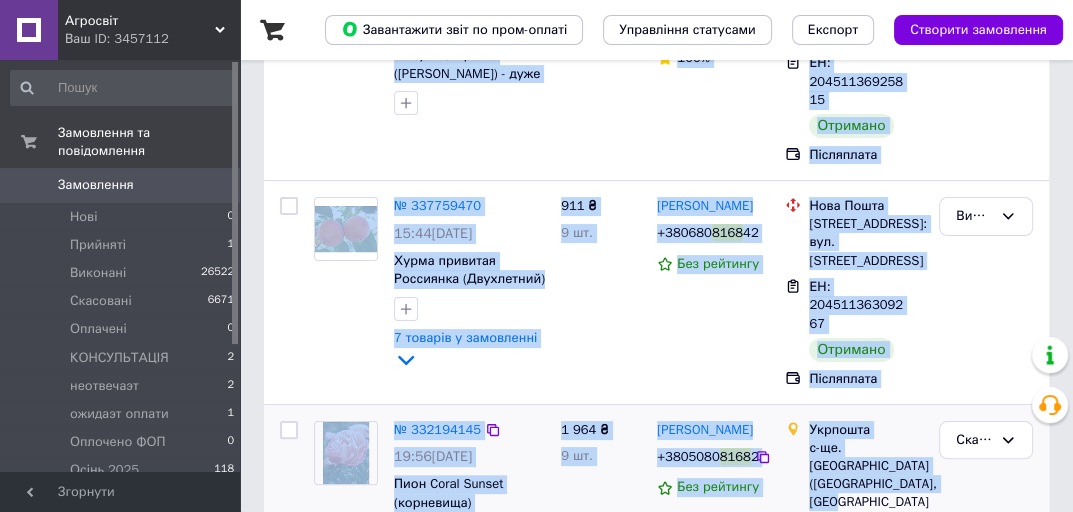 drag, startPoint x: 618, startPoint y: 292, endPoint x: 844, endPoint y: 491, distance: 301.12622 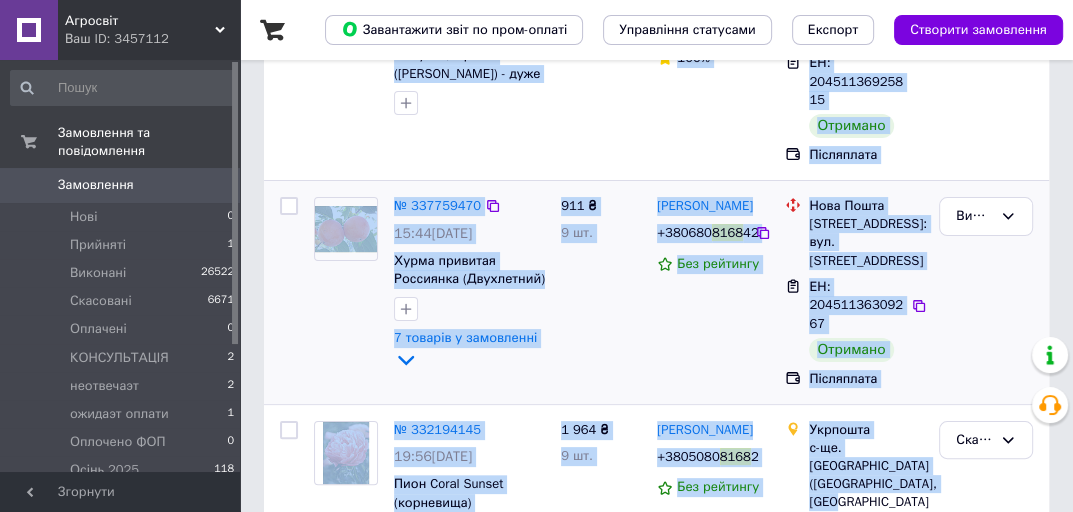 click on "911 ₴ 9 шт." at bounding box center (601, 292) 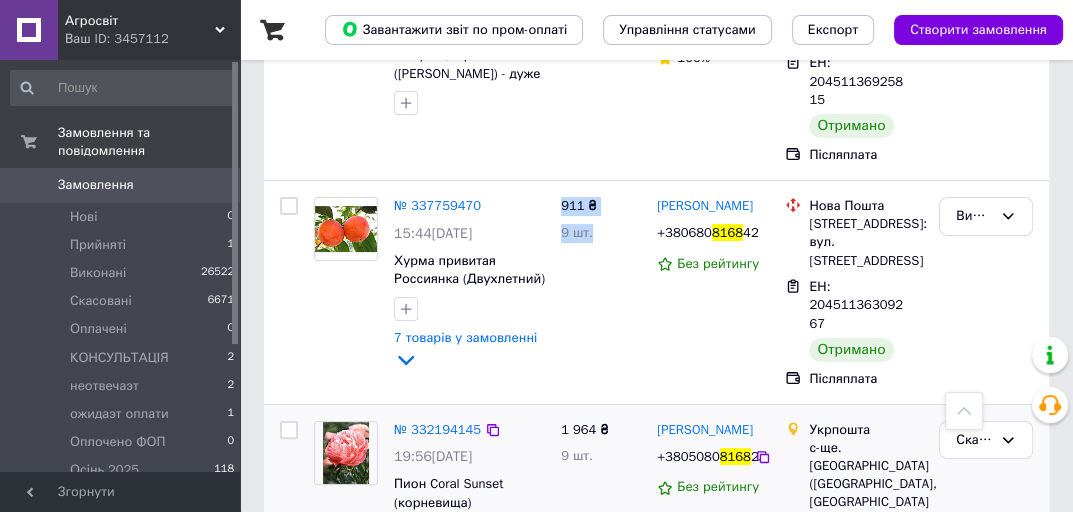scroll, scrollTop: 435, scrollLeft: 0, axis: vertical 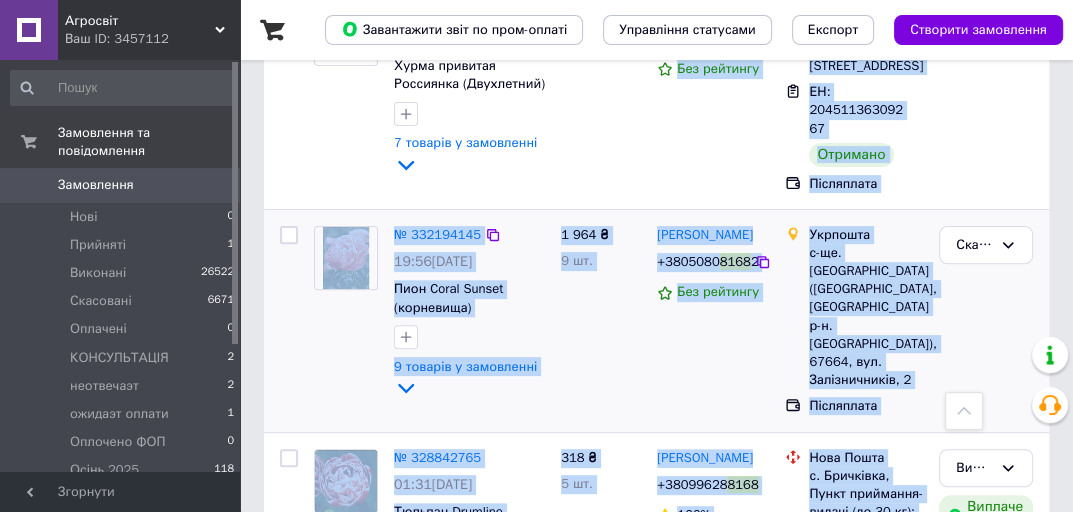 drag, startPoint x: 557, startPoint y: 204, endPoint x: 666, endPoint y: 272, distance: 128.47179 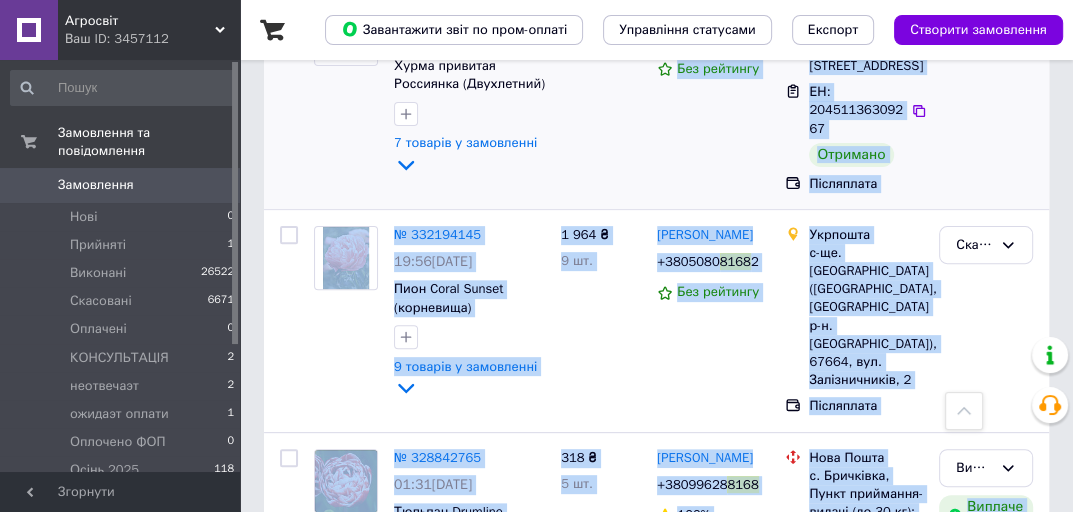 click on "911 ₴ 9 шт." at bounding box center [601, 97] 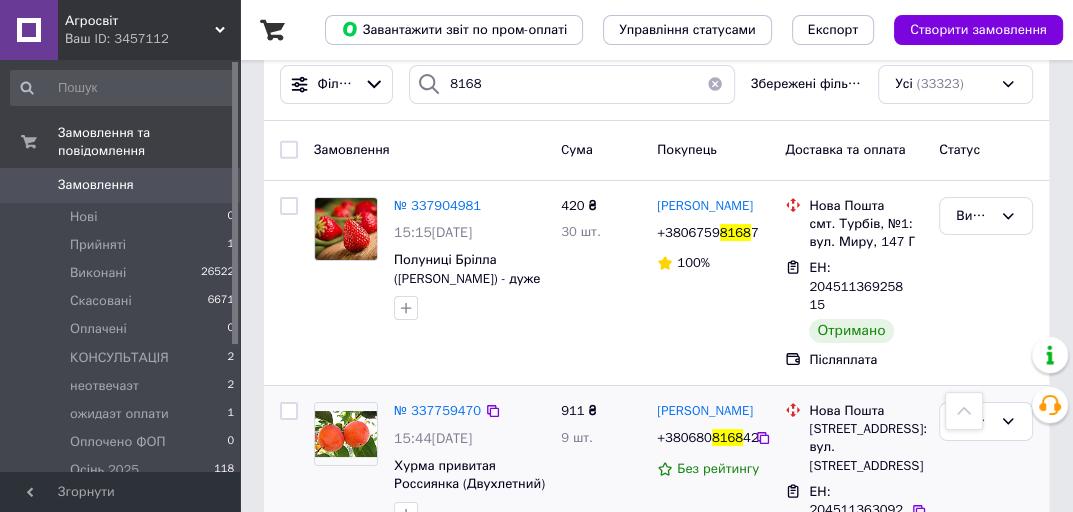 scroll, scrollTop: 0, scrollLeft: 0, axis: both 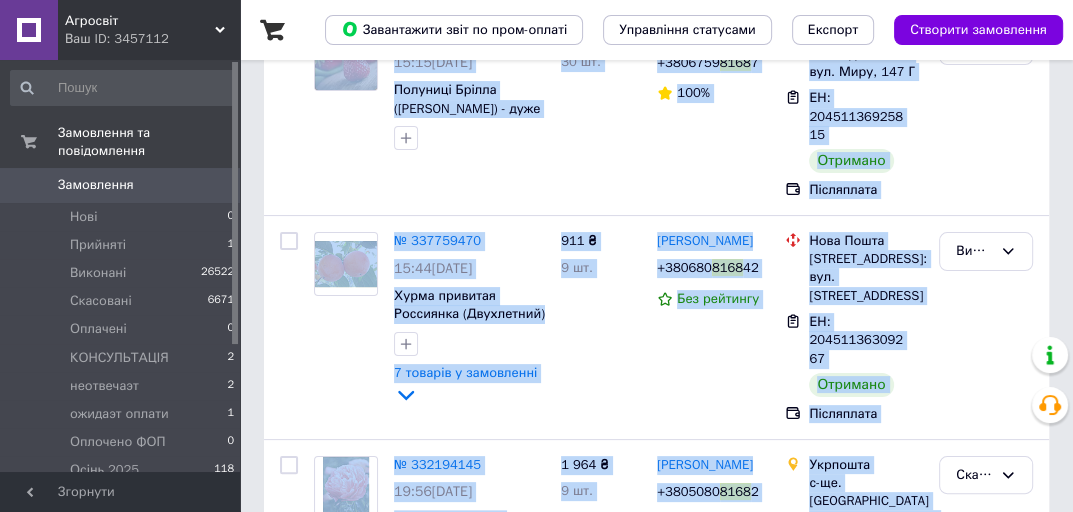 drag, startPoint x: 316, startPoint y: 184, endPoint x: 1085, endPoint y: 544, distance: 849.09424 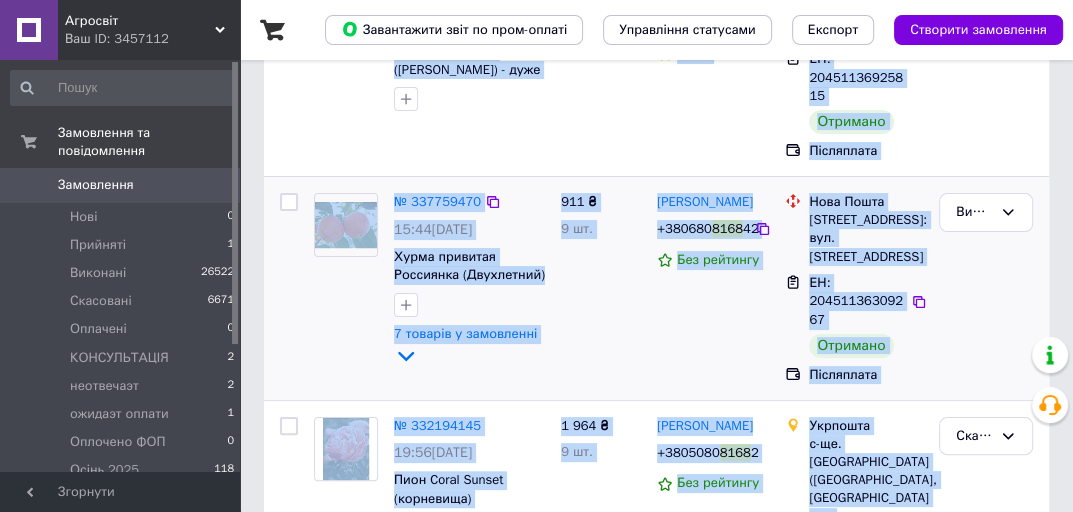 click on "911 ₴ 9 шт." at bounding box center [601, 288] 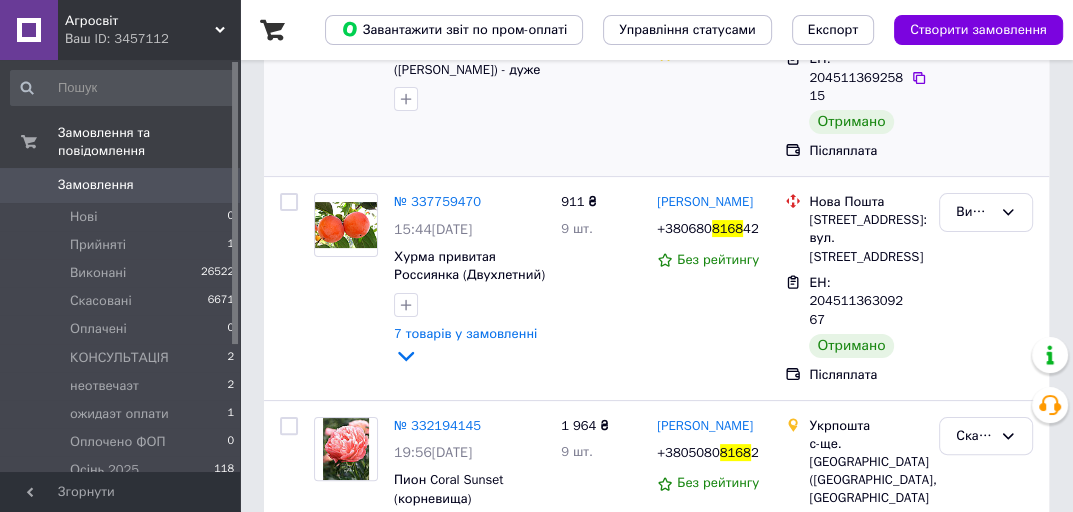 click on "№ 337904981 15:15, 03.04.2025 Полуниці Брілла (Brilla) - дуже рання, крупноплідна, врожайна,невибаглива. 420 ₴ 30 шт. Світлана Шнайдрук +3806759 8168 7 100% Нова Пошта смт. Турбів, №1: вул. Миру, 147 Г ЕН: 20451136925815 Отримано Післяплата Виконано" at bounding box center (656, 74) 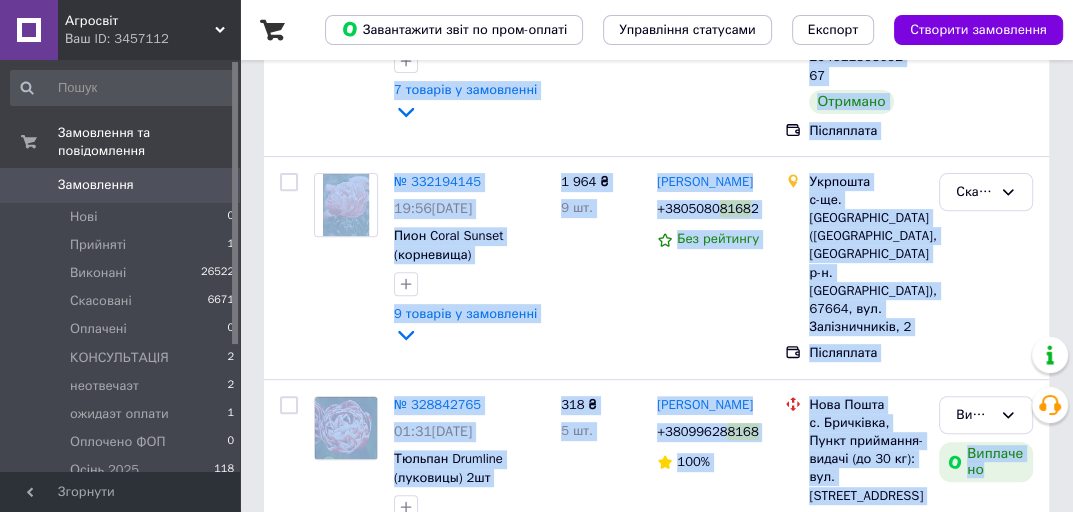 drag, startPoint x: 304, startPoint y: 170, endPoint x: 1079, endPoint y: 544, distance: 860.5237 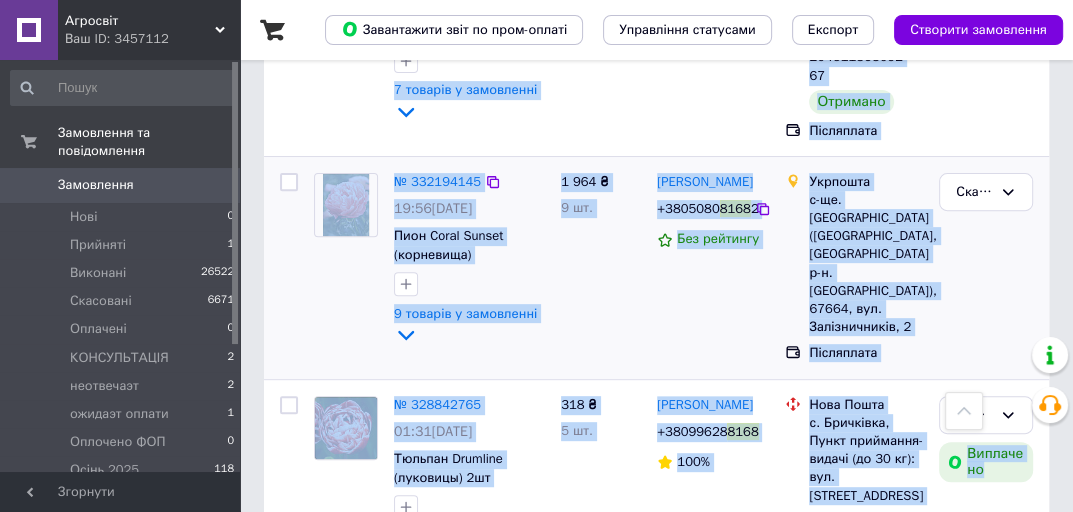 scroll, scrollTop: 536, scrollLeft: 0, axis: vertical 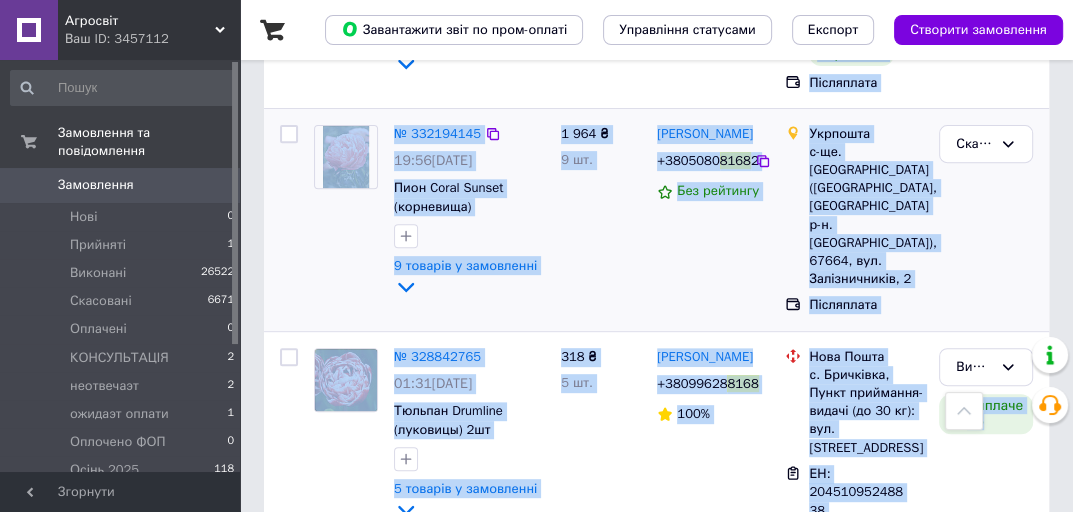 click on "1 964 ₴ 9 шт." at bounding box center [601, 220] 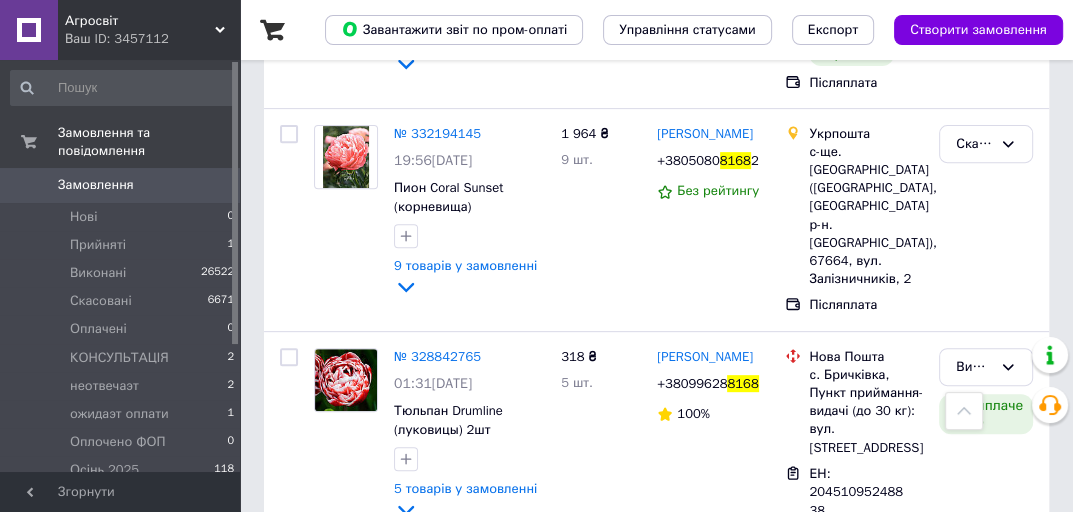 click on "Ваш ID: 3457112" at bounding box center (152, 39) 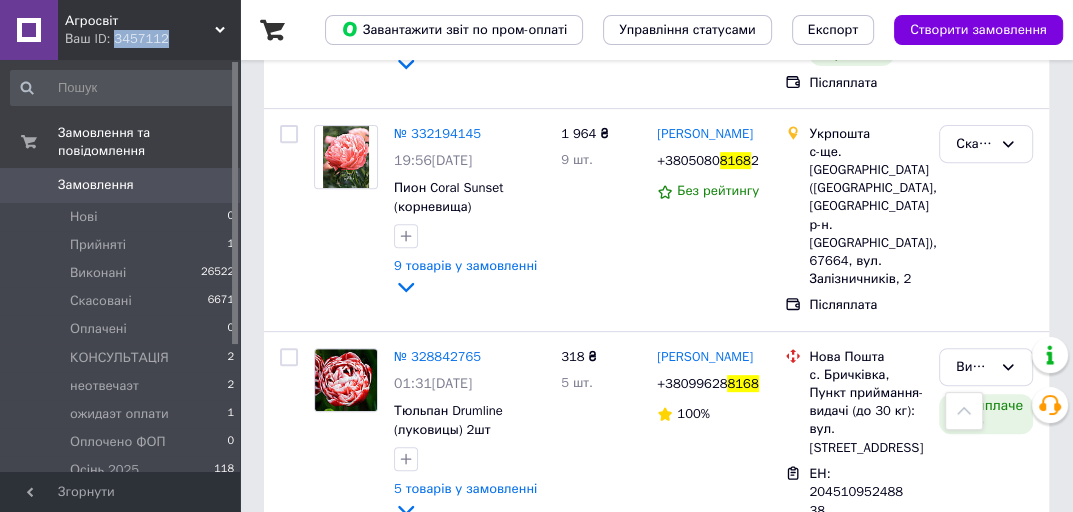 click on "Агросвіт" at bounding box center (140, 21) 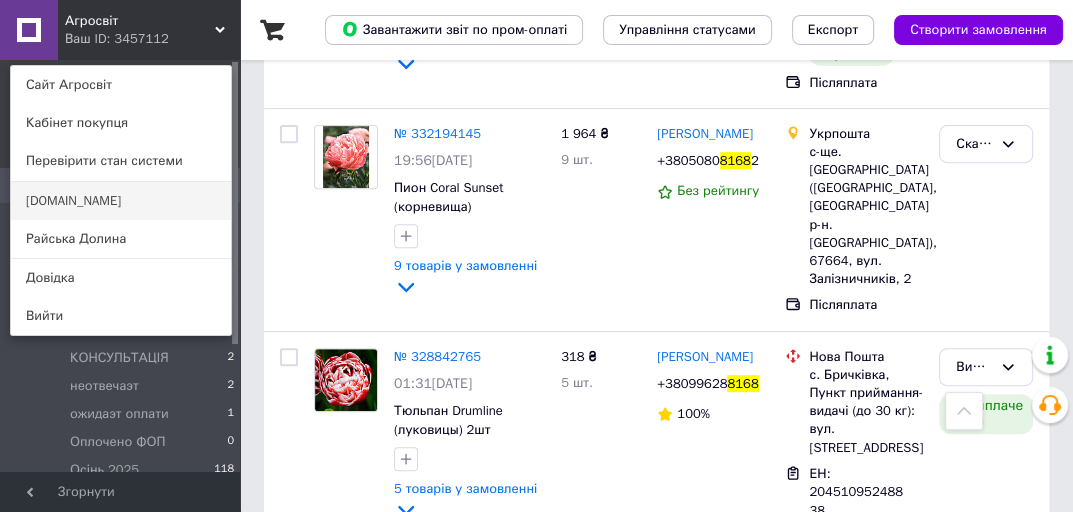 click on "Сади.UA" at bounding box center [121, 201] 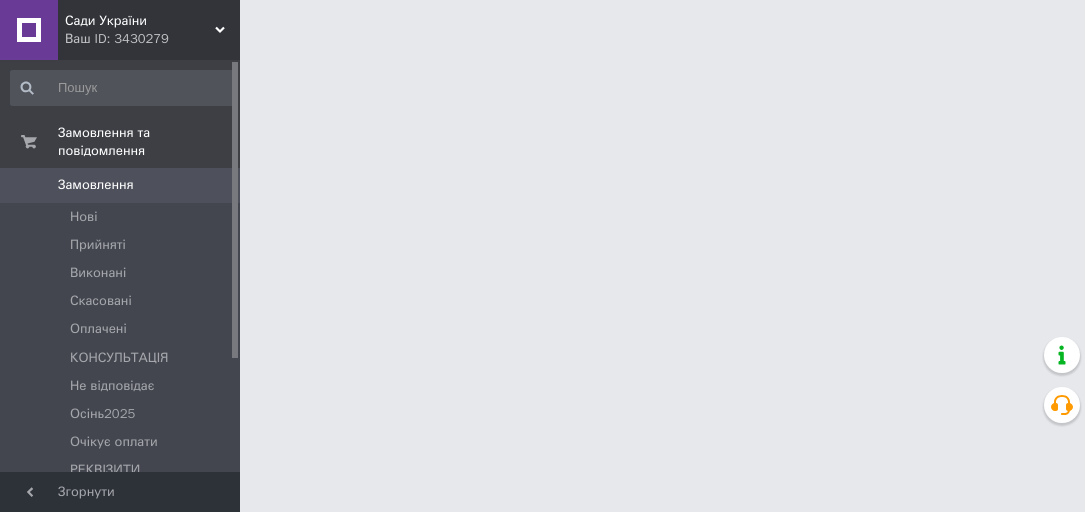 scroll, scrollTop: 0, scrollLeft: 0, axis: both 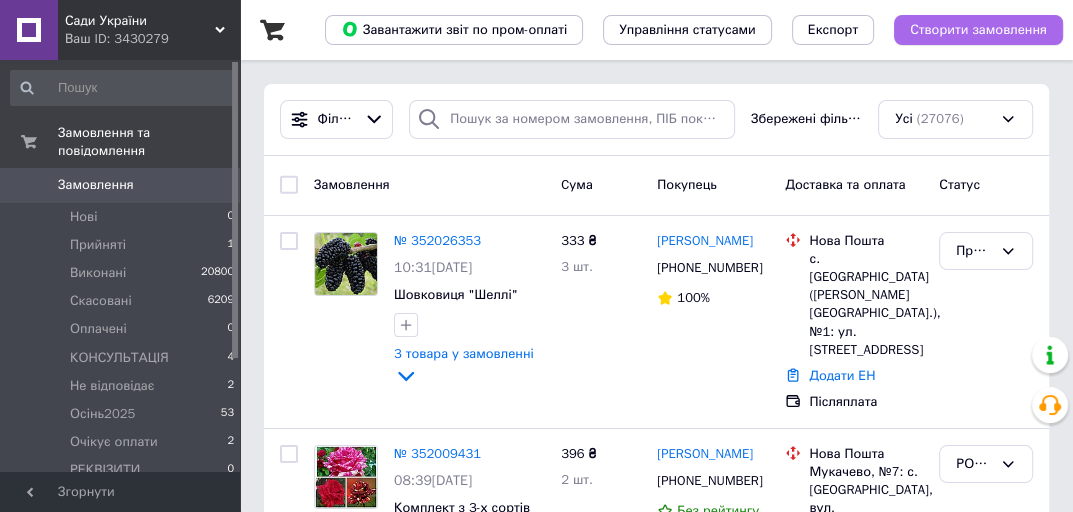 click on "Створити замовлення" at bounding box center [978, 30] 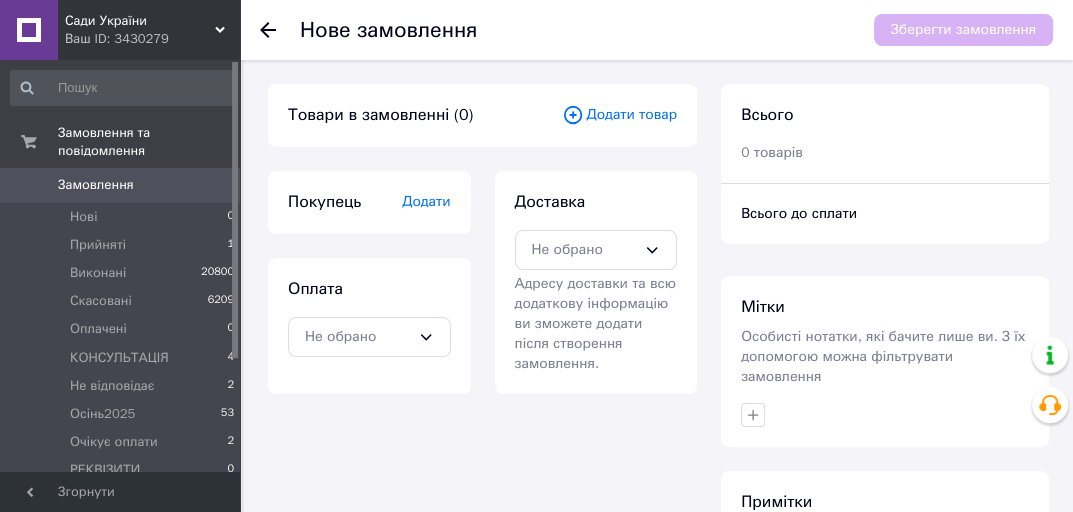 click on "Додати товар" at bounding box center (619, 115) 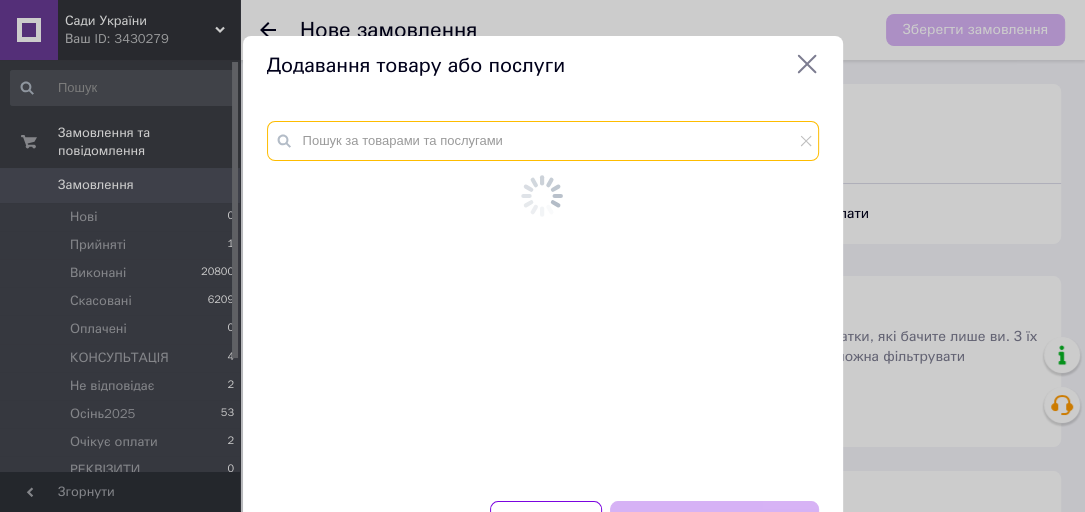 click at bounding box center (543, 141) 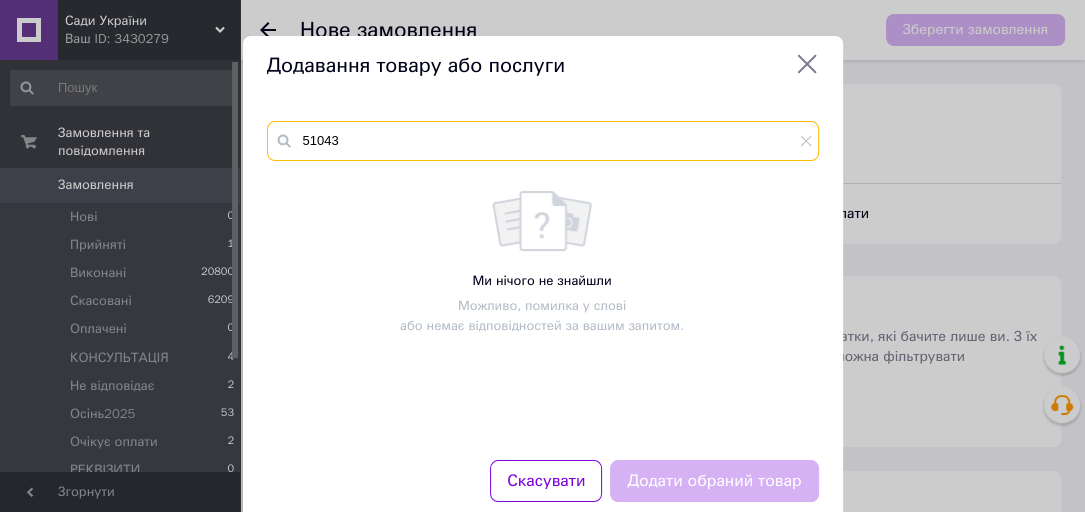 click on "51043" at bounding box center (543, 141) 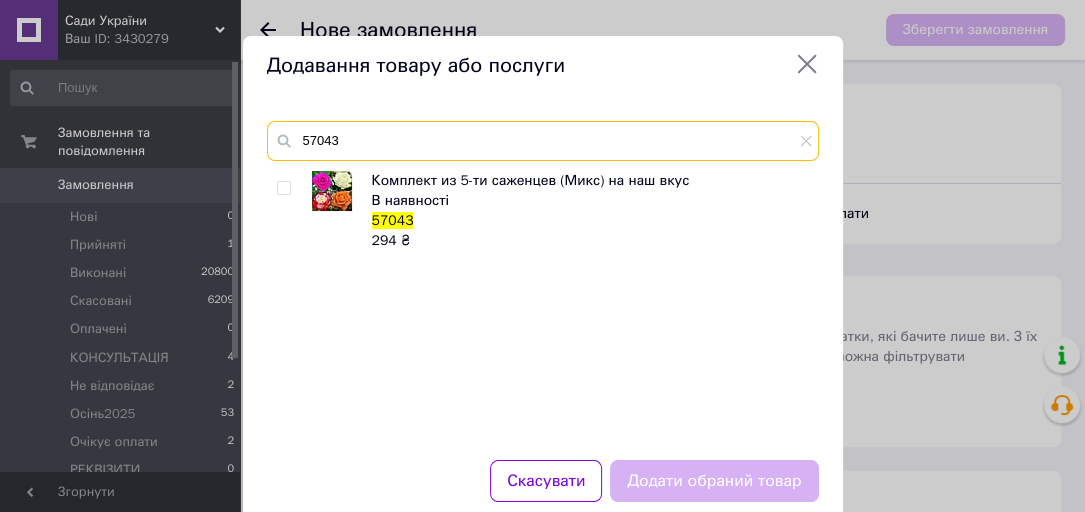 type on "57043" 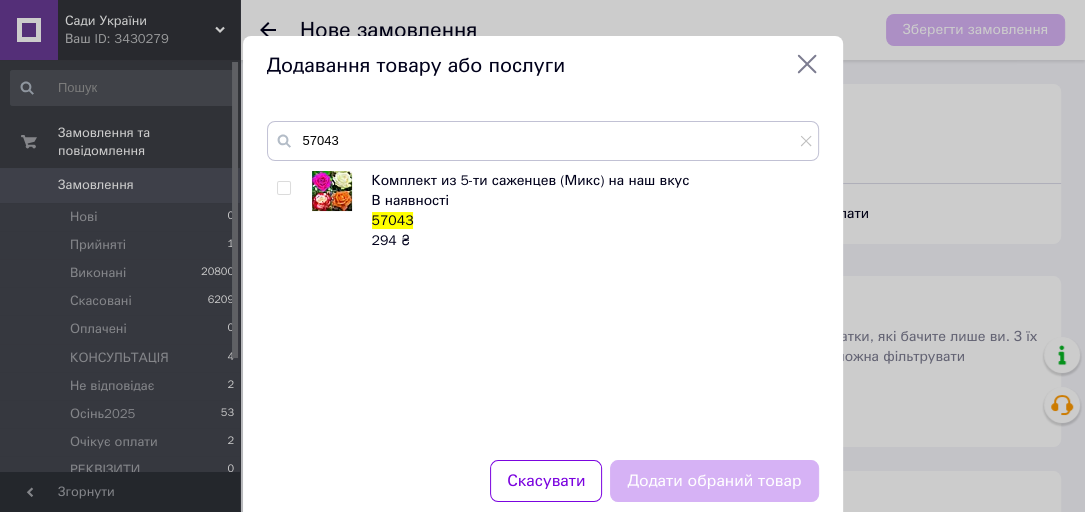 click at bounding box center [283, 188] 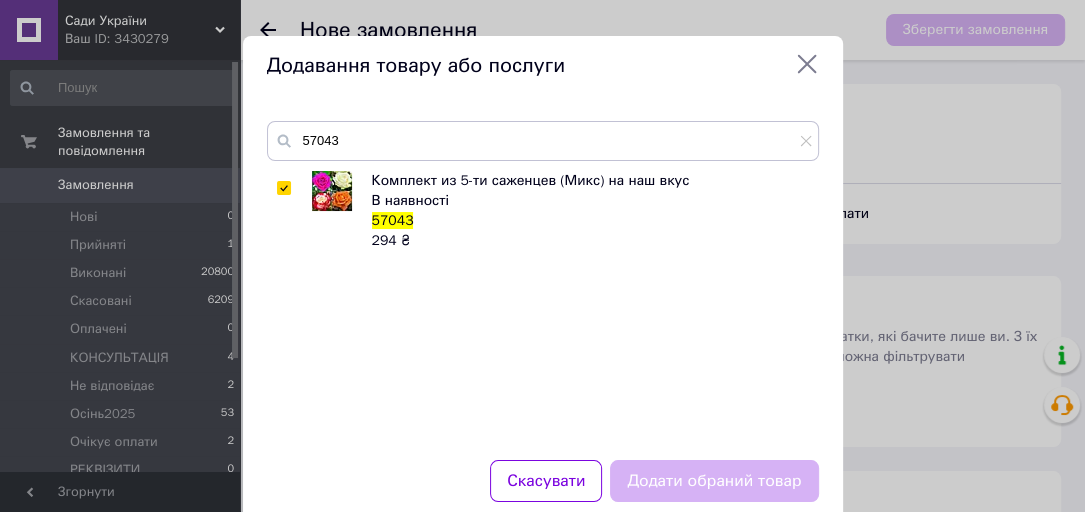 checkbox on "true" 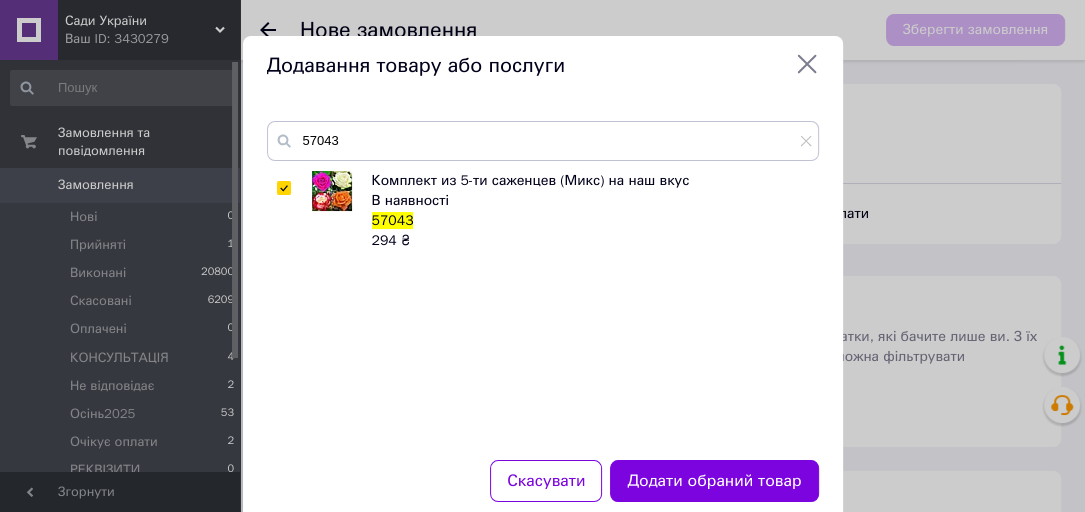 click on "Додати обраний товар" at bounding box center [714, 481] 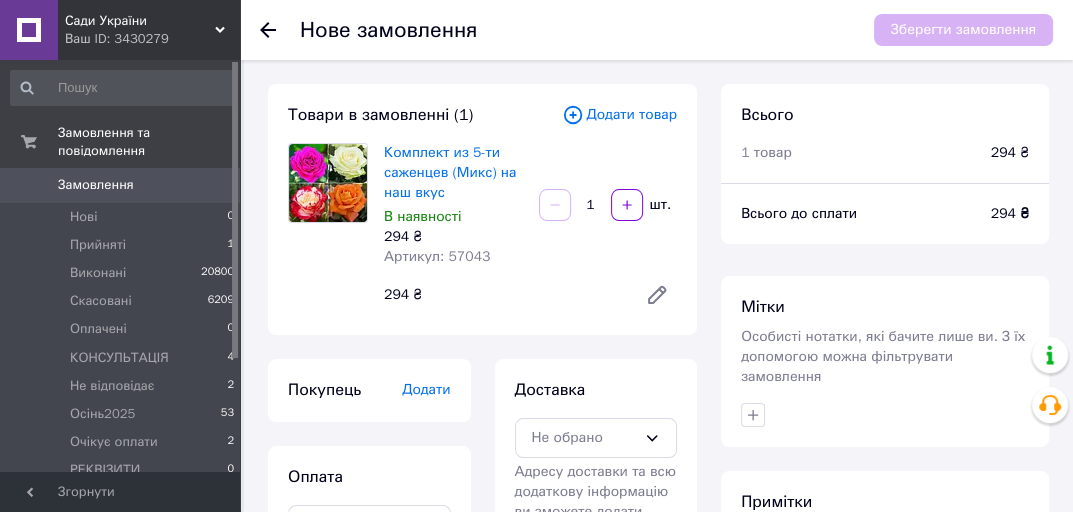 click on "Всього 1   товар 294 ₴" at bounding box center (885, 133) 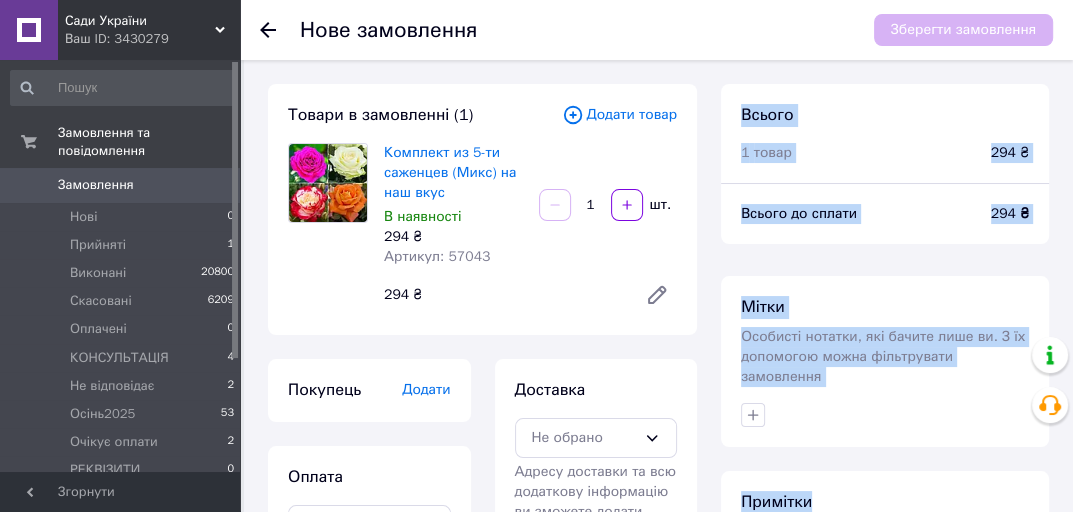 drag, startPoint x: 740, startPoint y: 112, endPoint x: 866, endPoint y: 177, distance: 141.778 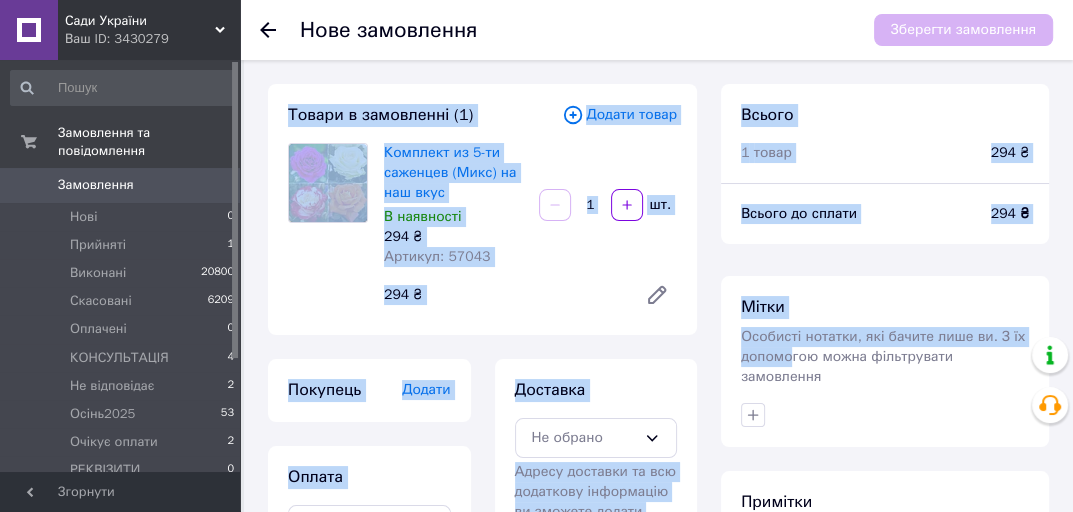 drag, startPoint x: 287, startPoint y: 108, endPoint x: 615, endPoint y: 244, distance: 355.07745 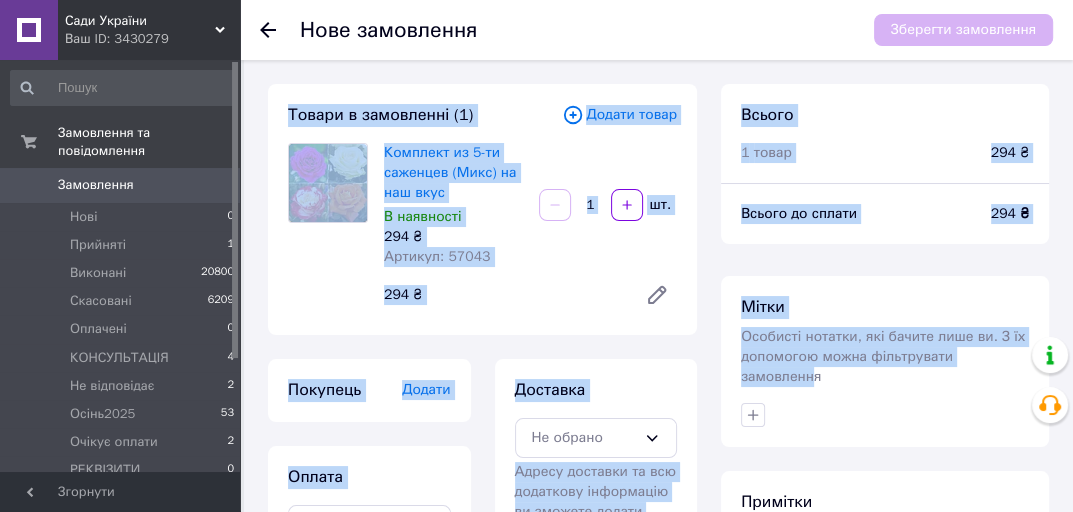 click on "В наявності" at bounding box center [453, 217] 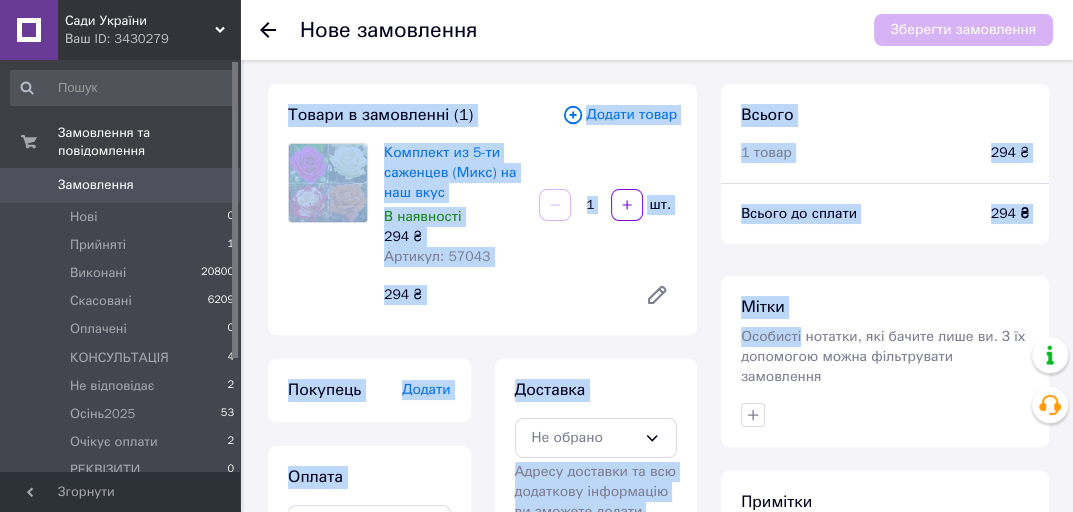 drag, startPoint x: 277, startPoint y: 118, endPoint x: 835, endPoint y: 363, distance: 609.41693 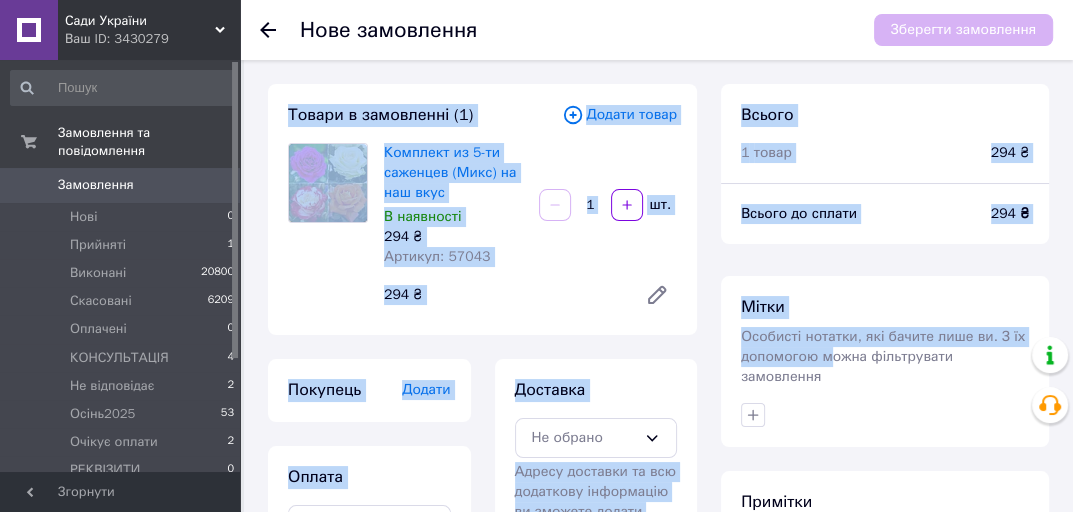 click on "В наявності" at bounding box center [453, 217] 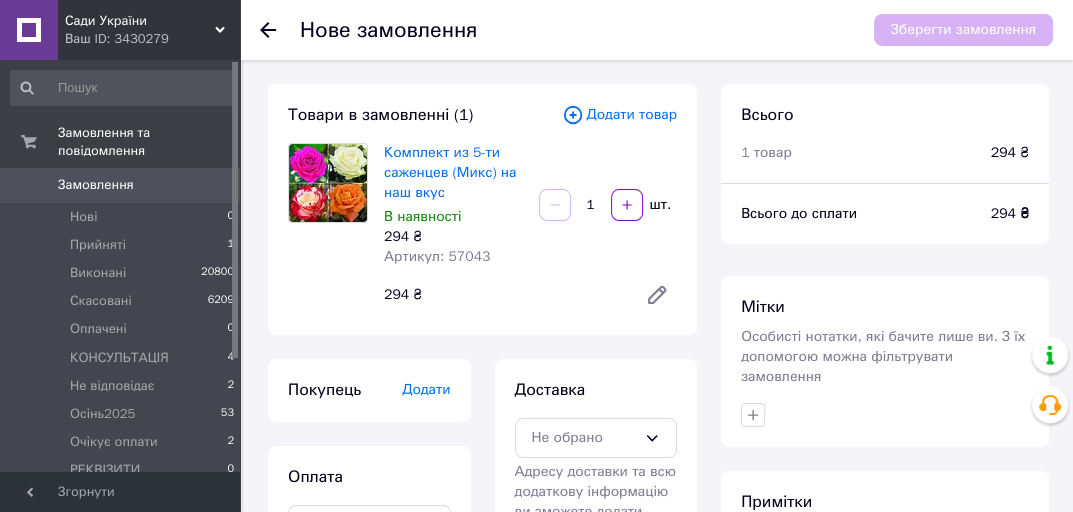 click on "Додати товар" at bounding box center (619, 115) 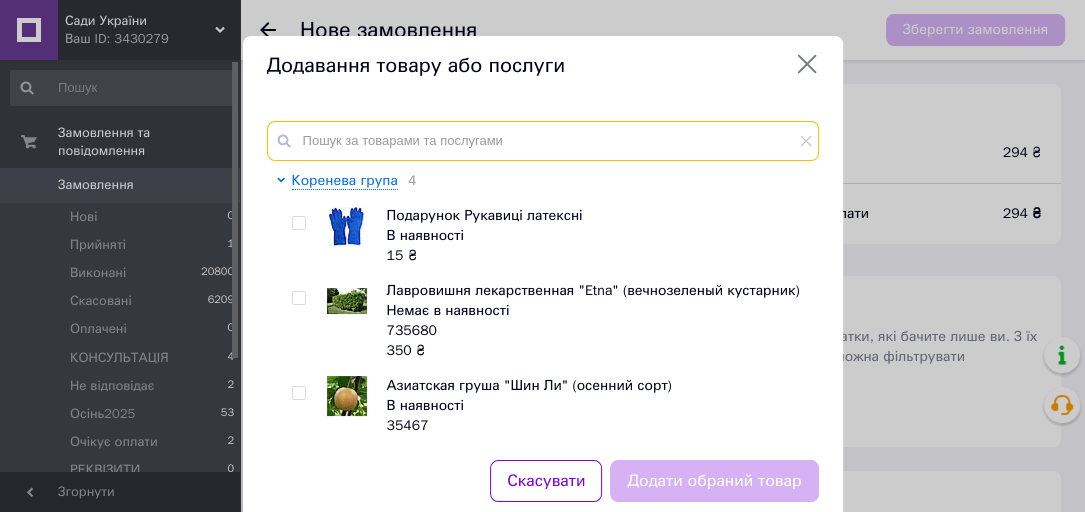 click at bounding box center (543, 141) 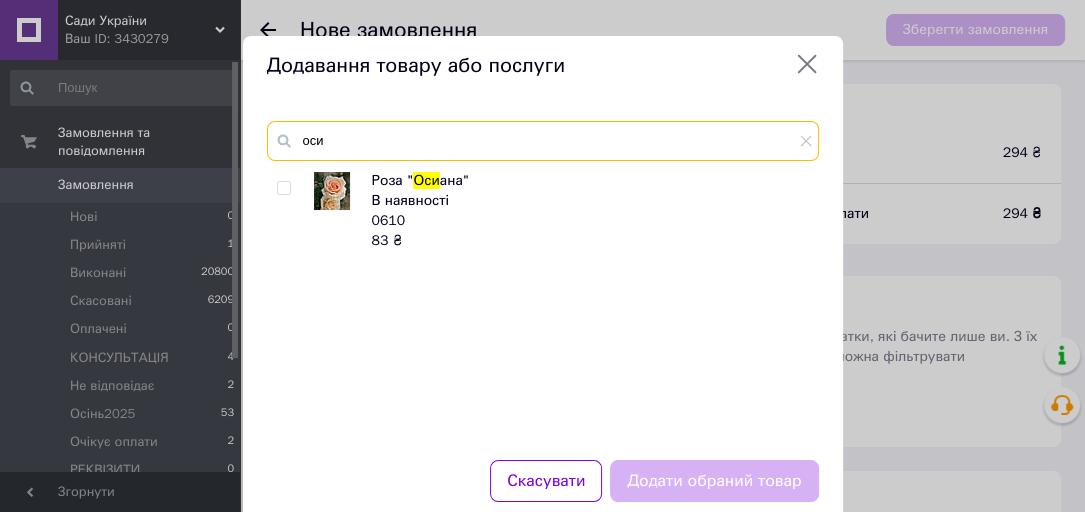 type on "оси" 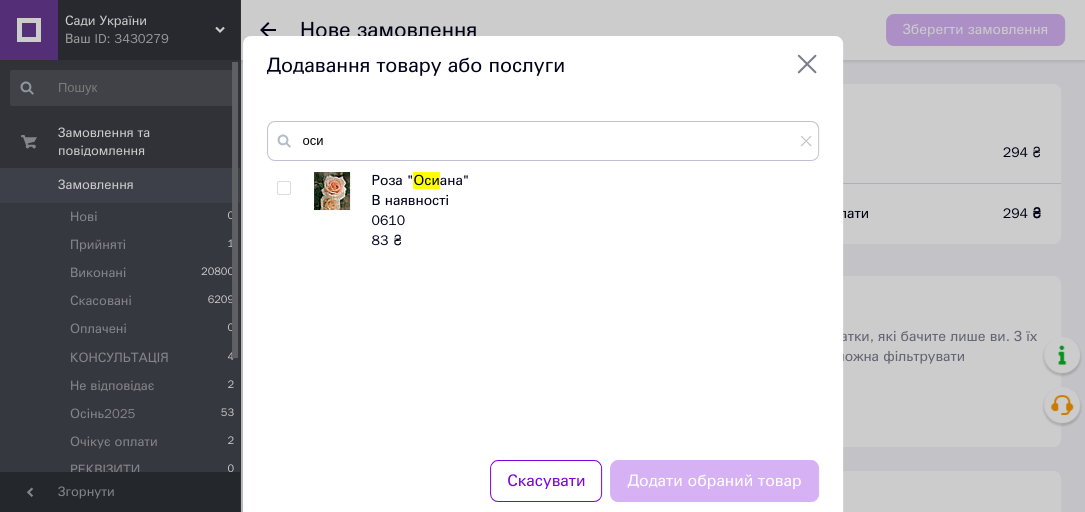 click at bounding box center [283, 188] 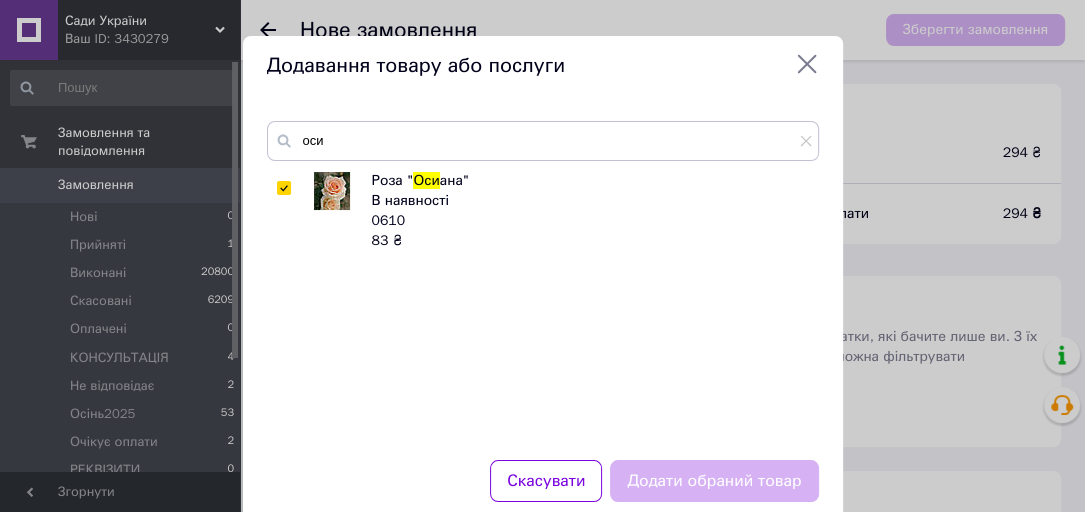 checkbox on "true" 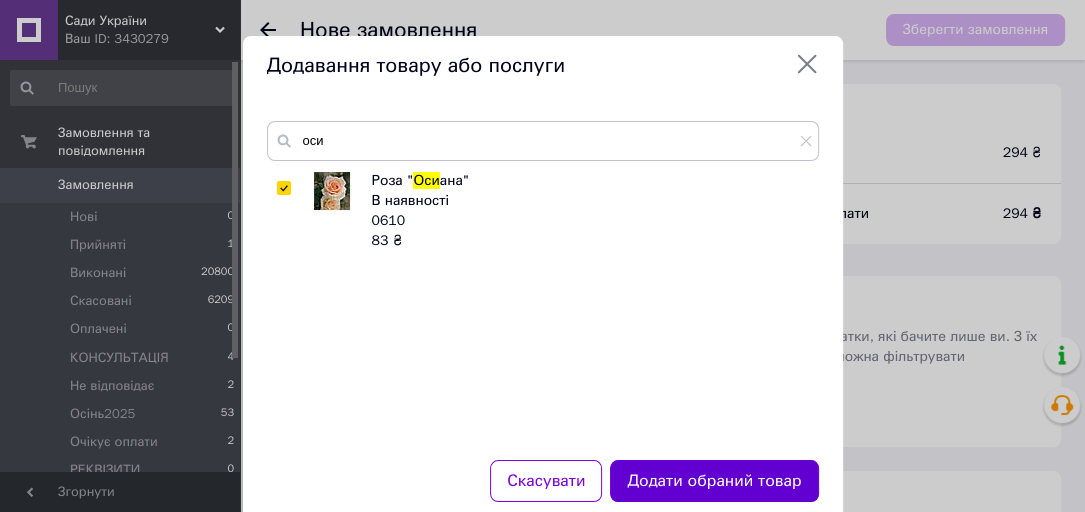 click on "Додати обраний товар" at bounding box center (714, 481) 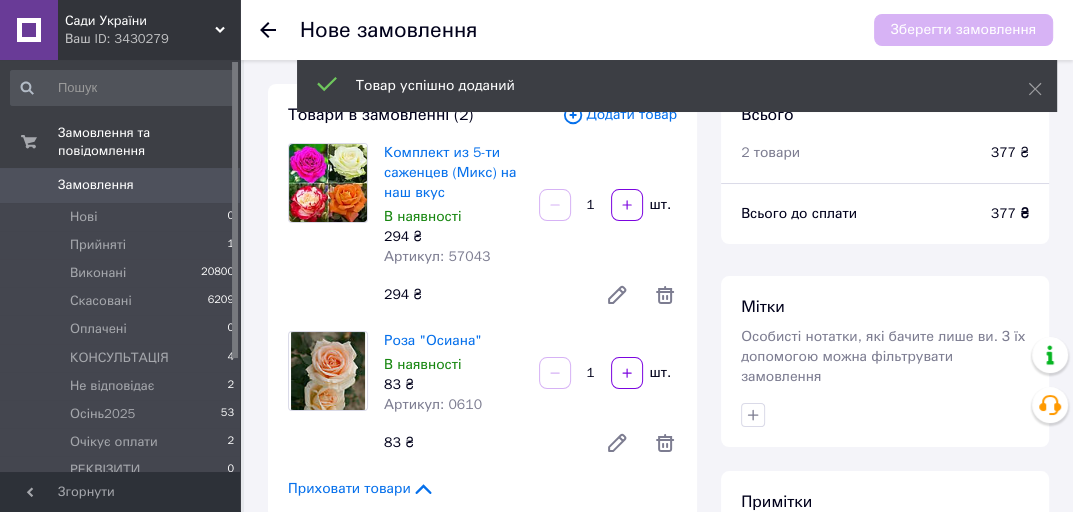click 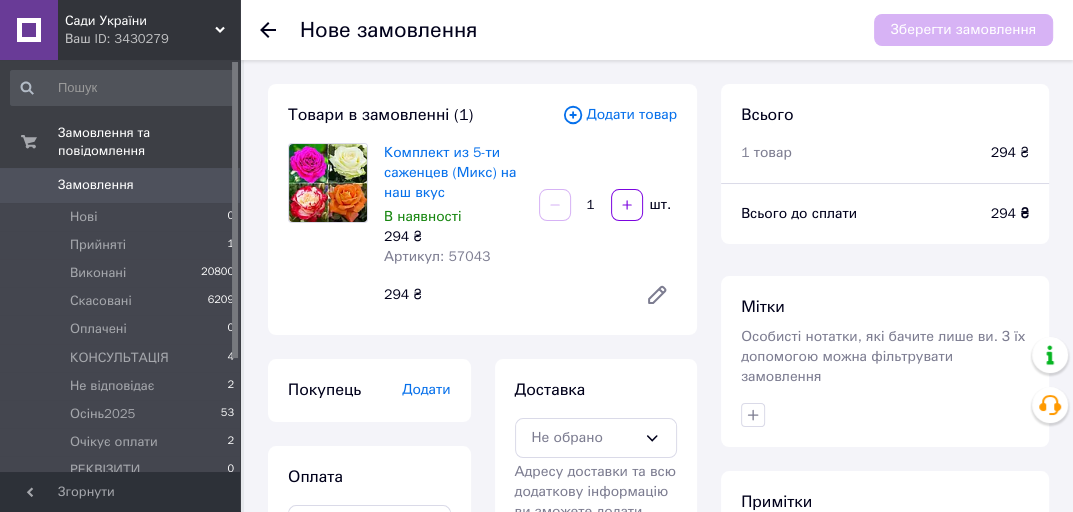 click on "Додати товар" at bounding box center (619, 115) 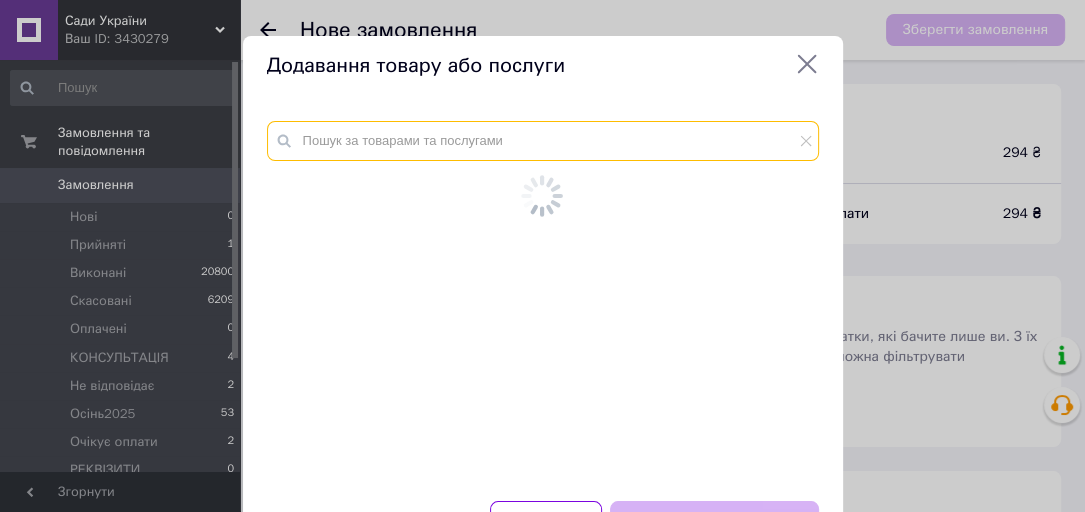 click at bounding box center (543, 141) 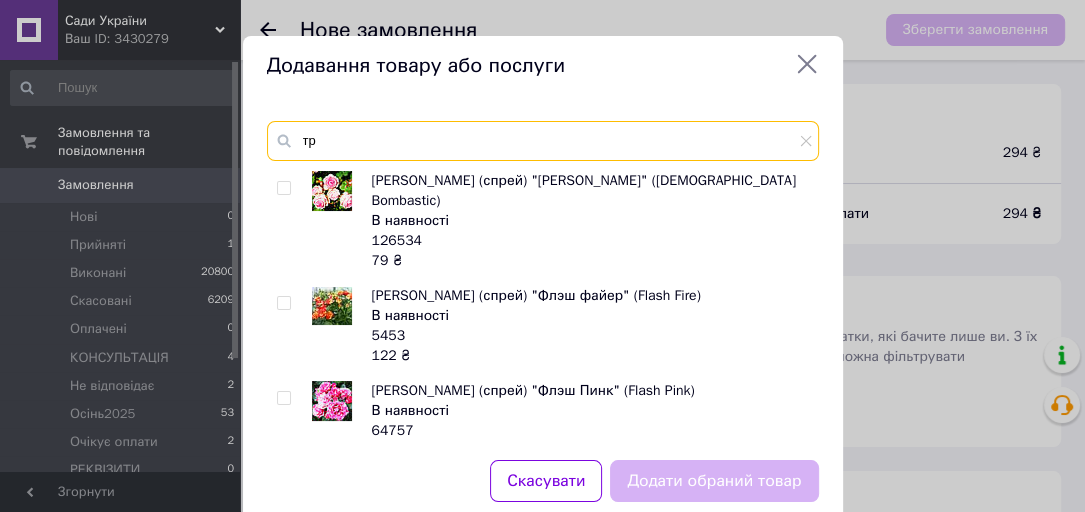 type on "т" 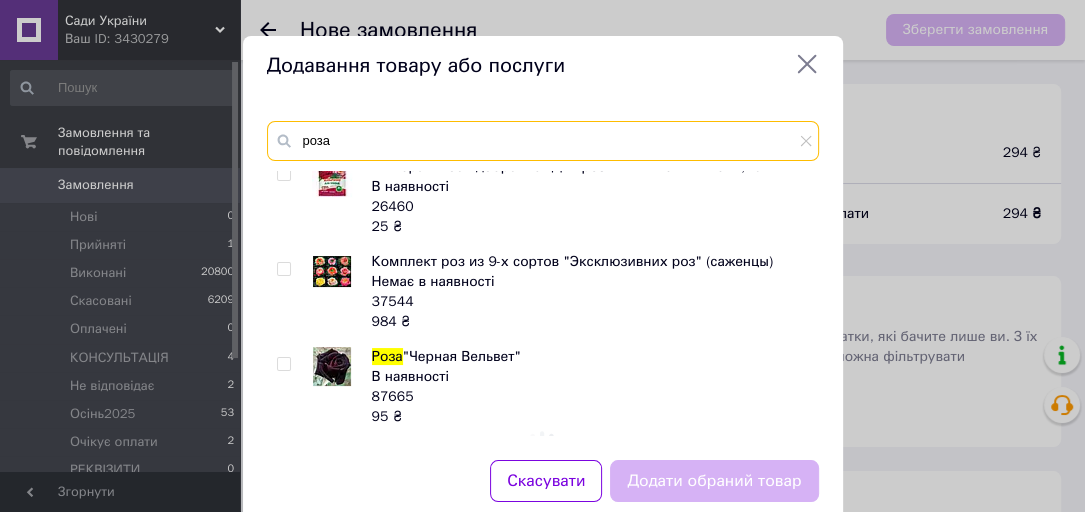 scroll, scrollTop: 3540, scrollLeft: 0, axis: vertical 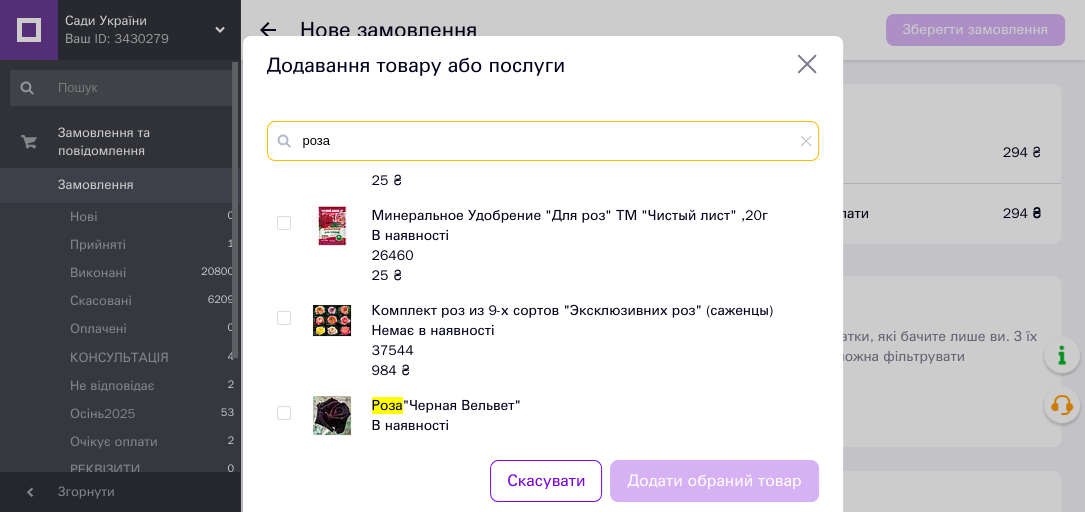 type on "роза" 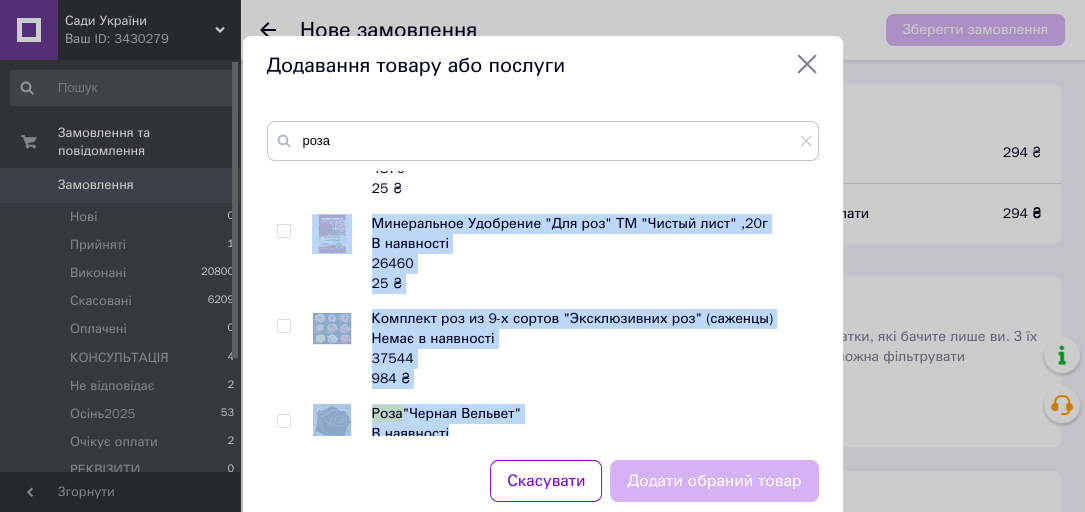 drag, startPoint x: 364, startPoint y: 168, endPoint x: 674, endPoint y: 426, distance: 403.31625 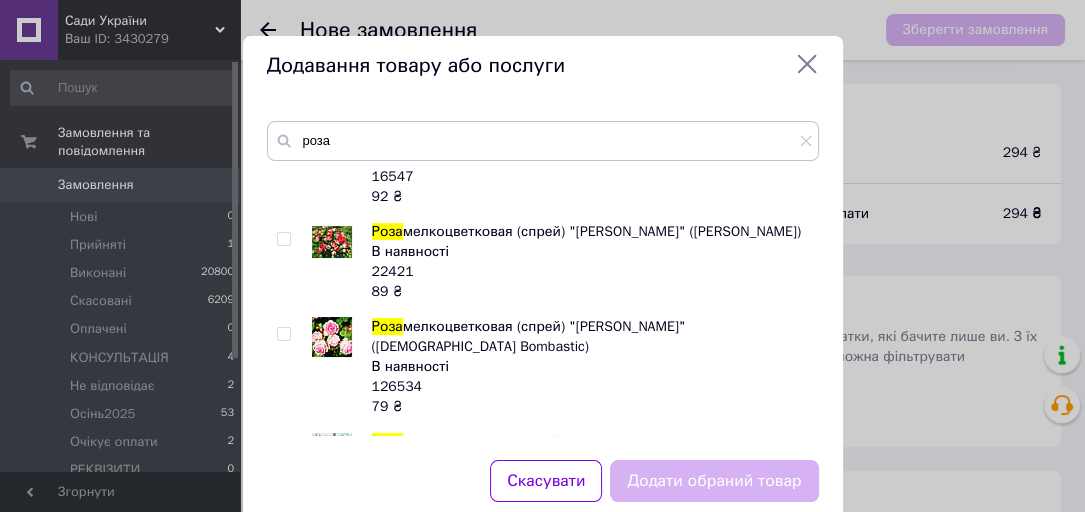 scroll, scrollTop: 5399, scrollLeft: 0, axis: vertical 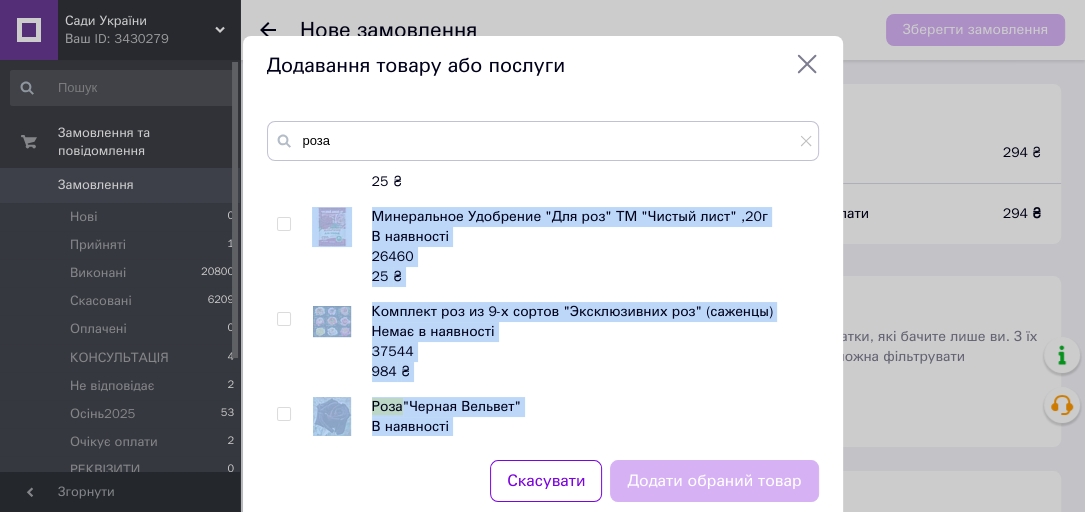 click on "Минеральное Удобрение "Для роз" ТМ "Чистый лист" ,20г В наявності 26460 25   ₴" at bounding box center (590, 247) 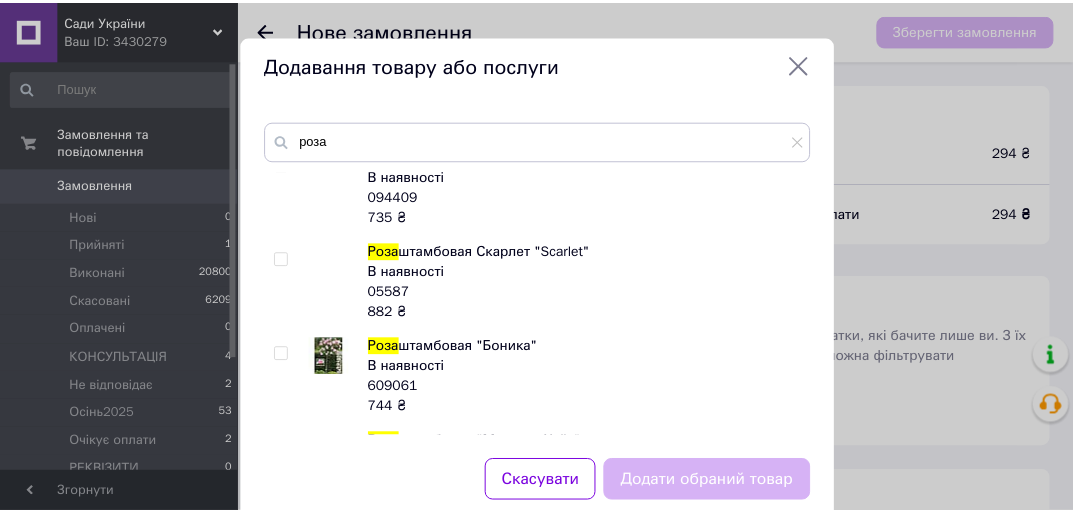 scroll, scrollTop: 39, scrollLeft: 0, axis: vertical 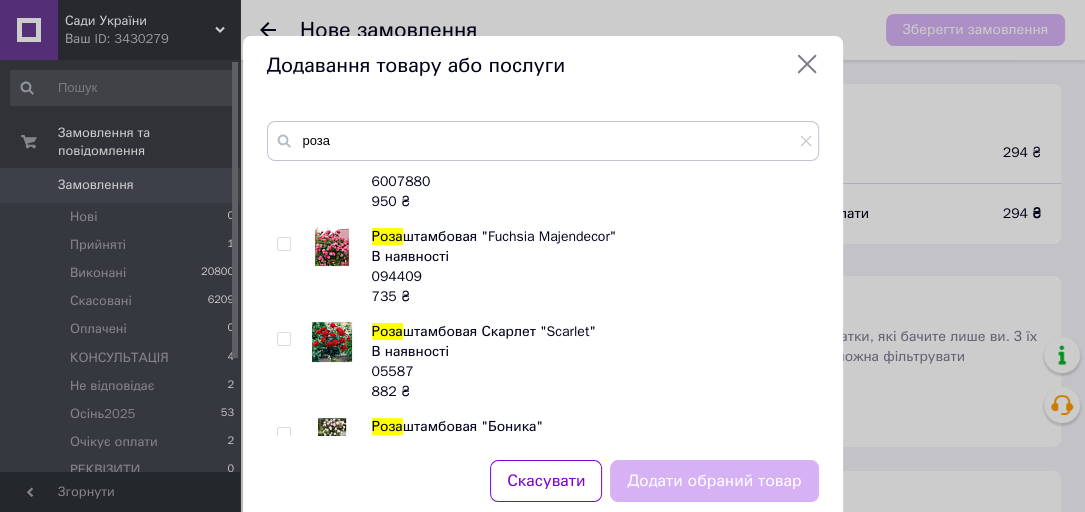 click on "Додавання товару або послуги роза Роза  штамбовая " Роза риум Ютерсен" (Rosarium Vetersen) В наявності 6007880 950   ₴ Роза  штамбовая "Fuchsia Majendecor" В наявності 094409 735   ₴ Роза  штамбовая Скарлет "Scarlet" В наявності 05587 882   ₴ Роза  штамбовая "Боника" В наявності 609061 744   ₴ Роза  штамбовая "Морсдаг Уайт" В наявності 5550999 882   ₴ Роза  Лидия (Lydia) В наявності 54756 94   ₴ Каменная  роза  шарообразная "Sunset" В наявності 7550021 72   ₴ Каменная  роза  "Paint Ladi" В наявності 757571 83   ₴ Каменная  роза  "Jovibarda sobolifera" В наявності 7576111 86   ₴ Каменная  роза  паутинистая "Corona" В наявності 008465 83   ₴ Роза  "Джулия Чайлд" 776098" at bounding box center [542, 281] 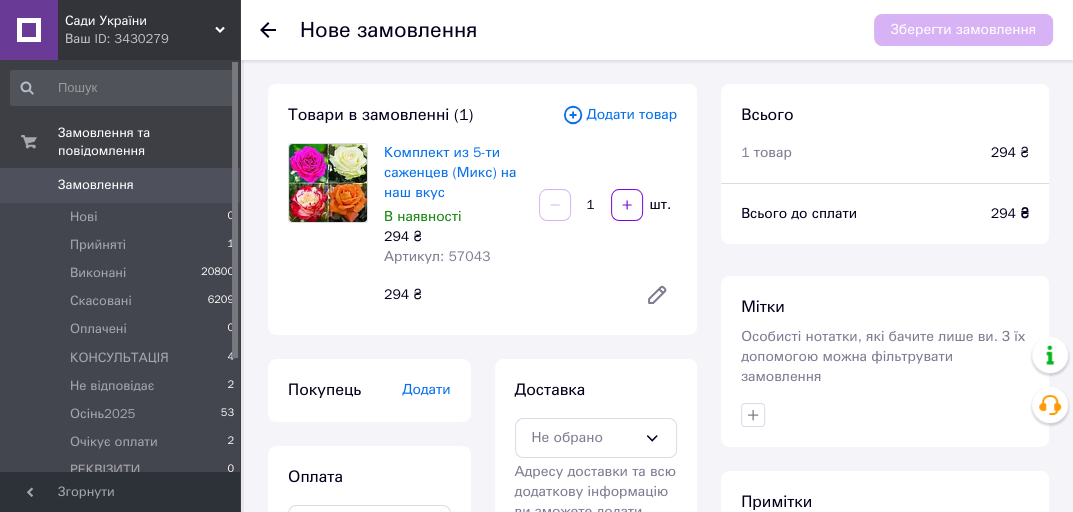 click on "0" at bounding box center [212, 185] 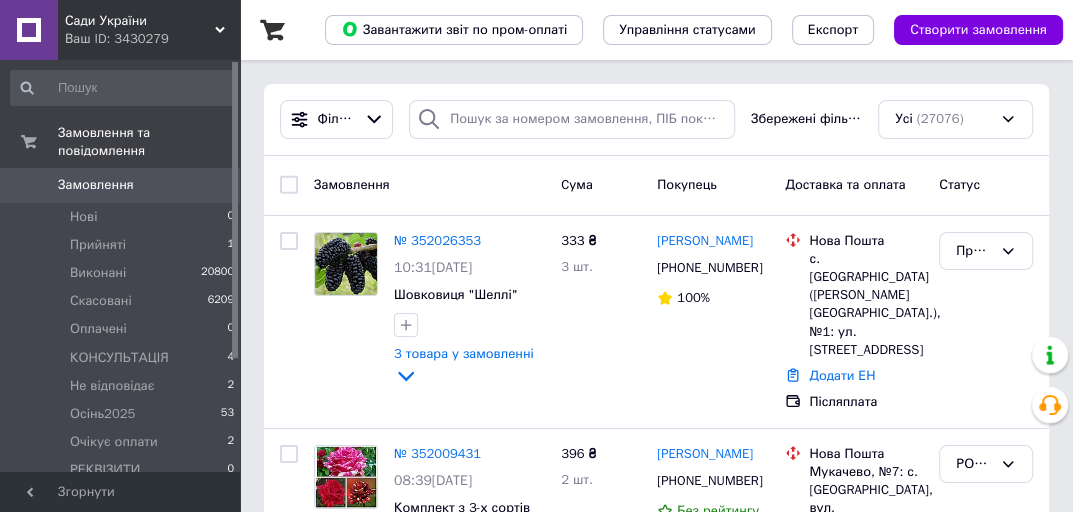 click on "Ваш ID: 3430279" at bounding box center [152, 39] 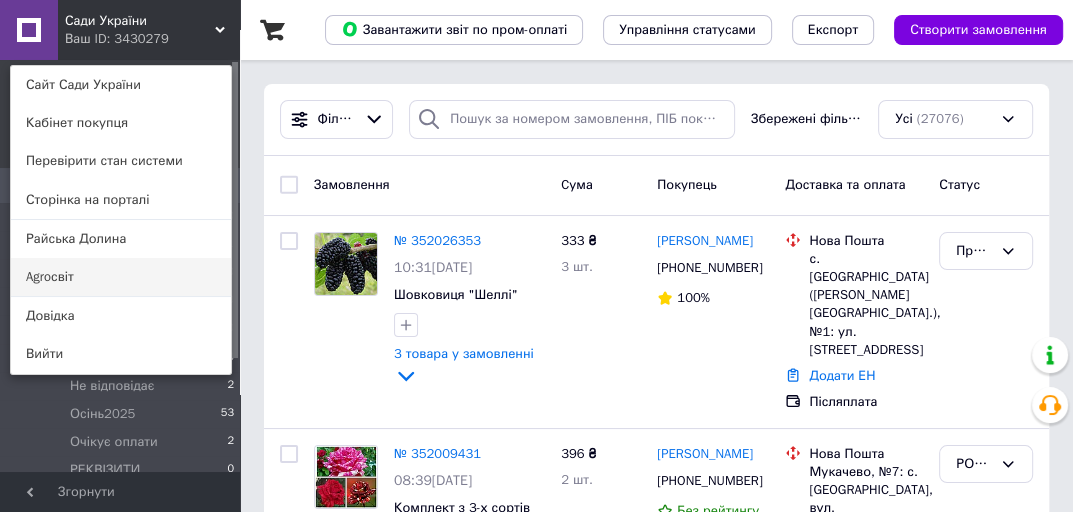 click on "Agroсвіт" at bounding box center [121, 277] 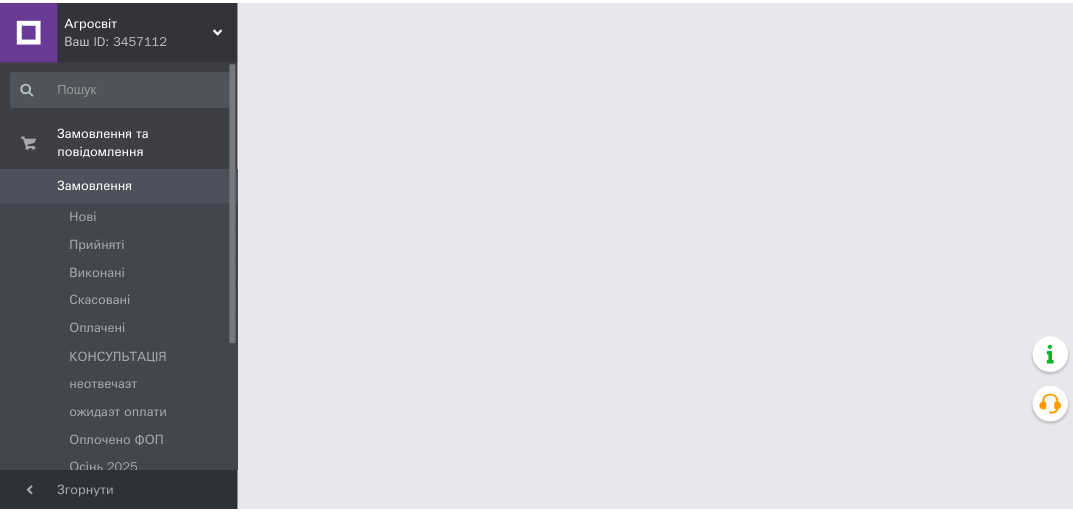 scroll, scrollTop: 0, scrollLeft: 0, axis: both 